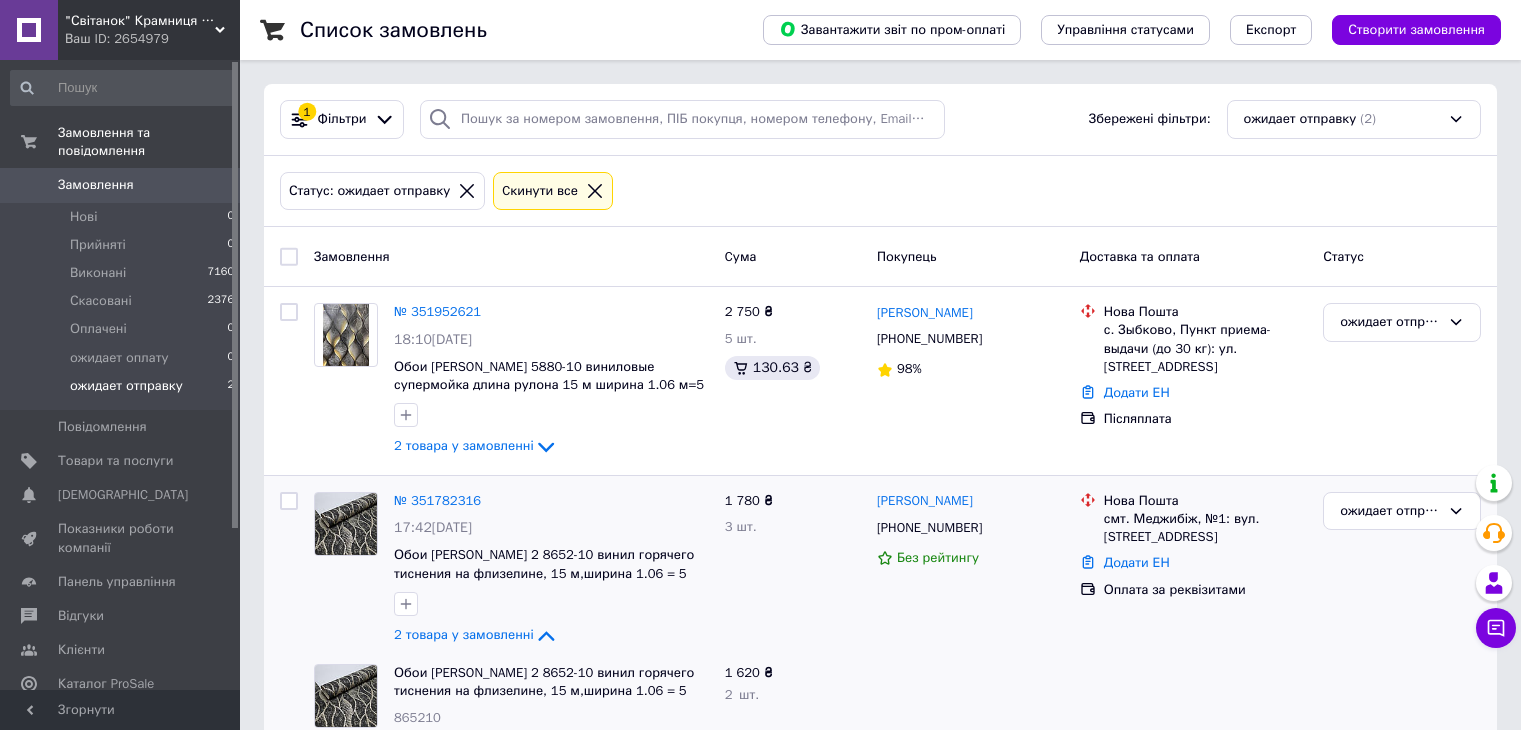 scroll, scrollTop: 117, scrollLeft: 0, axis: vertical 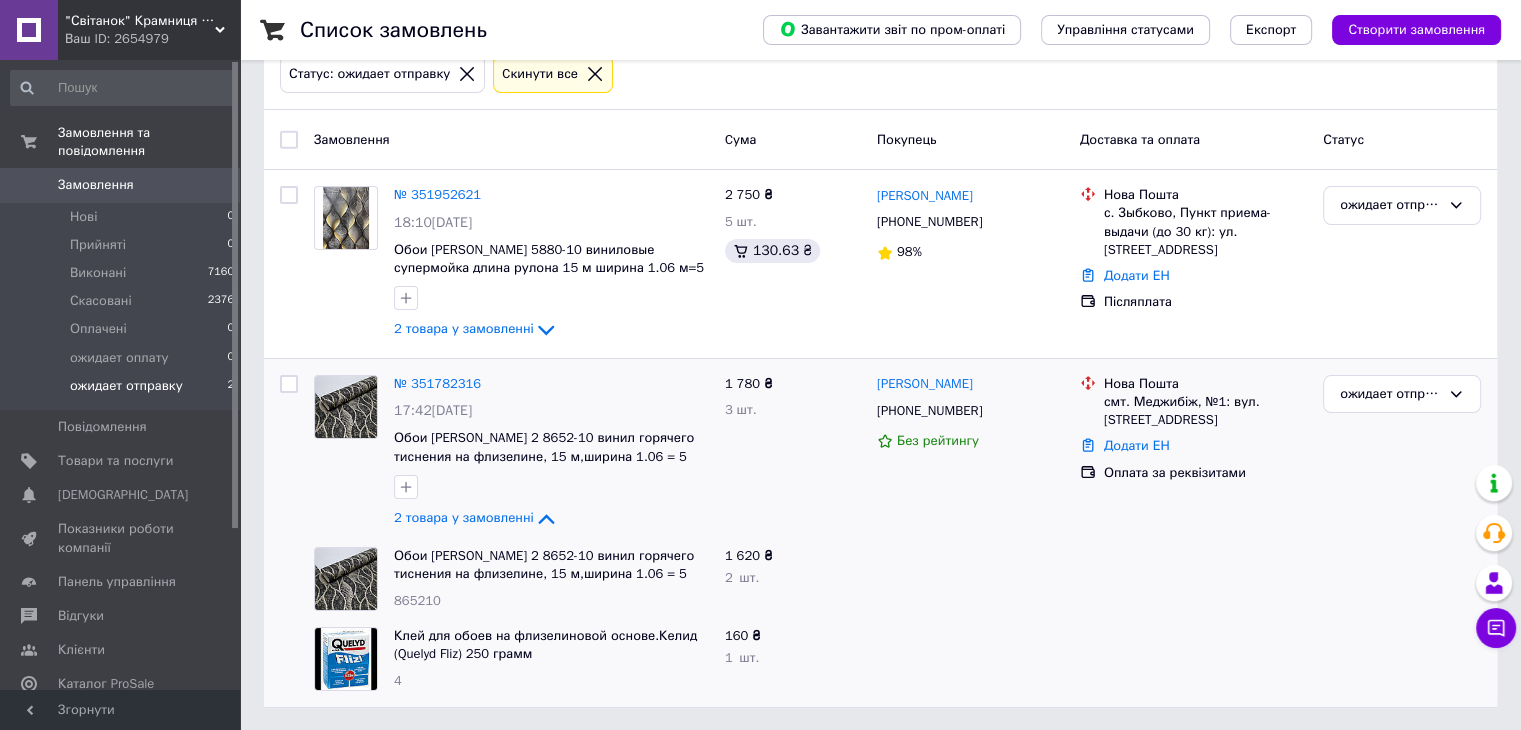 click on "Список замовлень   Завантажити звіт по пром-оплаті Управління статусами Експорт Створити замовлення 1 Фільтри Збережені фільтри: ожидает отправку (2) Статус: ожидает отправку Cкинути все Замовлення Cума Покупець Доставка та оплата Статус № 351952621 18:10[DATE] Обои [PERSON_NAME] 5880-10 виниловые  супермойка длина рулона 15 м ширина 1.06 м=5 полос по 3 м каждая 2 товара у замовленні 2 750 ₴ 5 шт. 130.63 ₴ [PERSON_NAME] [PHONE_NUMBER] 98% Нова Пошта с. Зыбково, Пункт приема-выдачи (до 30 кг): ул. [STREET_ADDRESS] Додати ЕН Післяплата ожидает отправку № 351782316 17:42[DATE] 2 товара у замовленні 2 4" at bounding box center (880, 307) 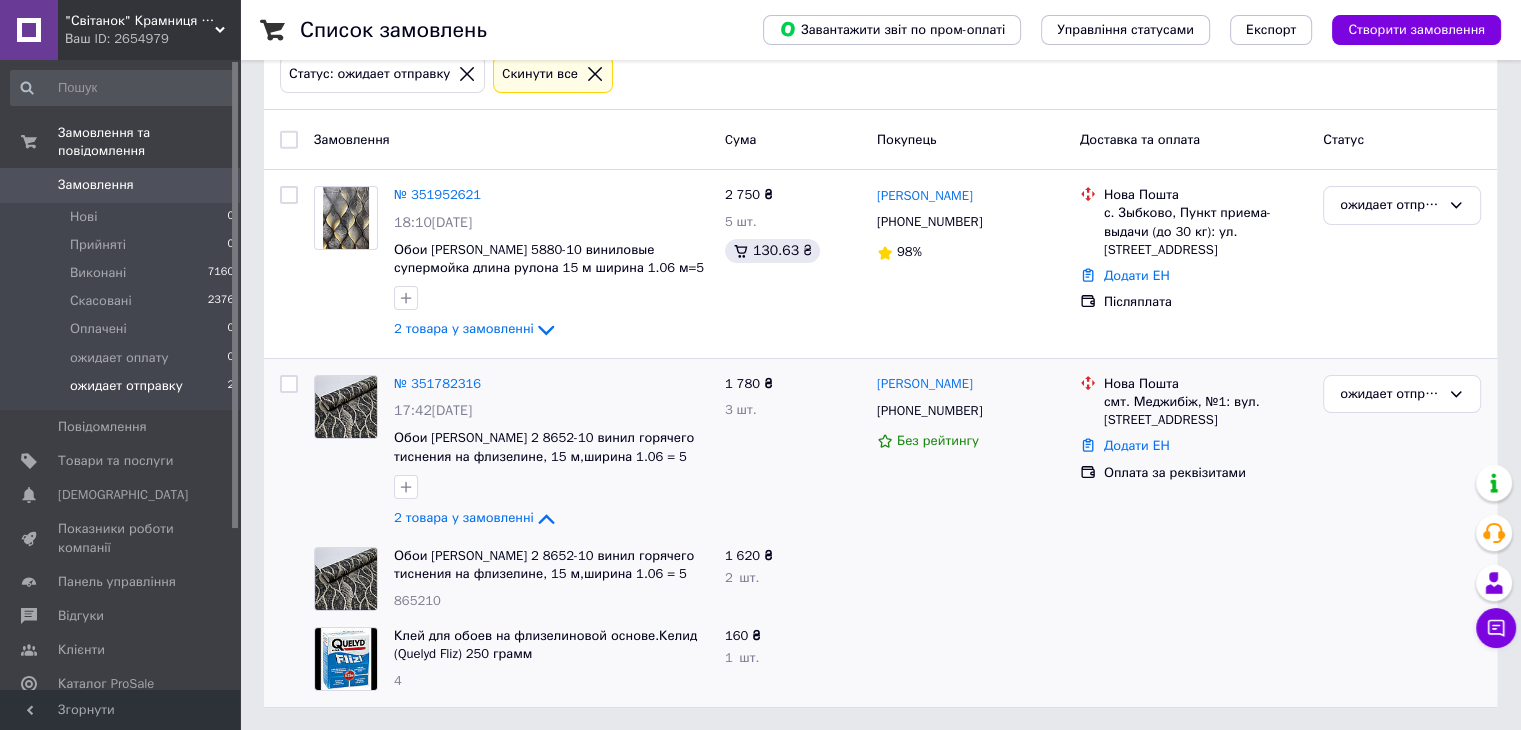 click on "Замовлення" at bounding box center (96, 185) 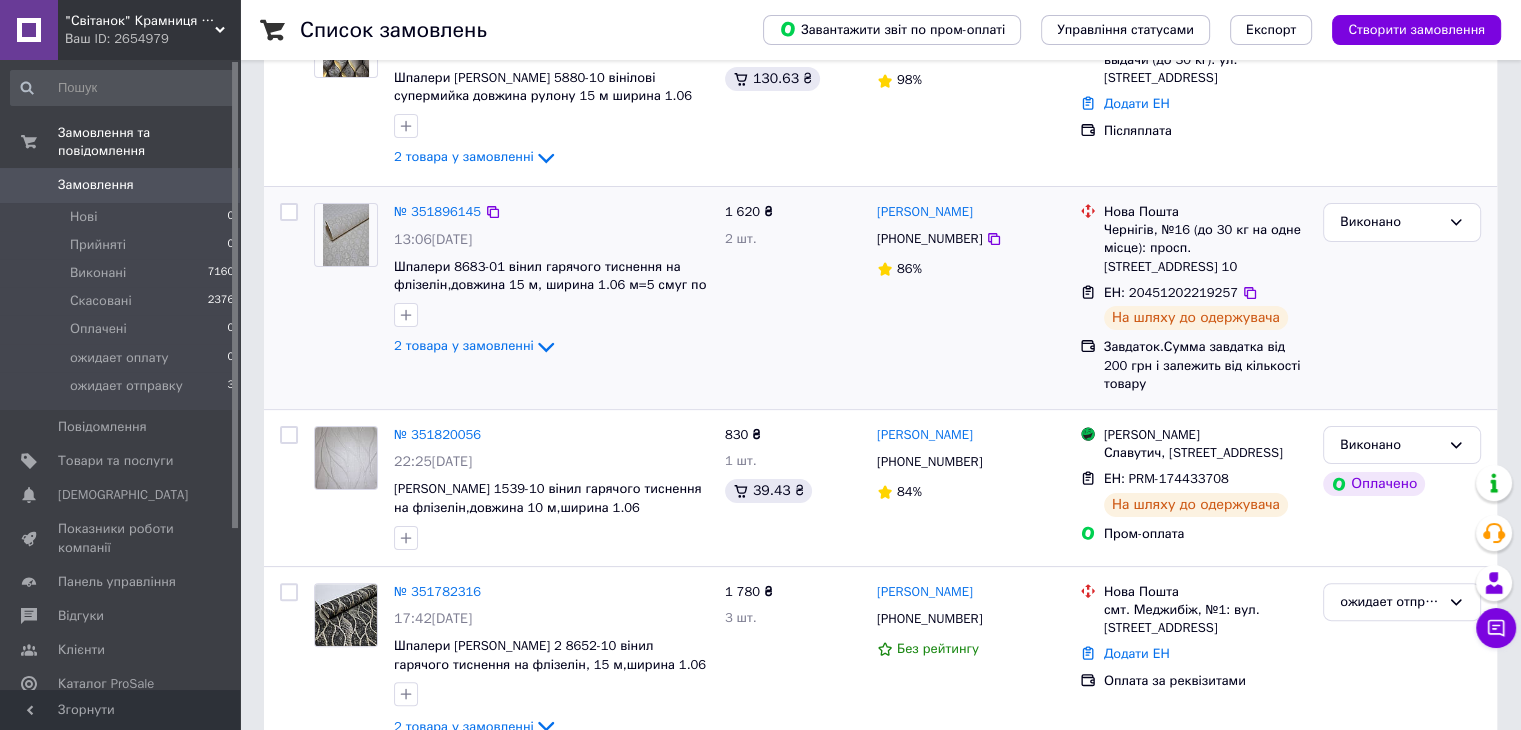 scroll, scrollTop: 500, scrollLeft: 0, axis: vertical 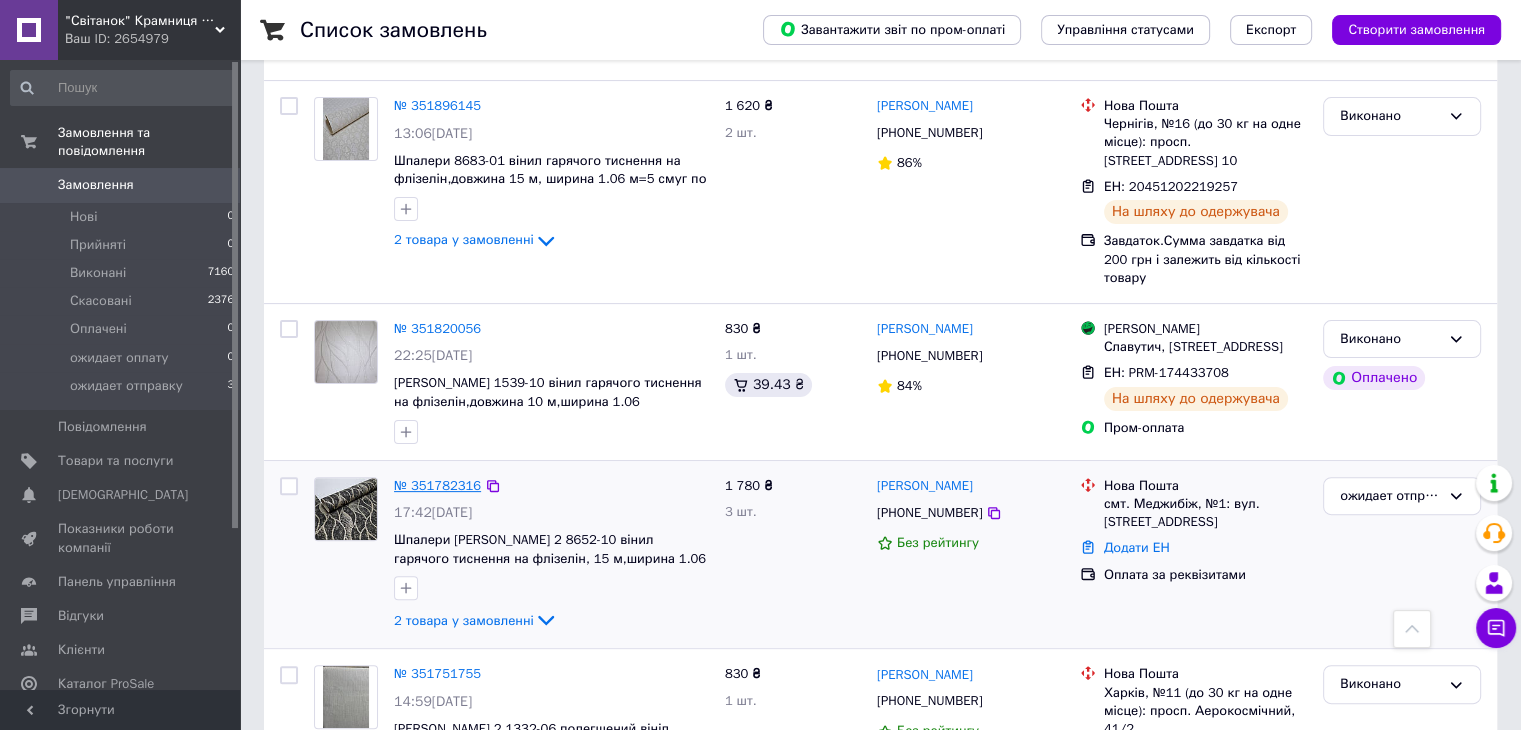 click on "№ 351782316" at bounding box center (437, 485) 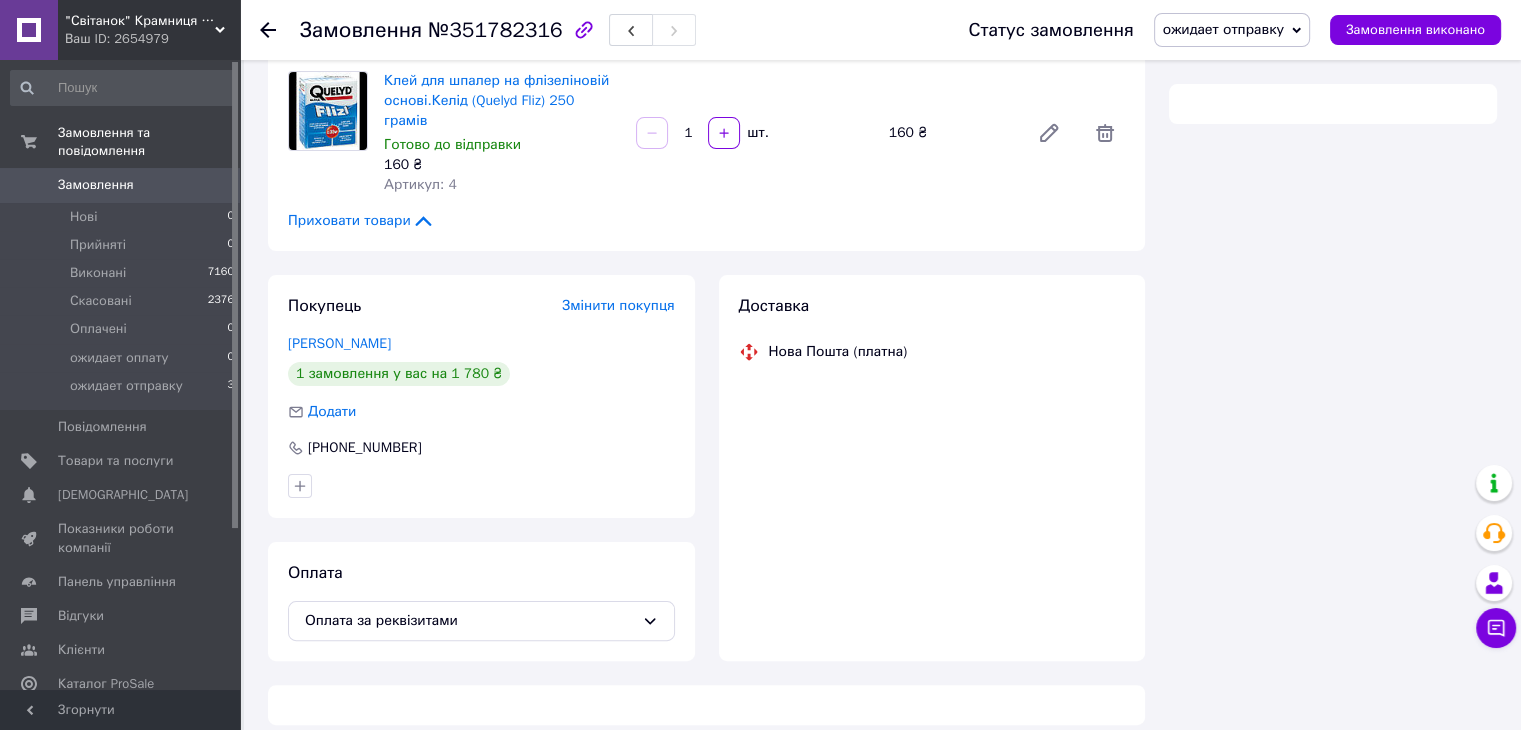 scroll, scrollTop: 500, scrollLeft: 0, axis: vertical 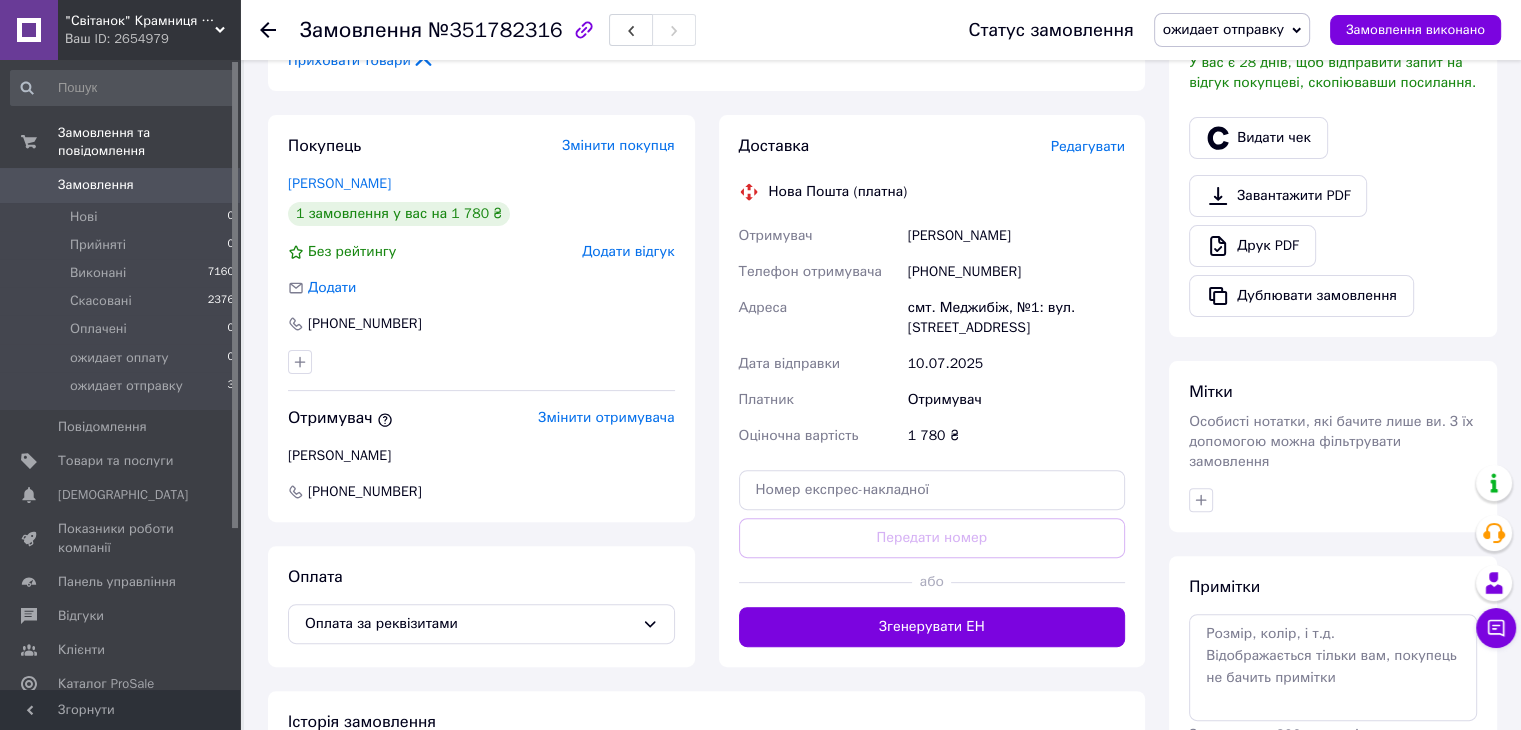 click on "Покупець Змінити покупця Юр'[PERSON_NAME] 1 замовлення у вас на 1 780 ₴ Без рейтингу   Додати відгук Додати [PHONE_NUMBER] Отримувач   Змінити отримувача [PERSON_NAME] [PHONE_NUMBER] Оплата Оплата за реквізитами" at bounding box center [481, 391] 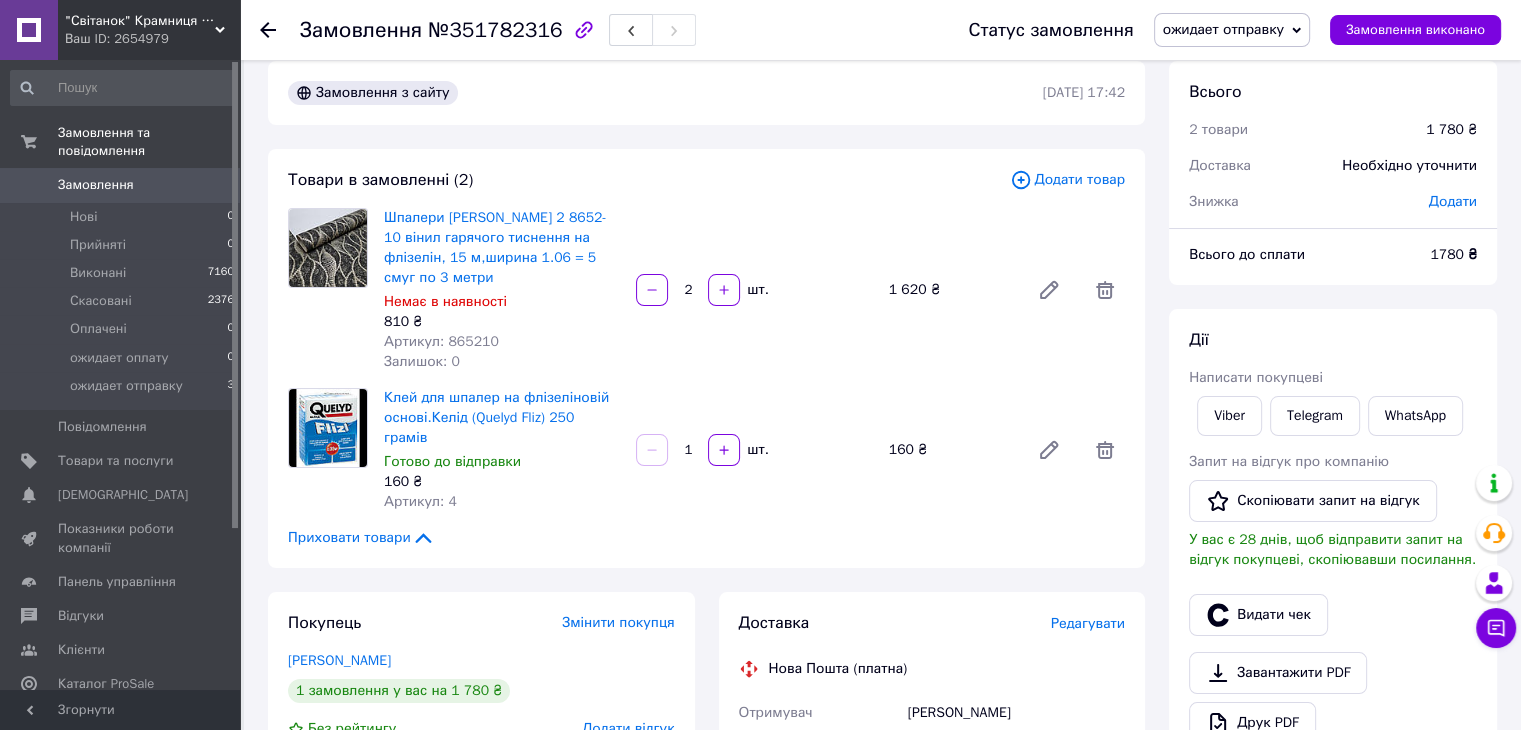 scroll, scrollTop: 0, scrollLeft: 0, axis: both 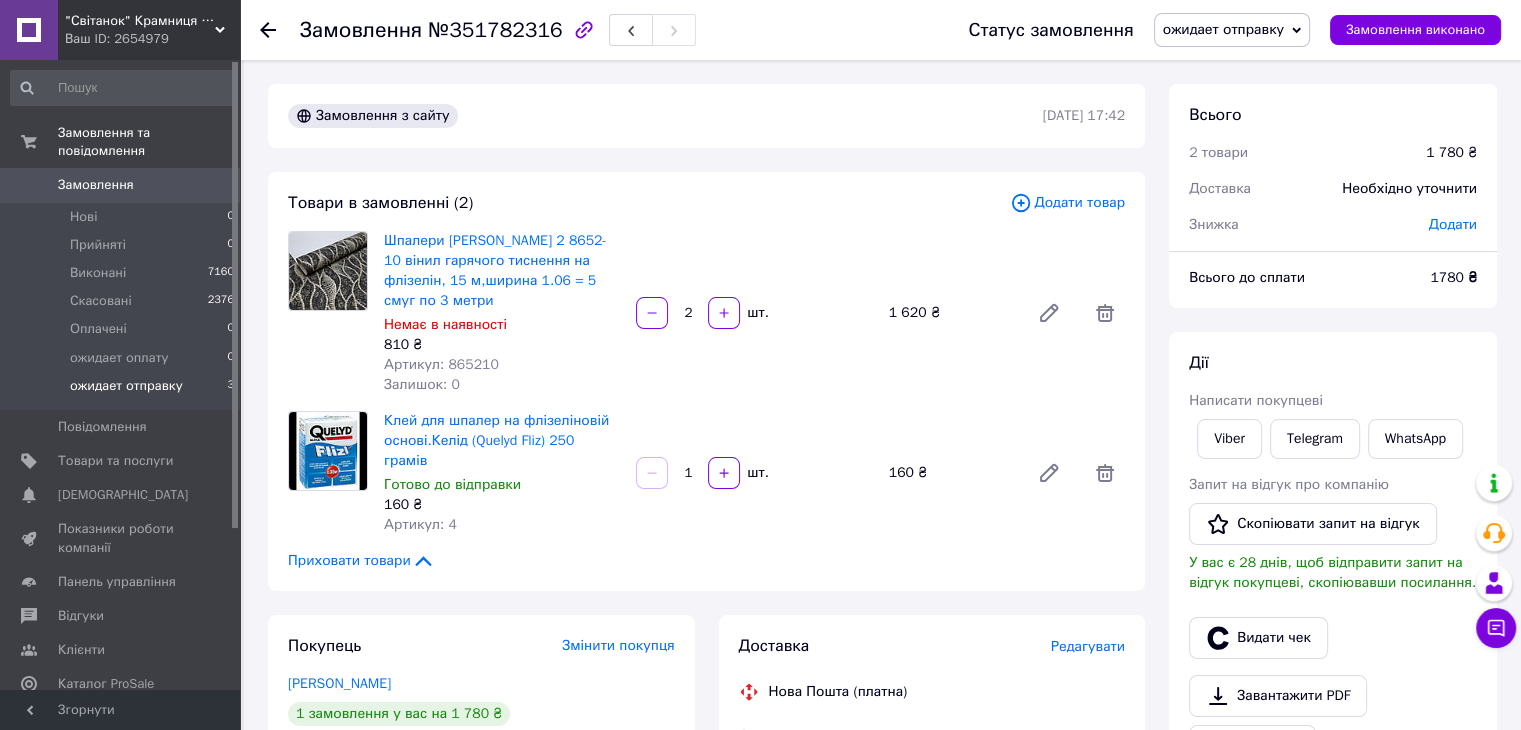 click on "ожидает отправку" at bounding box center (126, 386) 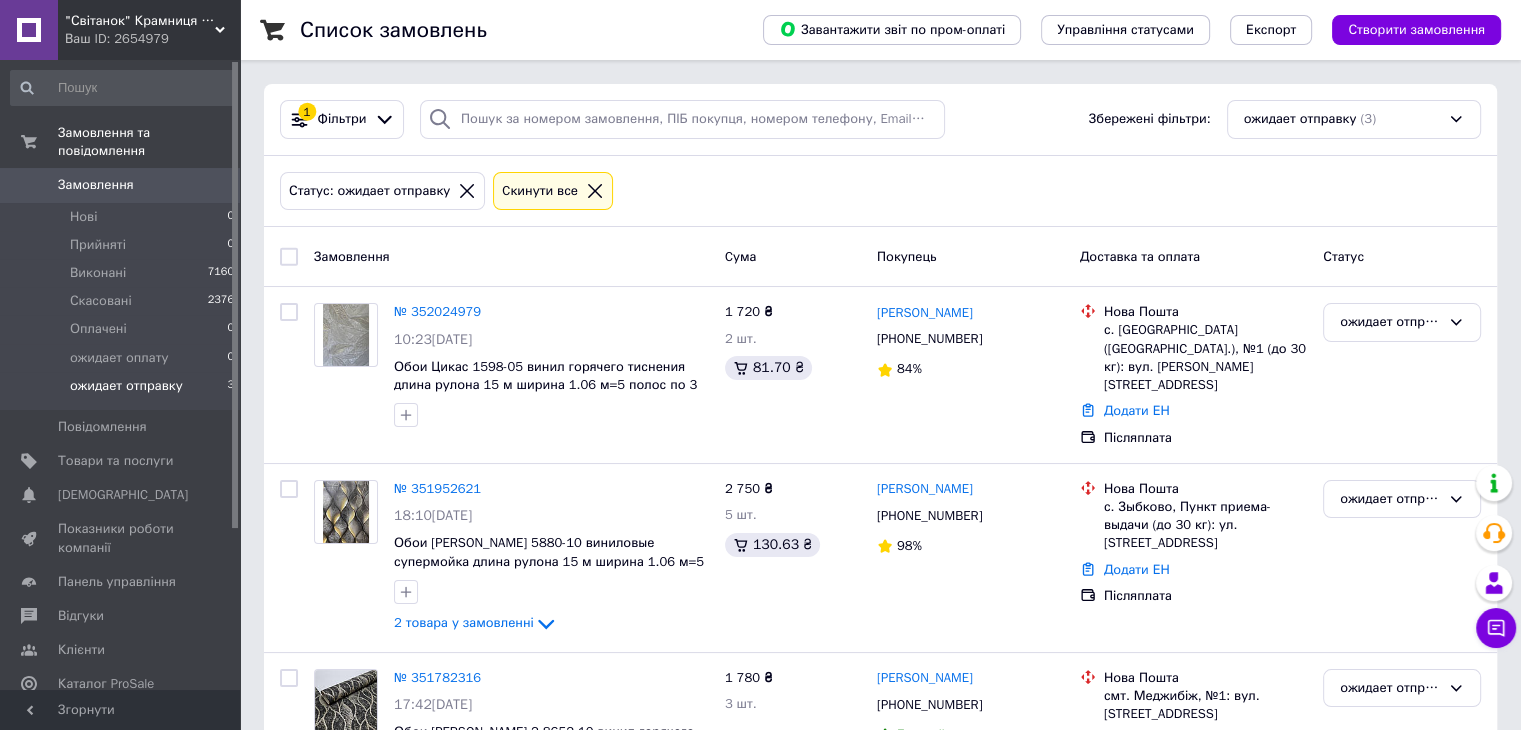 click on "ожидает отправку" at bounding box center (126, 386) 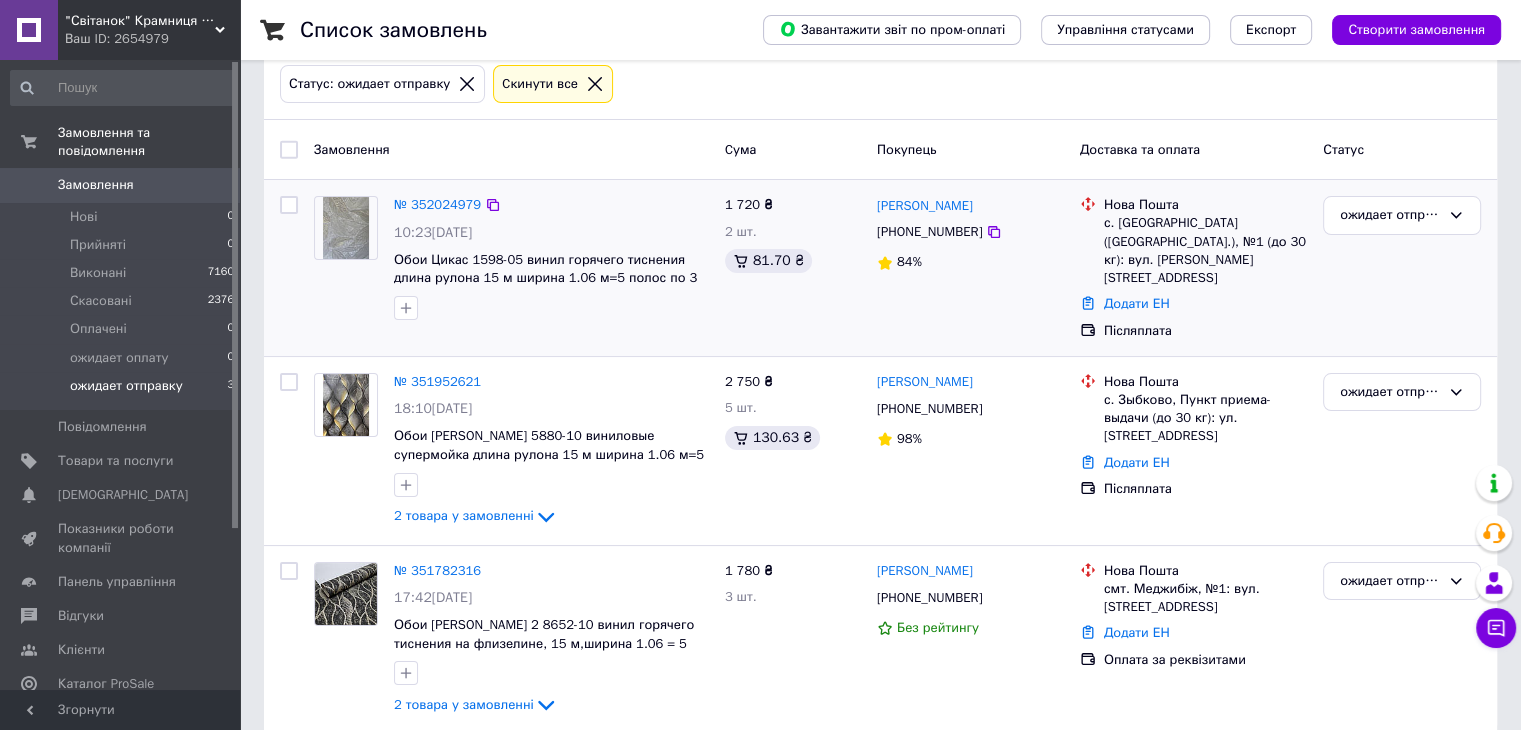 scroll, scrollTop: 112, scrollLeft: 0, axis: vertical 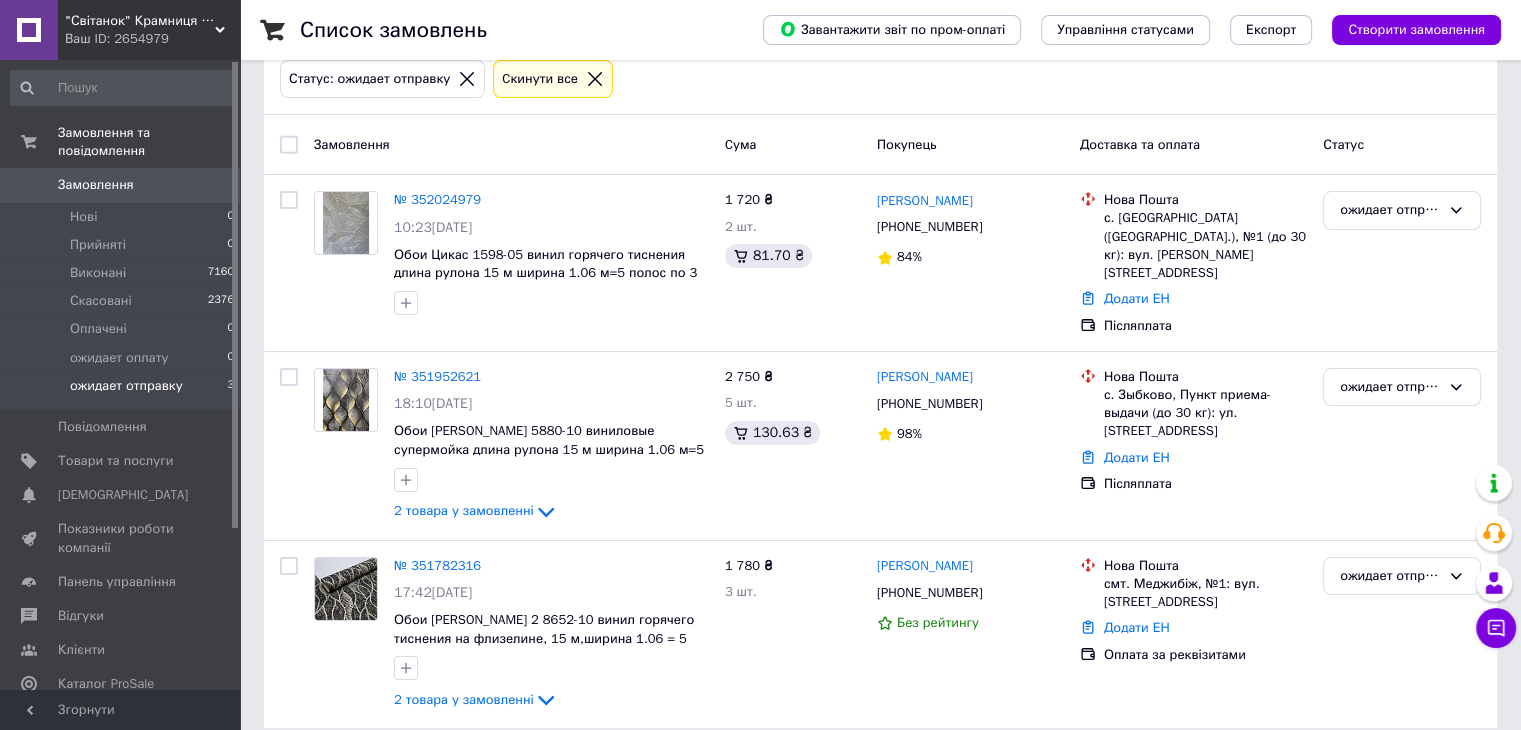 click on "Список замовлень   Завантажити звіт по пром-оплаті Управління статусами Експорт Створити замовлення 1 Фільтри Збережені фільтри: ожидает отправку (3) Статус: ожидает отправку Cкинути все Замовлення Cума Покупець Доставка та оплата Статус № 352024979 10:23[DATE] Обои  Цикас 1598-05 винил горячего тиснения длина рулона 15 м ширина 1.06 м=5 полос по 3 м каждая 1 720 ₴ 2 шт. 81.70 ₴ [PERSON_NAME] [PHONE_NUMBER] 84% Нова Пошта с. [GEOGRAPHIC_DATA] ([GEOGRAPHIC_DATA].), №1 (до 30 кг): вул. [PERSON_NAME][STREET_ADDRESS] Додати ЕН Післяплата ожидает отправку № 351952621 18:10[DATE] 2 товара у замовленні 2 750 ₴ 5 шт. 130.63 ₴ 98%" at bounding box center [880, 320] 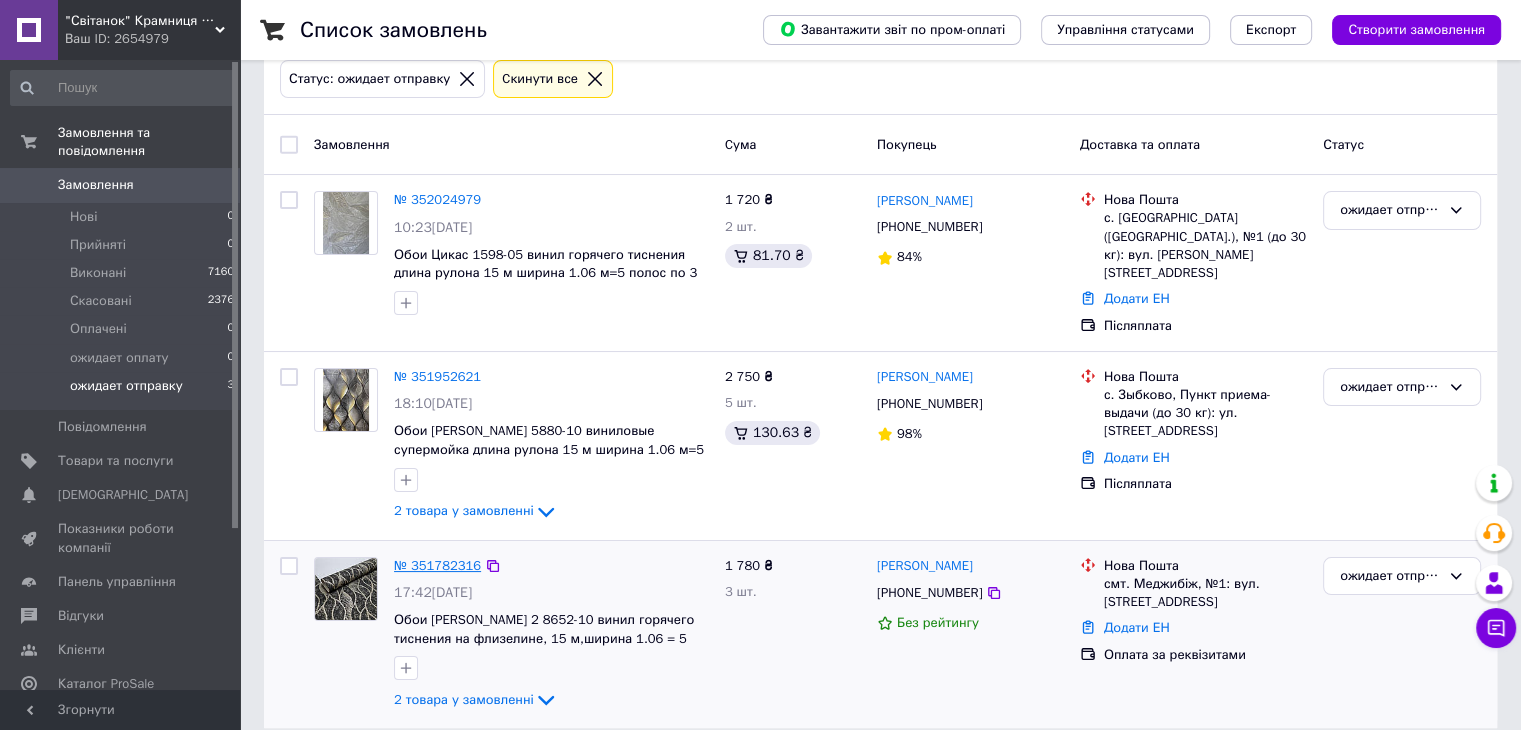 click on "№ 351782316" at bounding box center (437, 565) 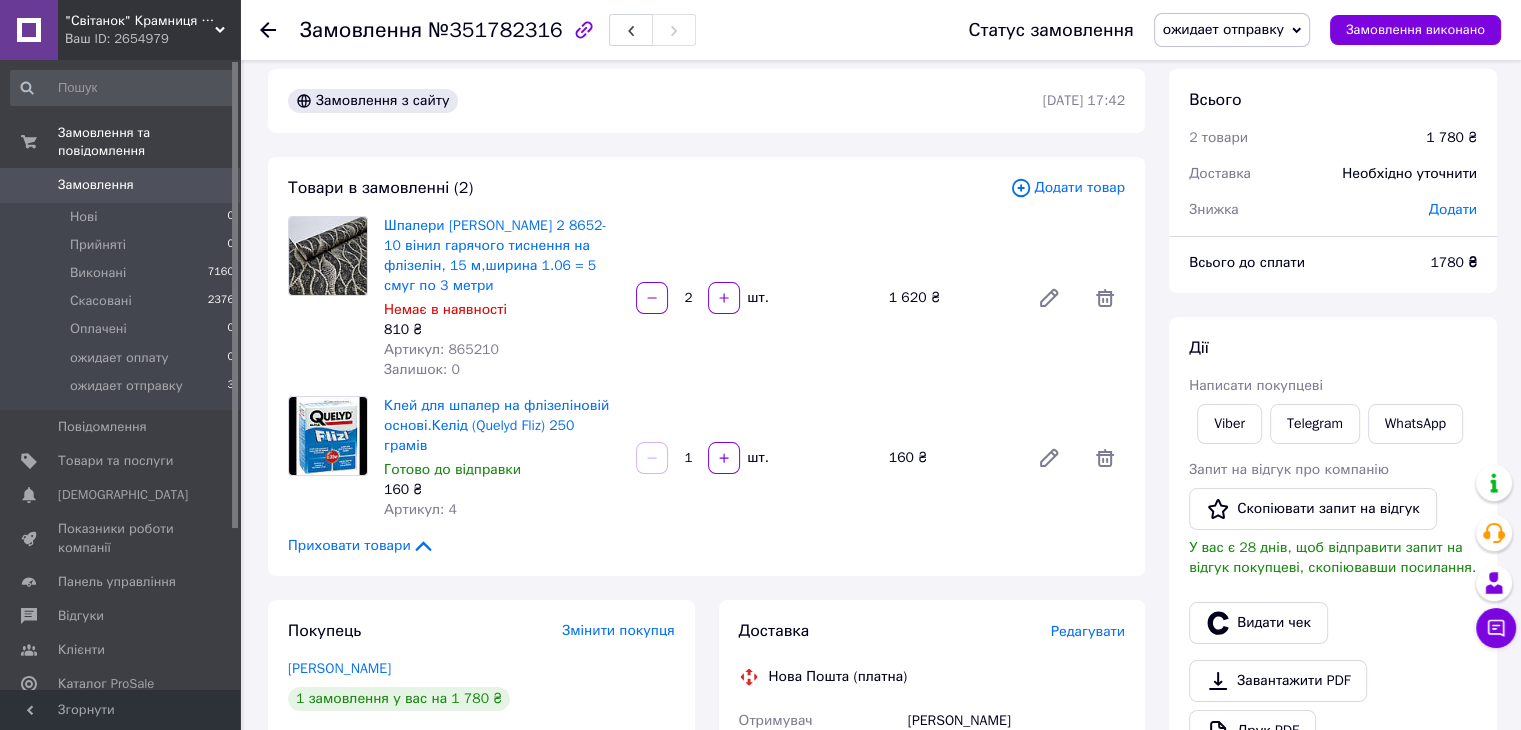 scroll, scrollTop: 12, scrollLeft: 0, axis: vertical 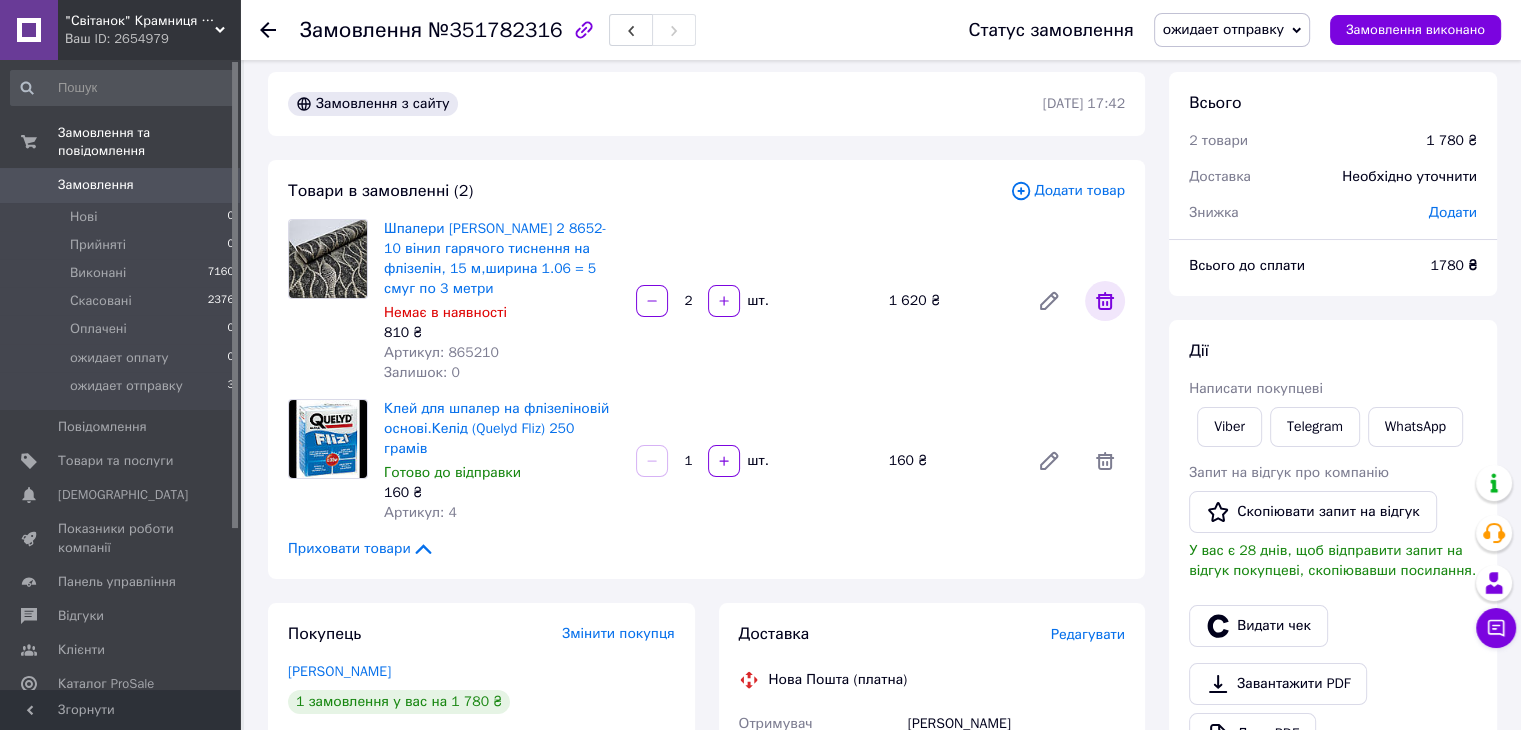 click 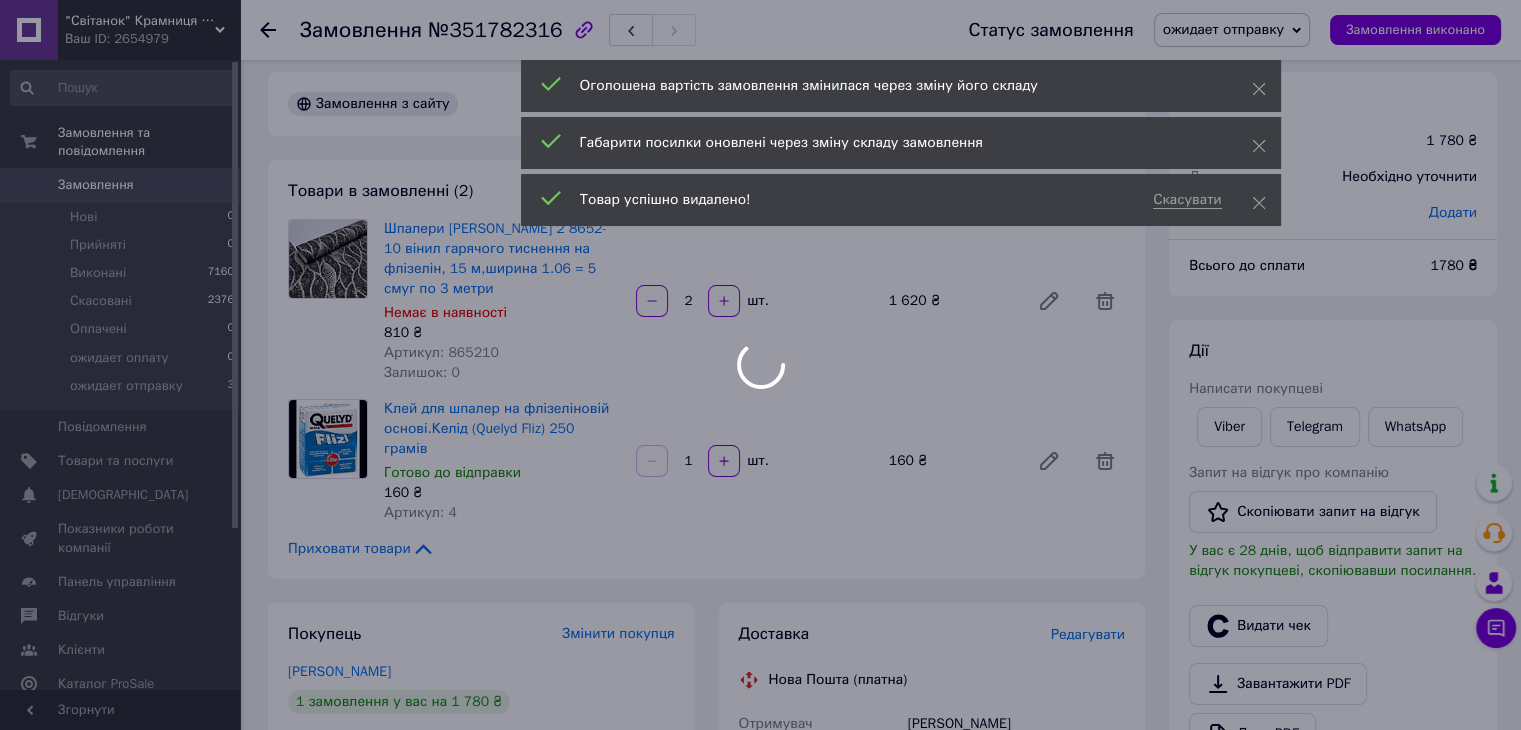 type on "1" 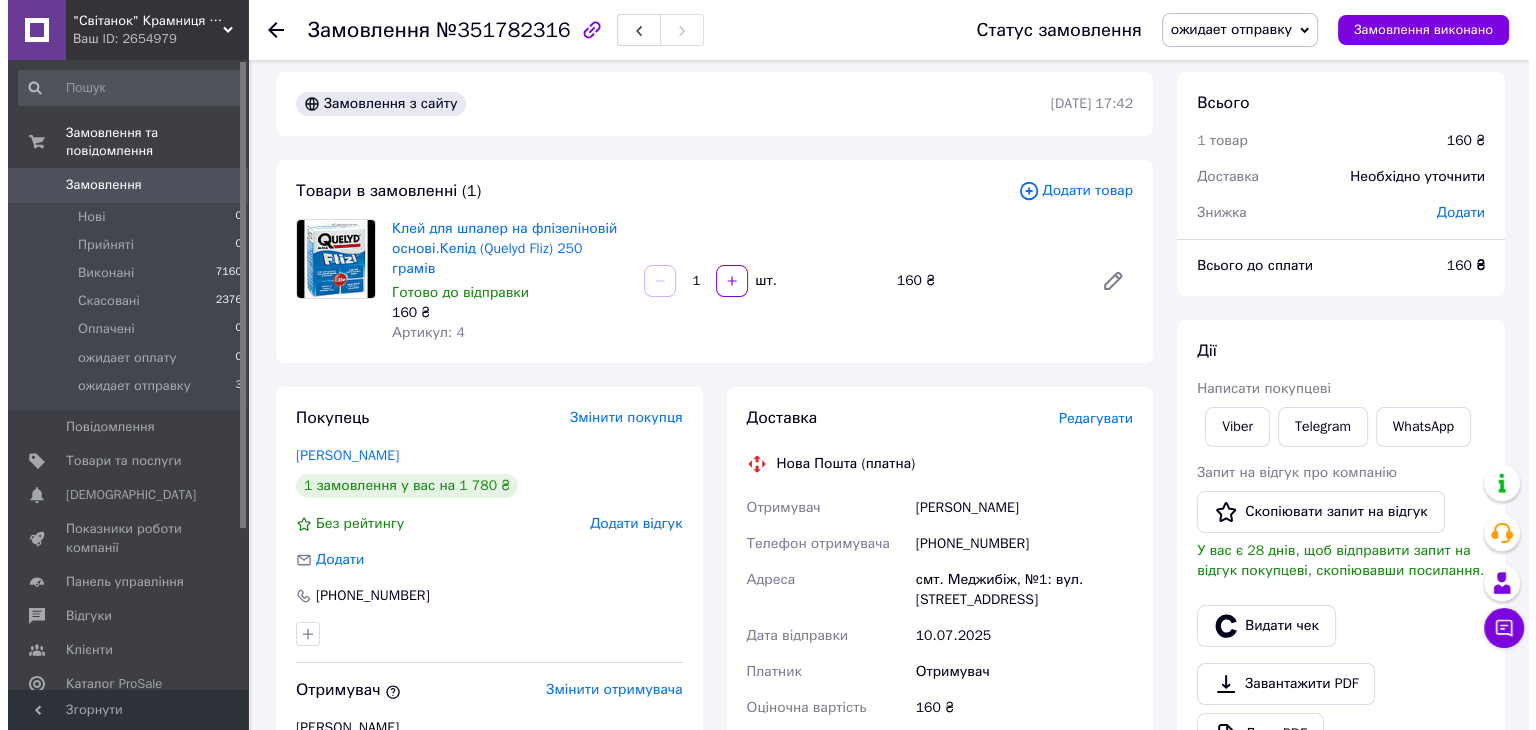 scroll, scrollTop: 0, scrollLeft: 0, axis: both 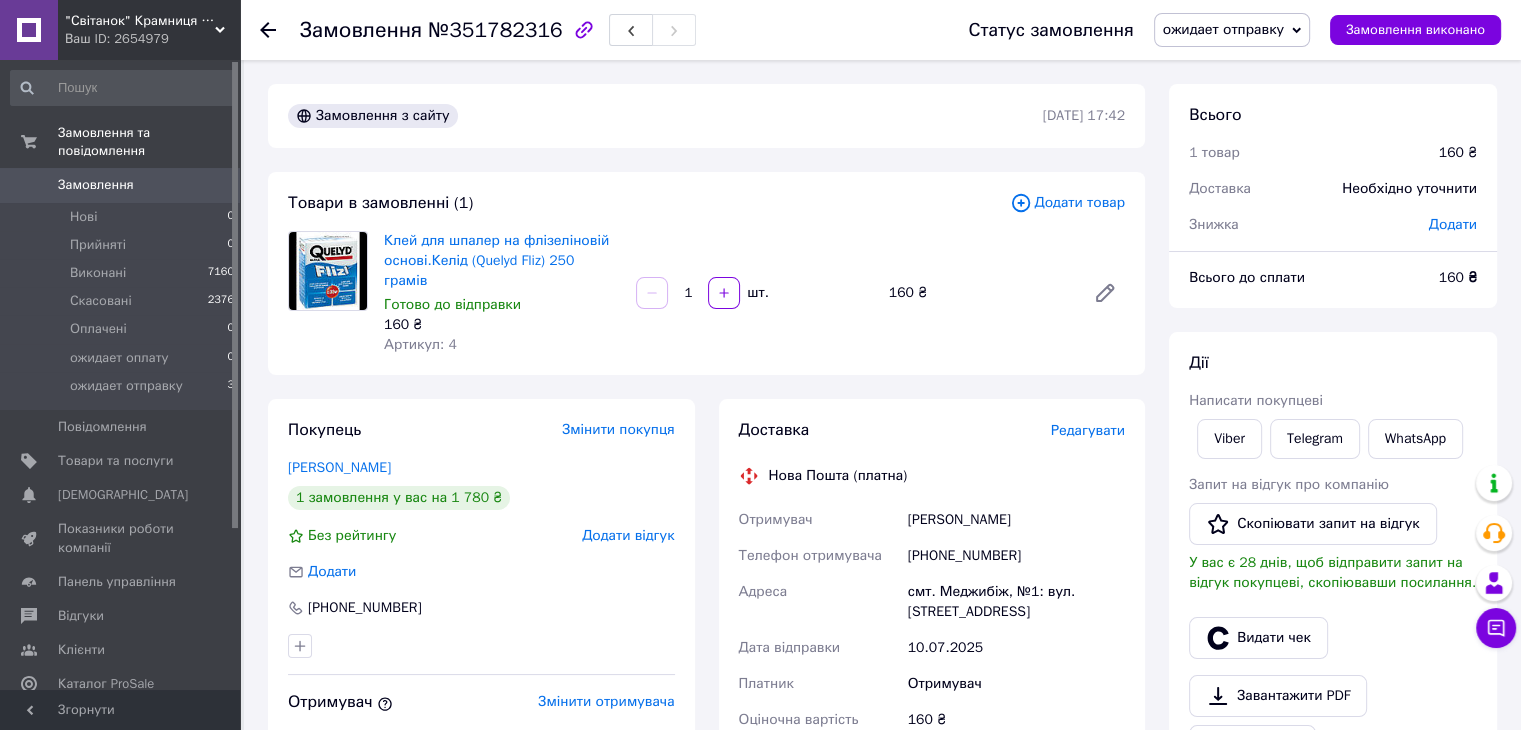 click on "Додати товар" at bounding box center [1067, 203] 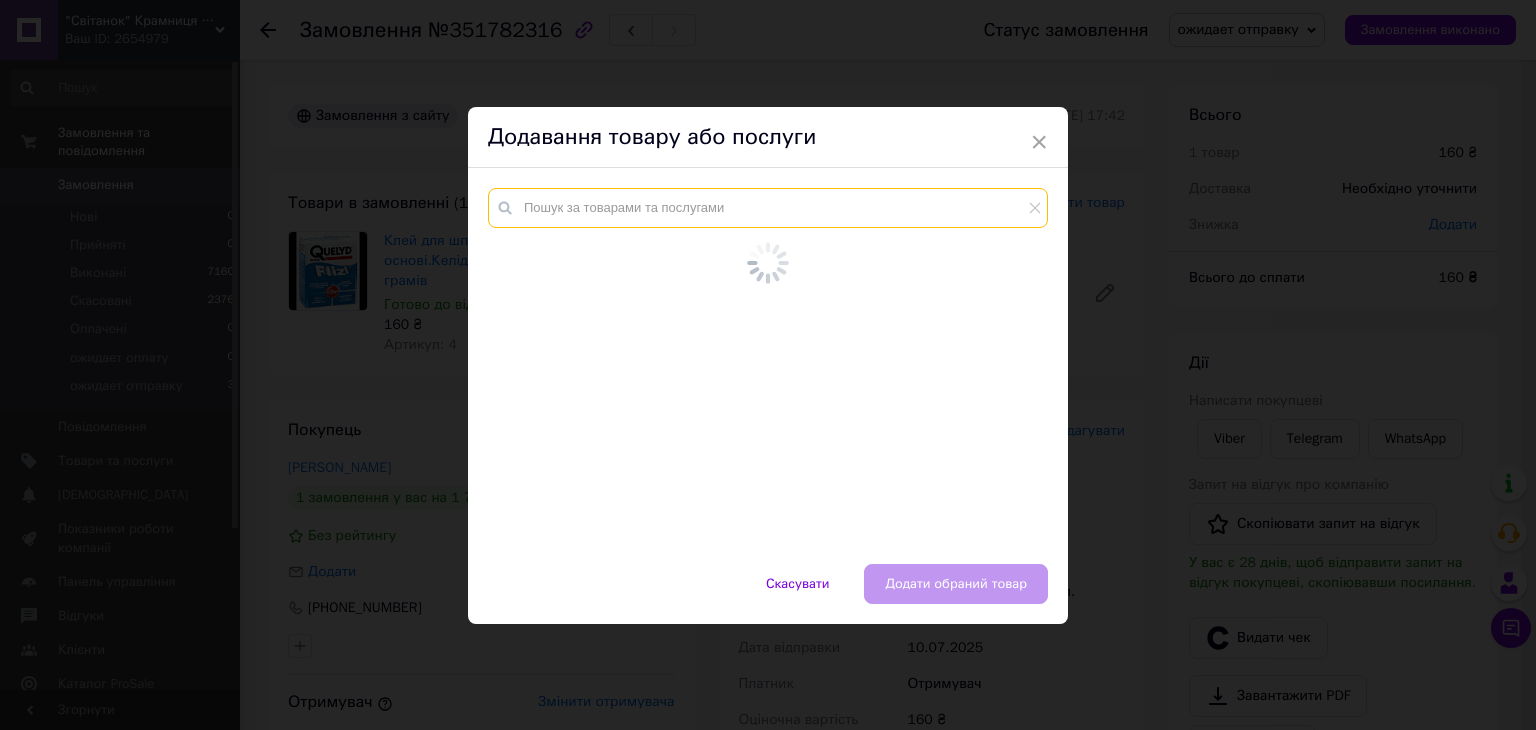 click at bounding box center (768, 208) 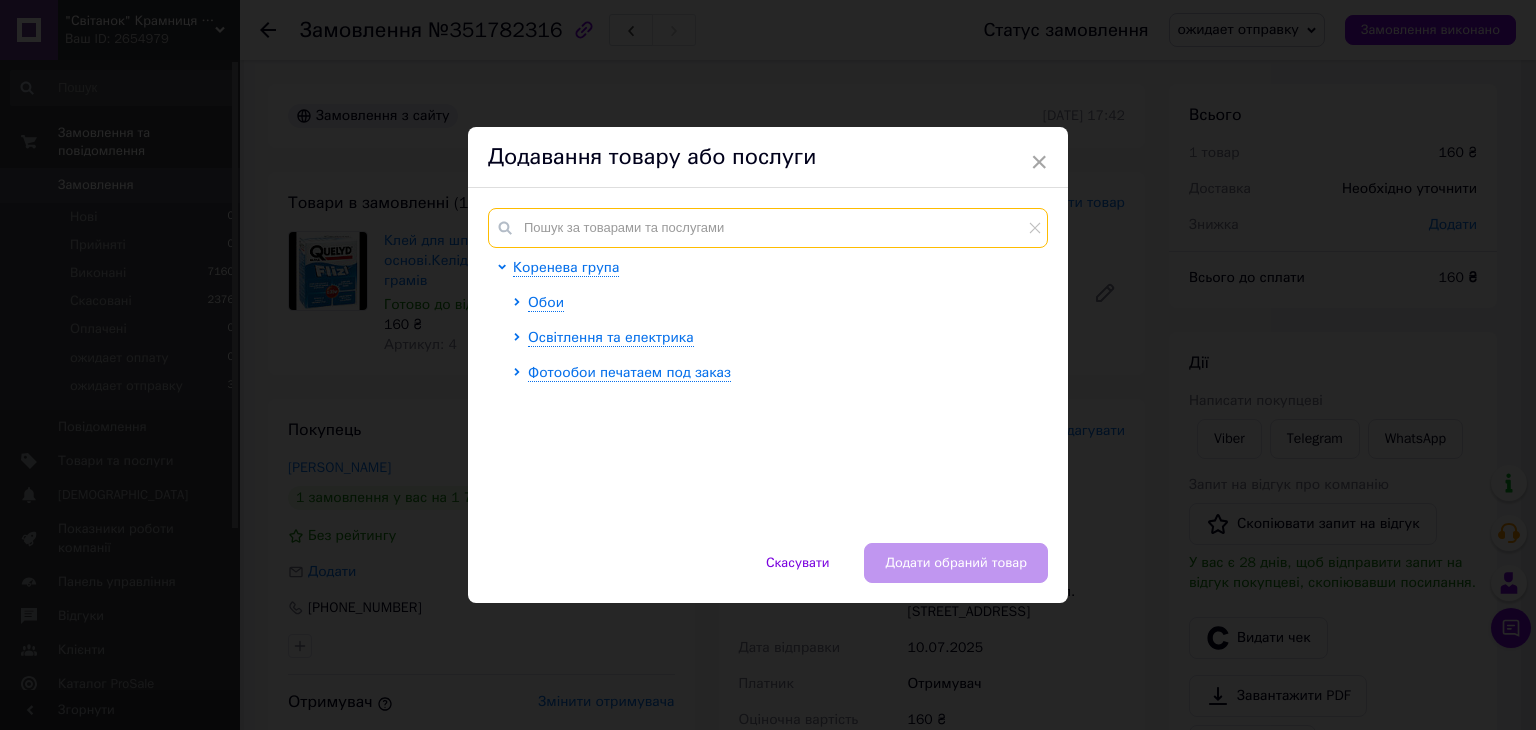 click at bounding box center [768, 228] 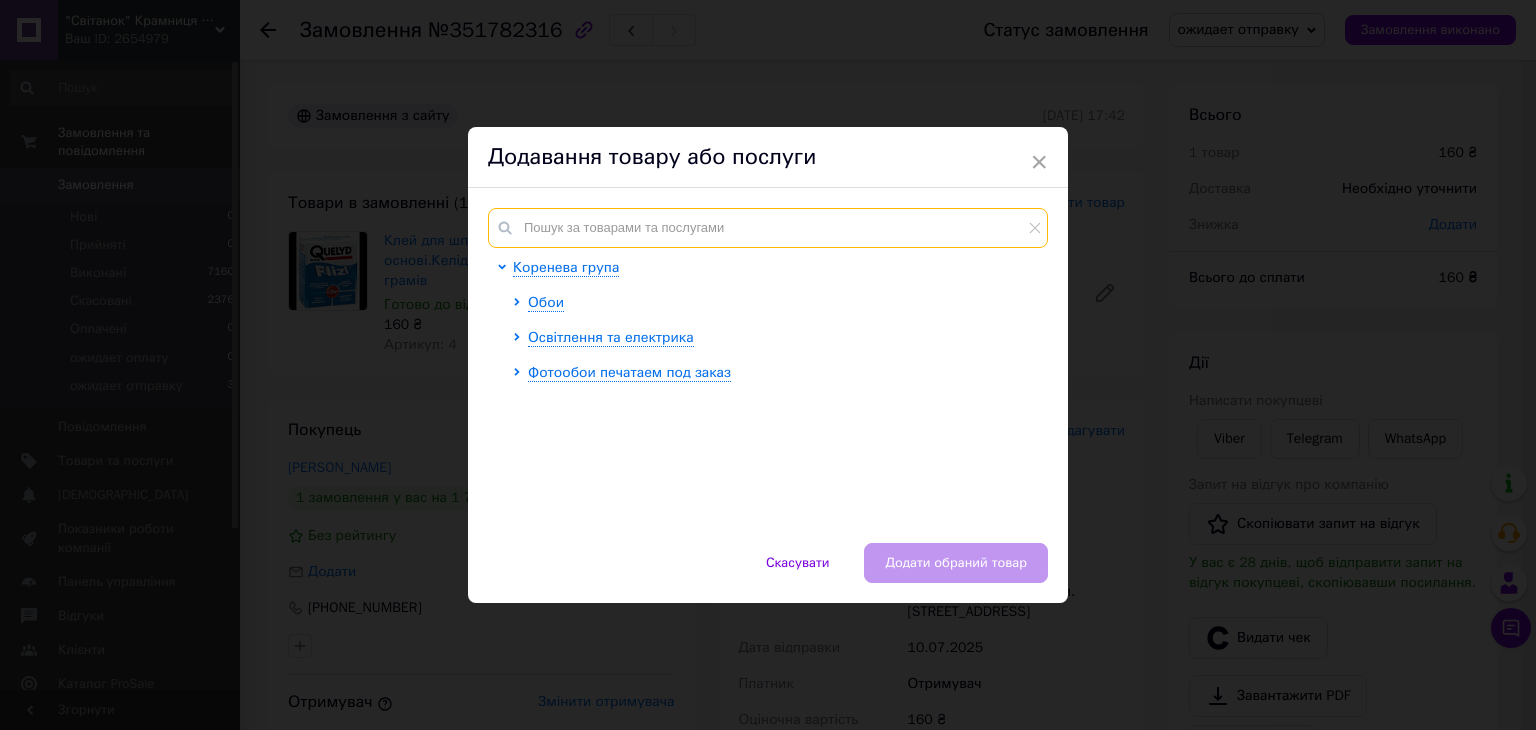 click at bounding box center [768, 228] 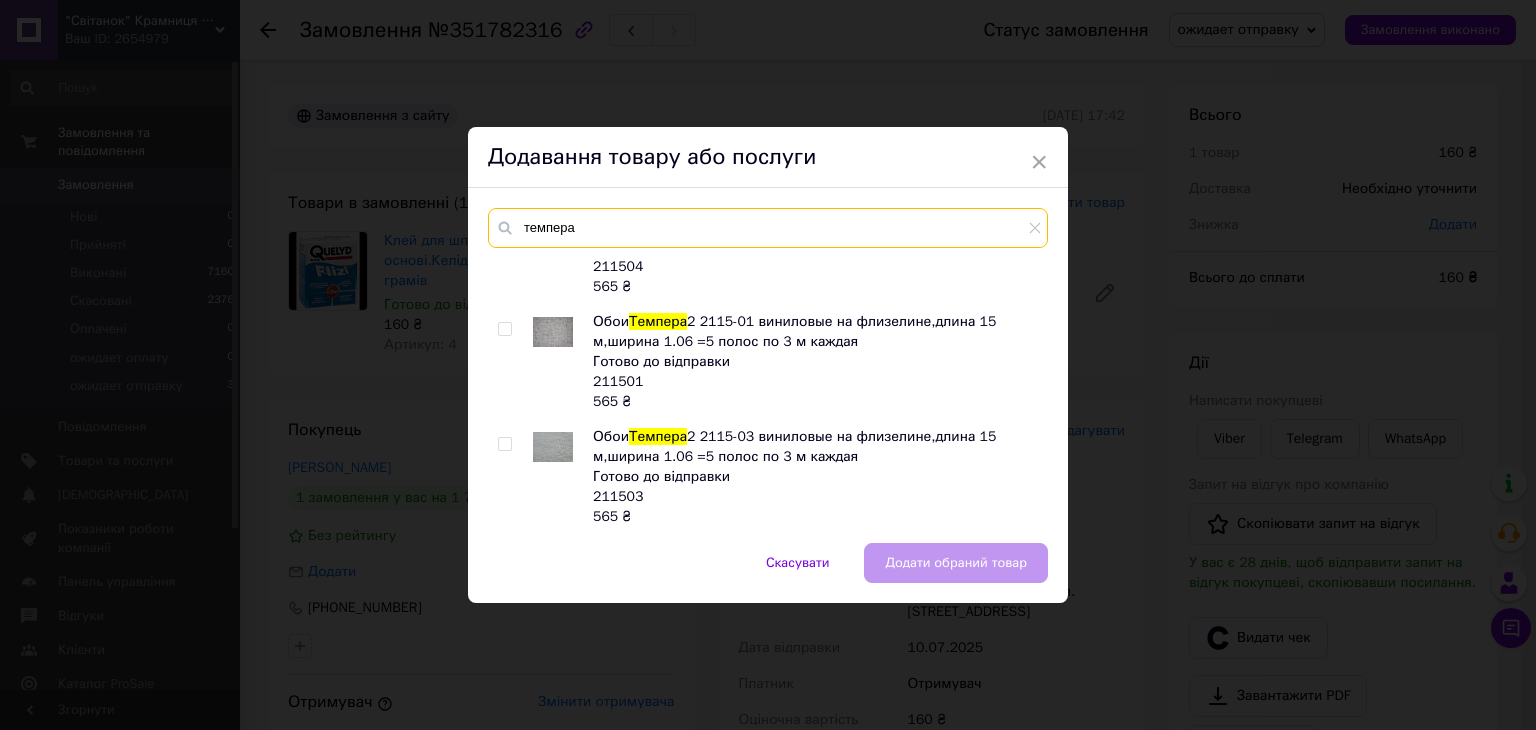 scroll, scrollTop: 64, scrollLeft: 0, axis: vertical 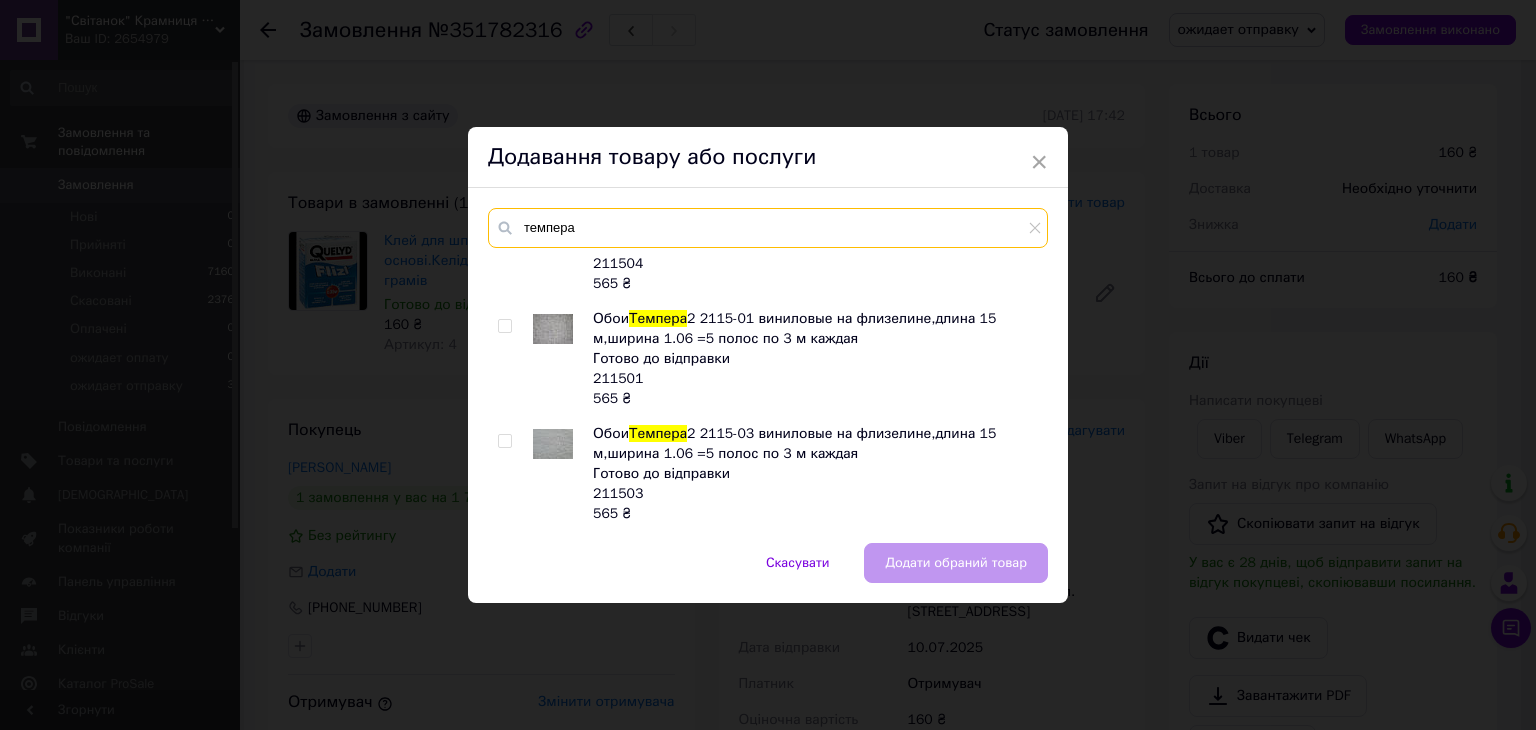 type on "темпера" 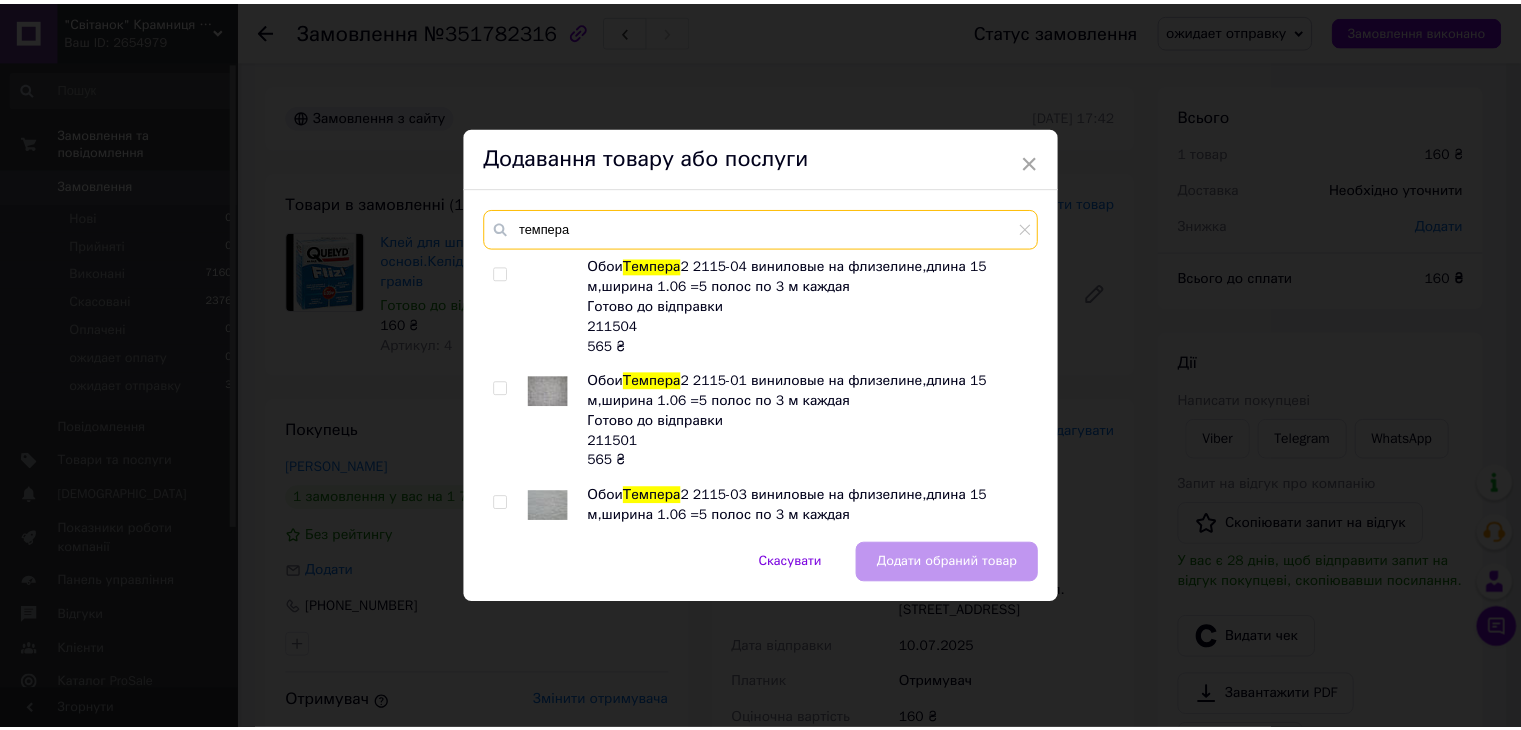 scroll, scrollTop: 0, scrollLeft: 0, axis: both 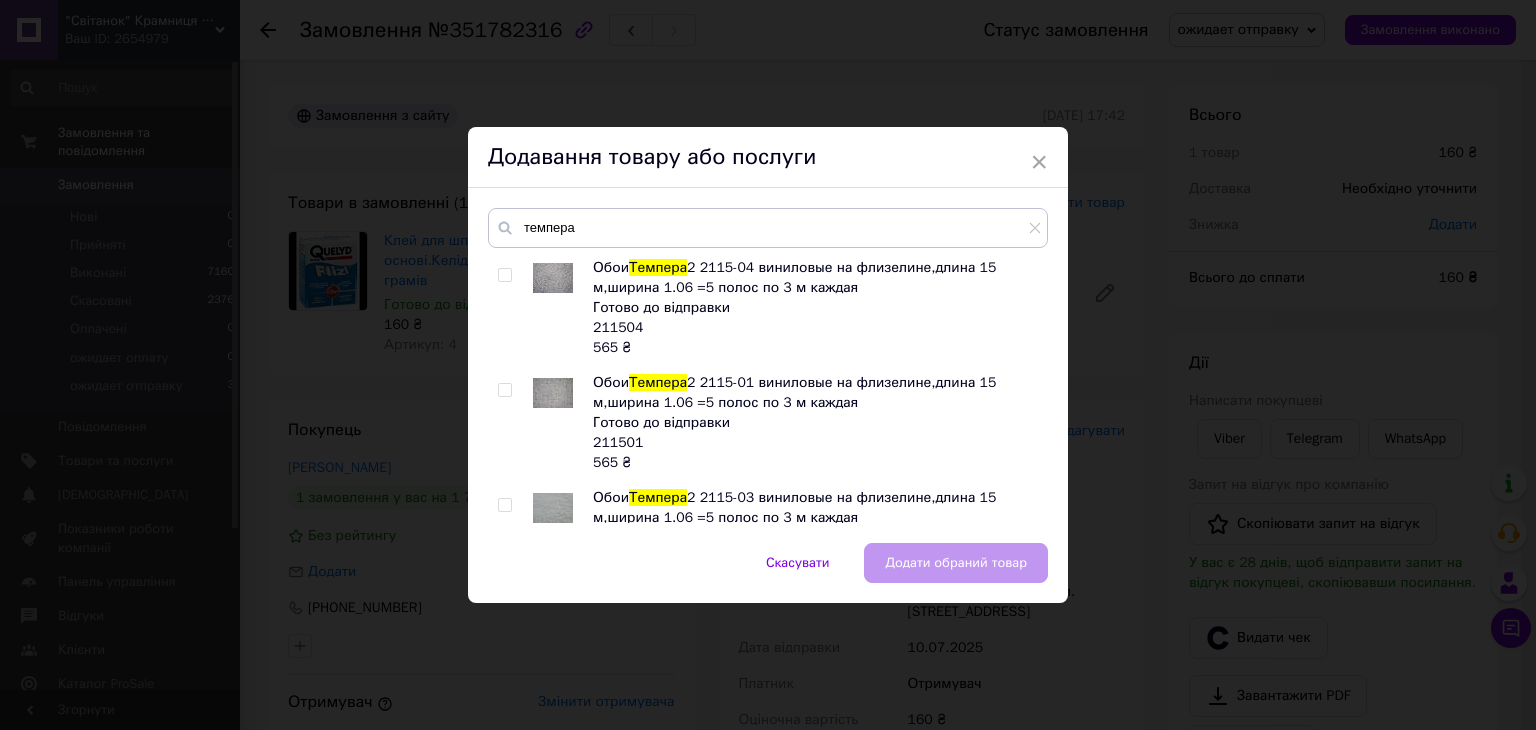 drag, startPoint x: 501, startPoint y: 274, endPoint x: 692, endPoint y: 394, distance: 225.56818 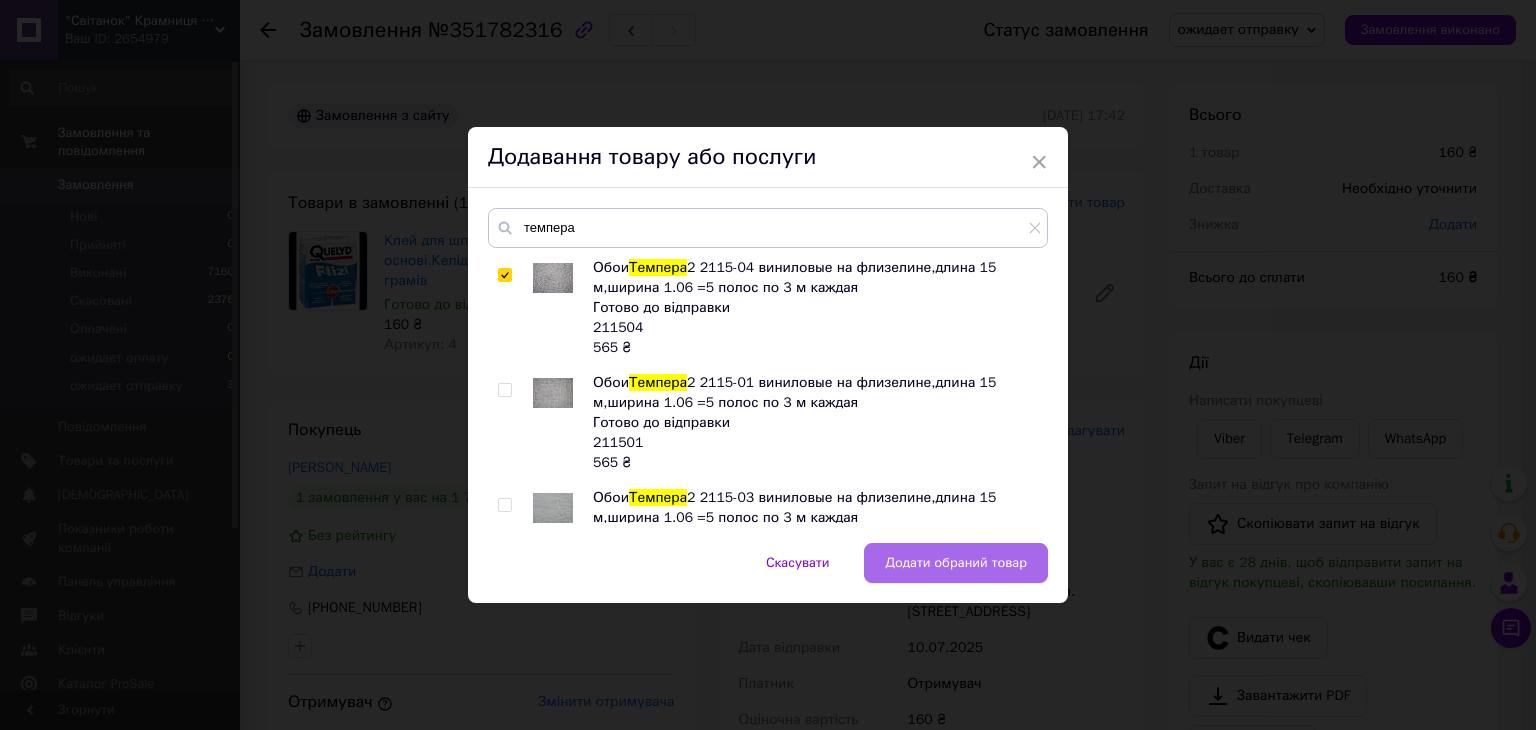 click on "Додати обраний товар" at bounding box center [956, 563] 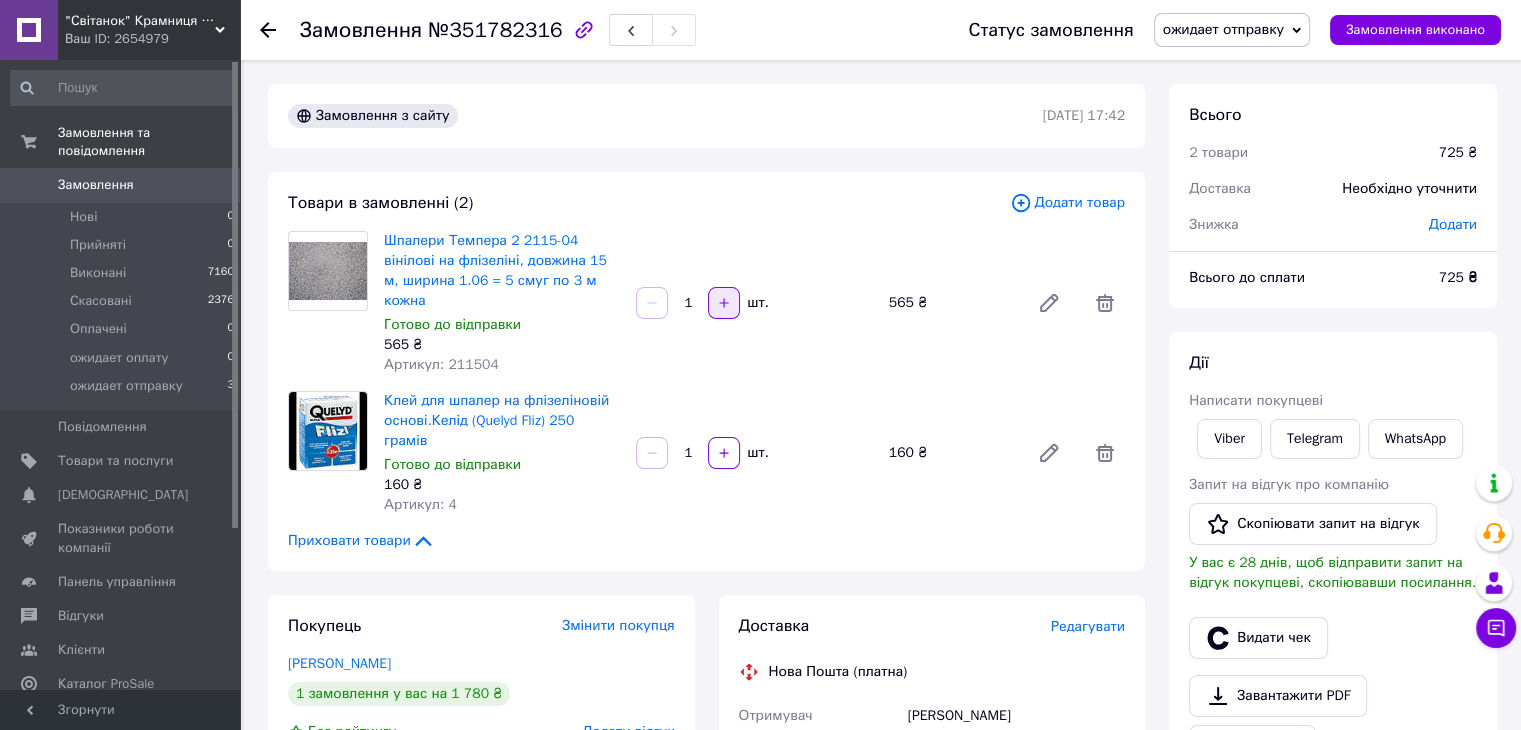 click 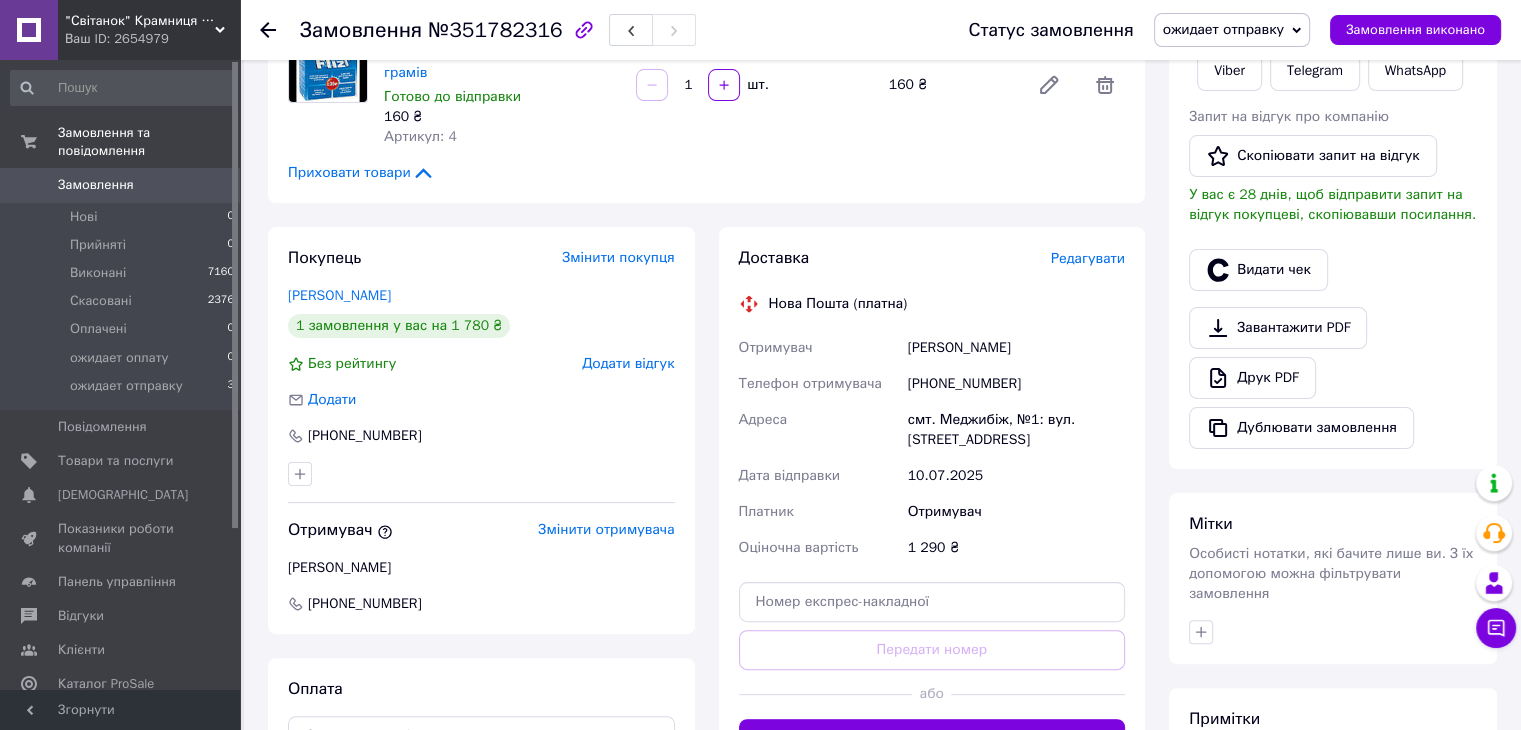 scroll, scrollTop: 400, scrollLeft: 0, axis: vertical 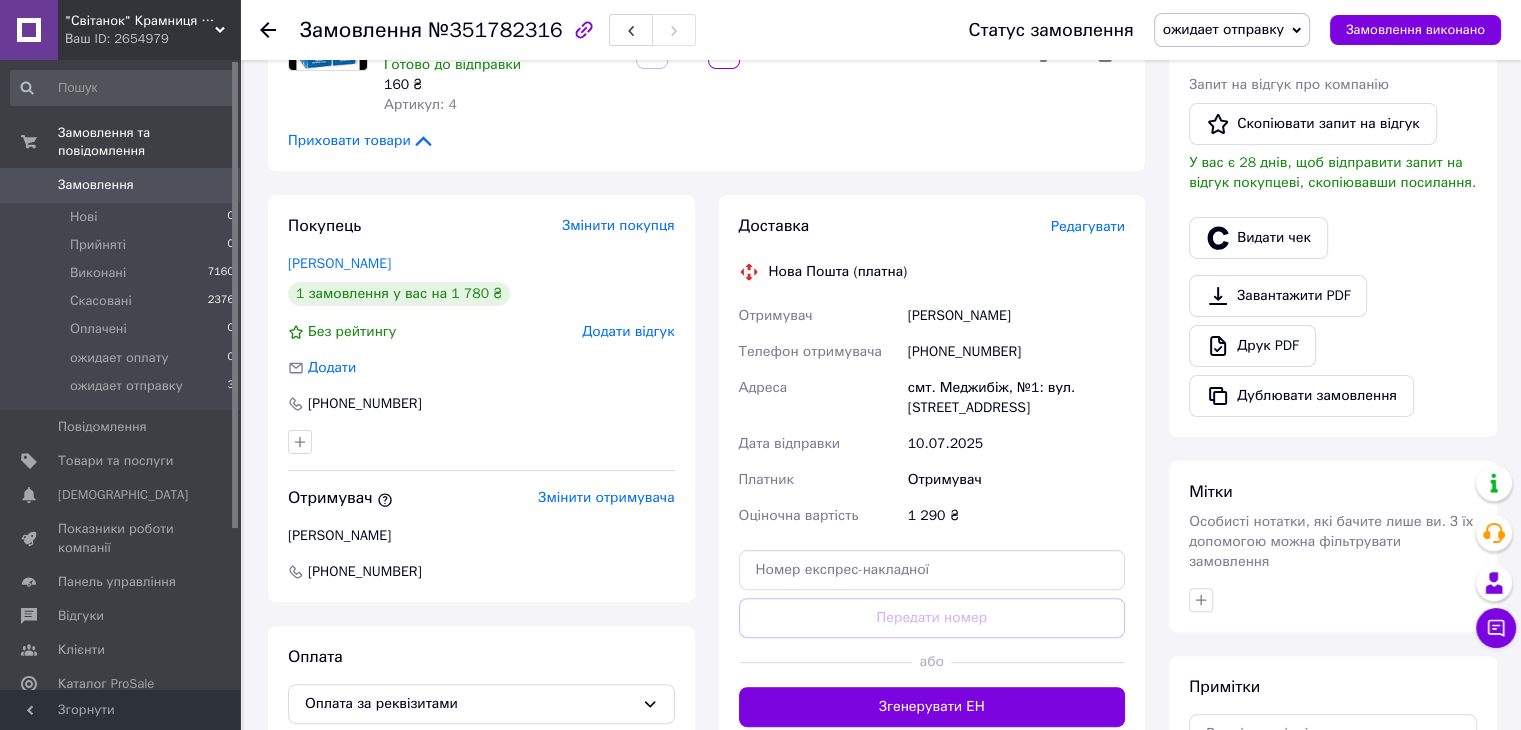 click at bounding box center (724, -97) 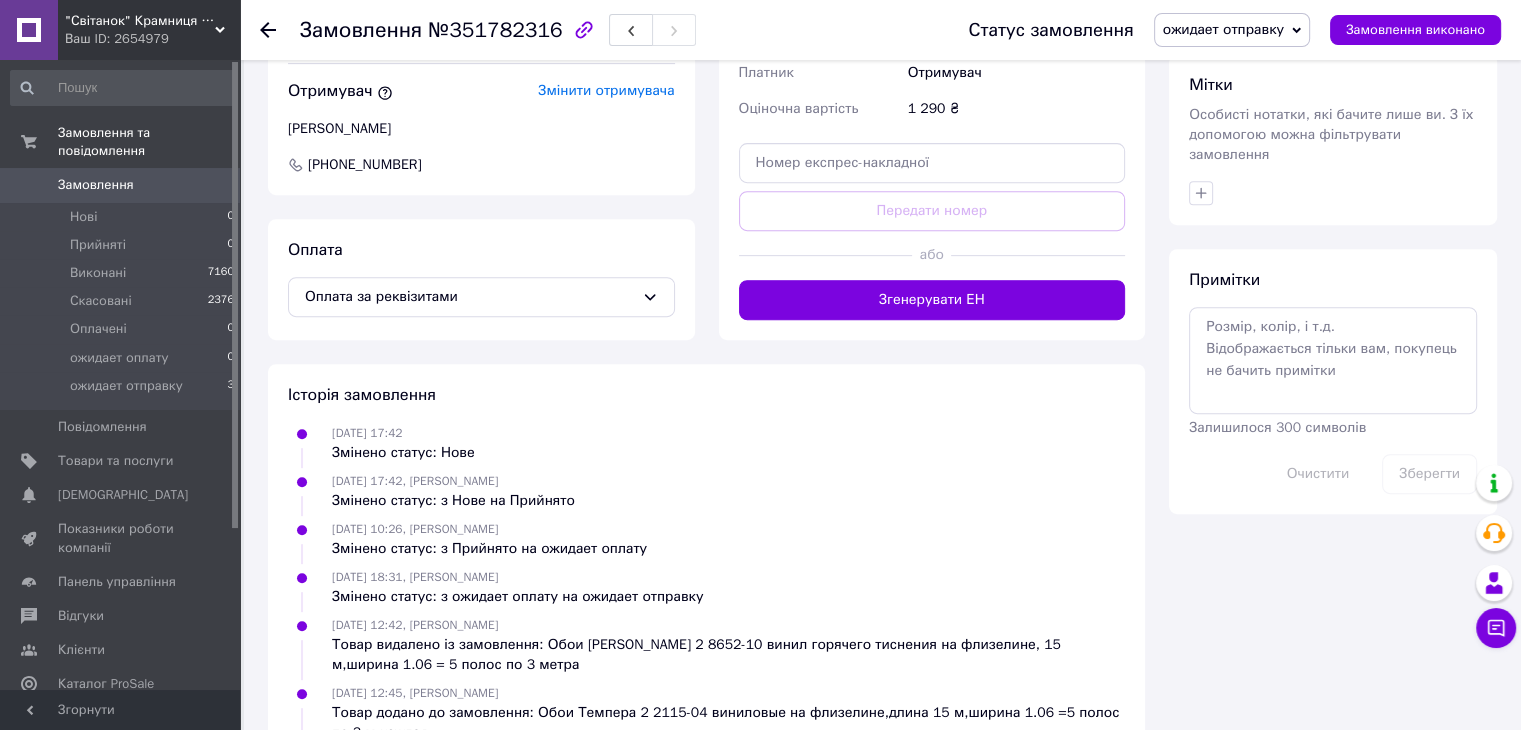 scroll, scrollTop: 893, scrollLeft: 0, axis: vertical 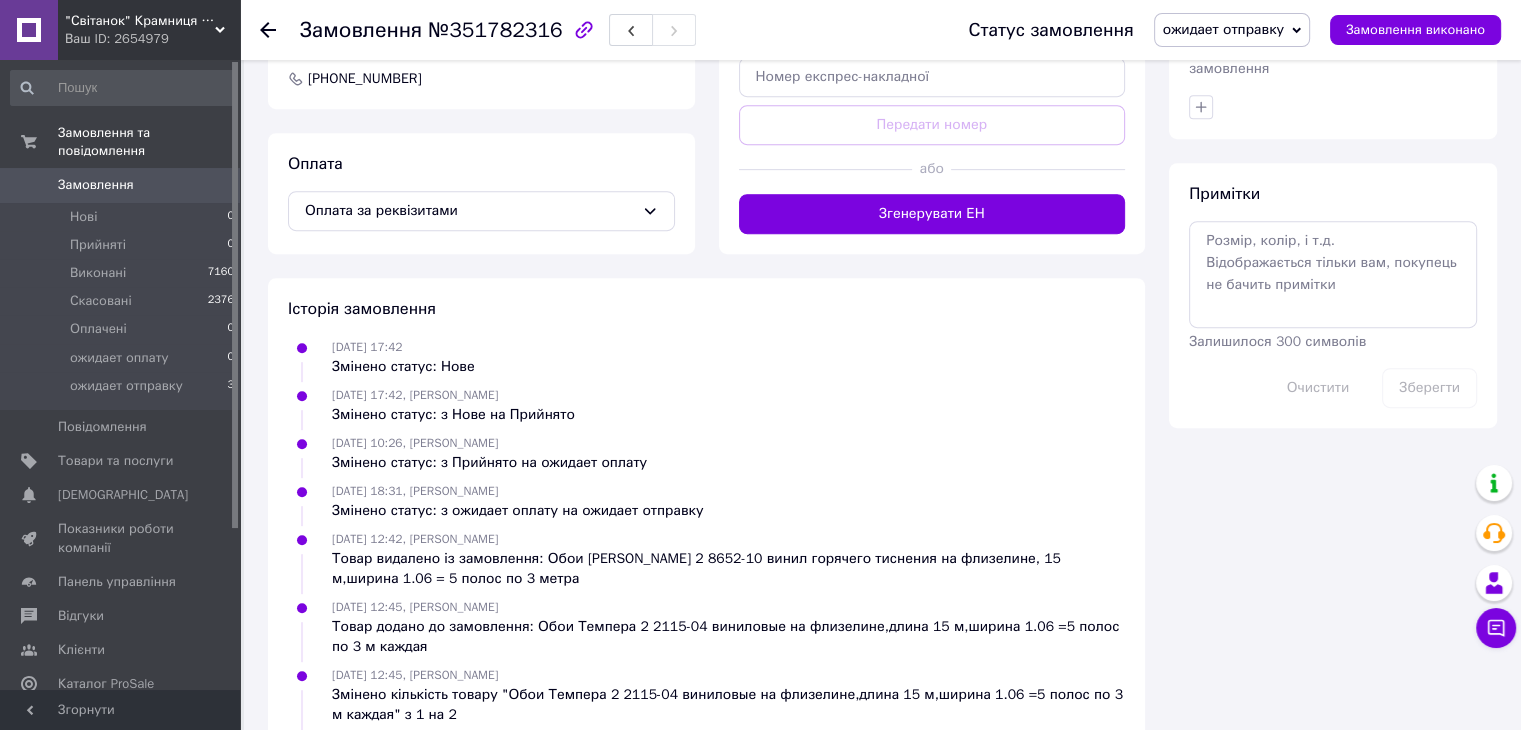 click at bounding box center (724, -590) 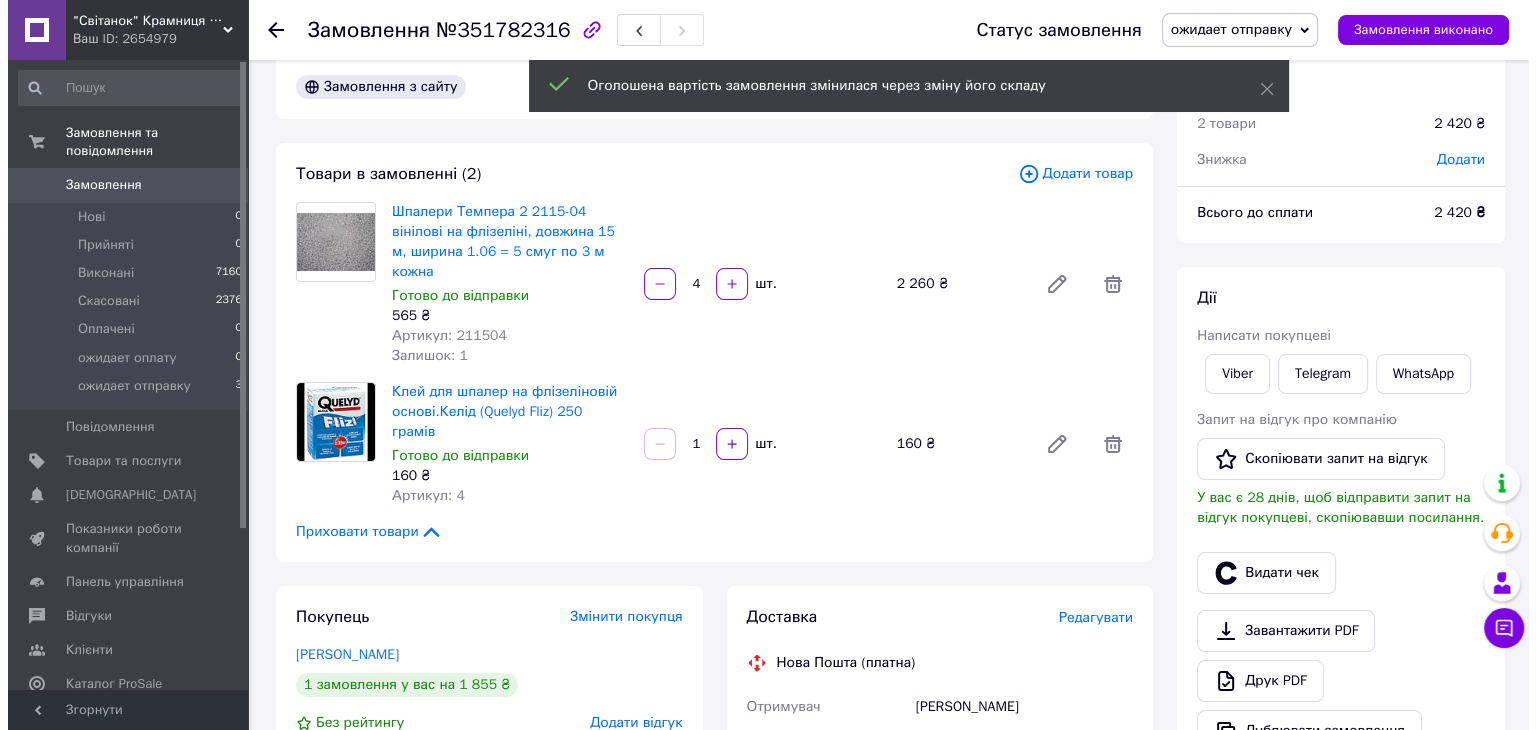 scroll, scrollTop: 0, scrollLeft: 0, axis: both 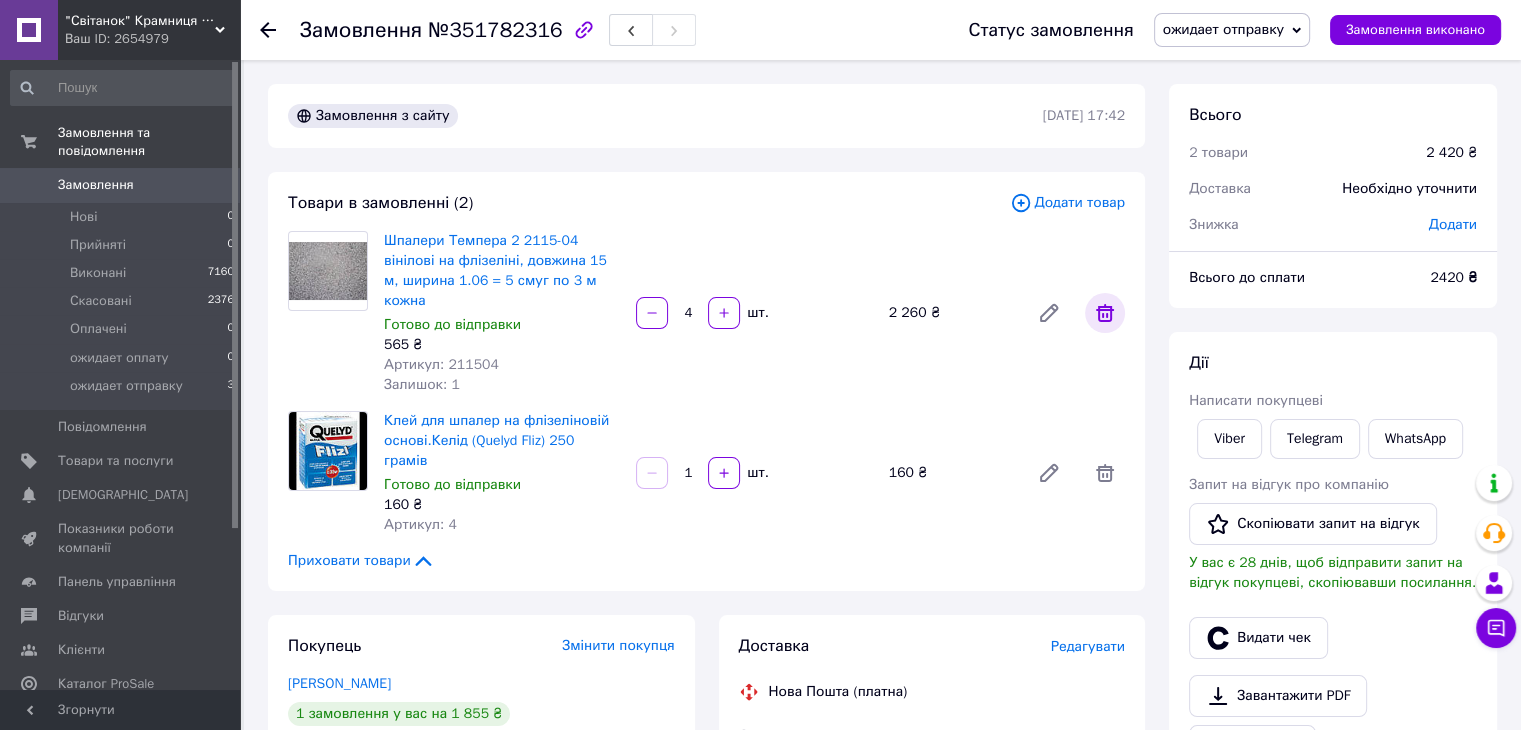 click 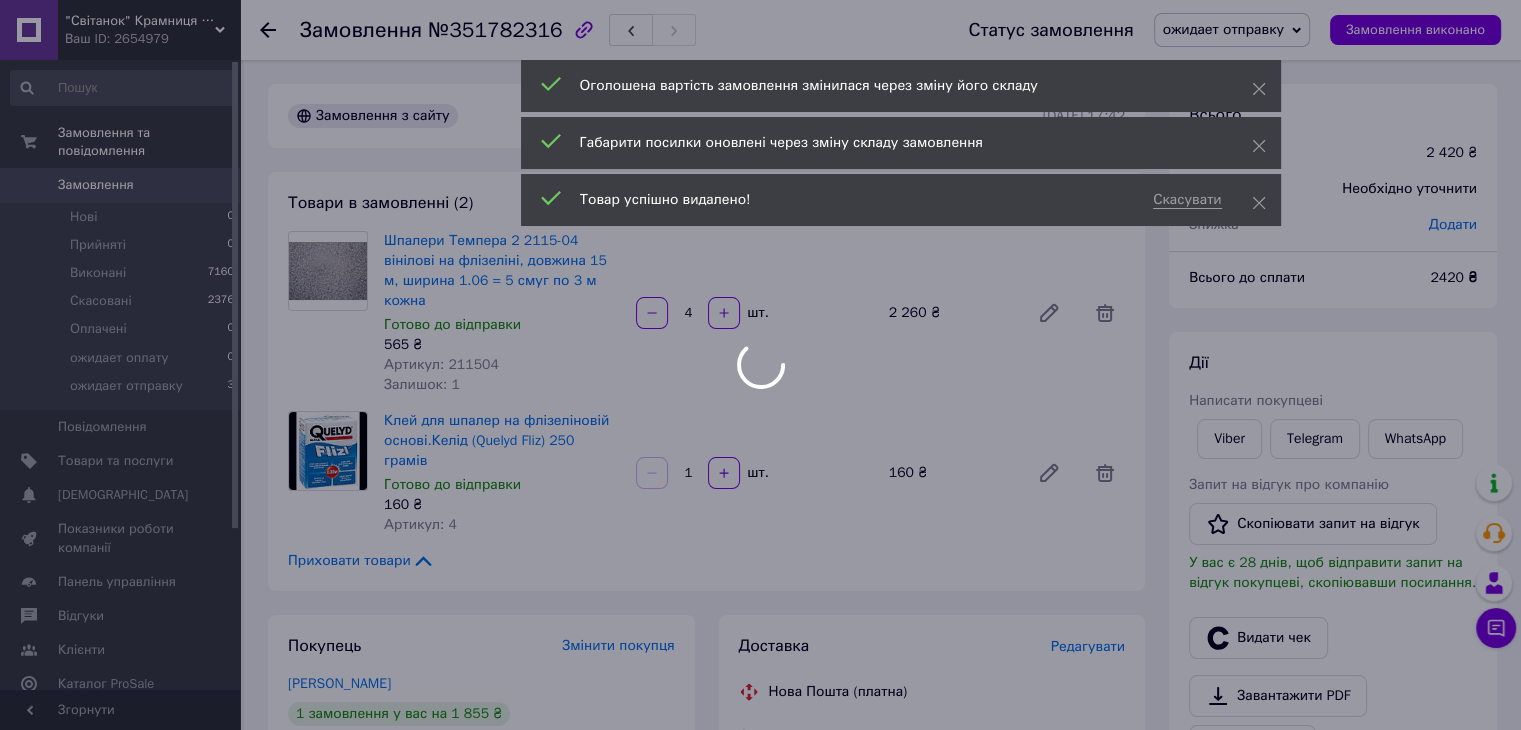 type on "1" 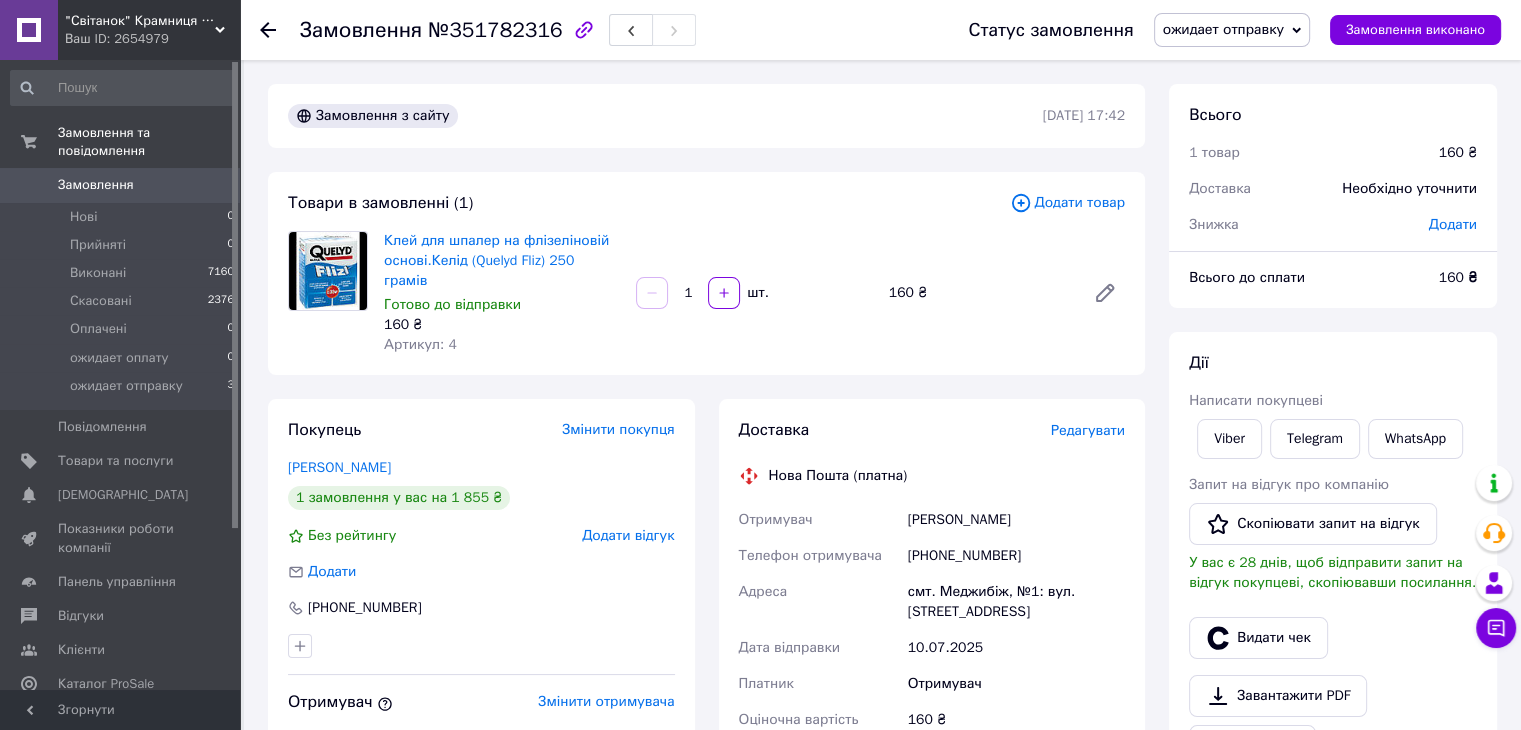 click on "Додати товар" at bounding box center [1067, 203] 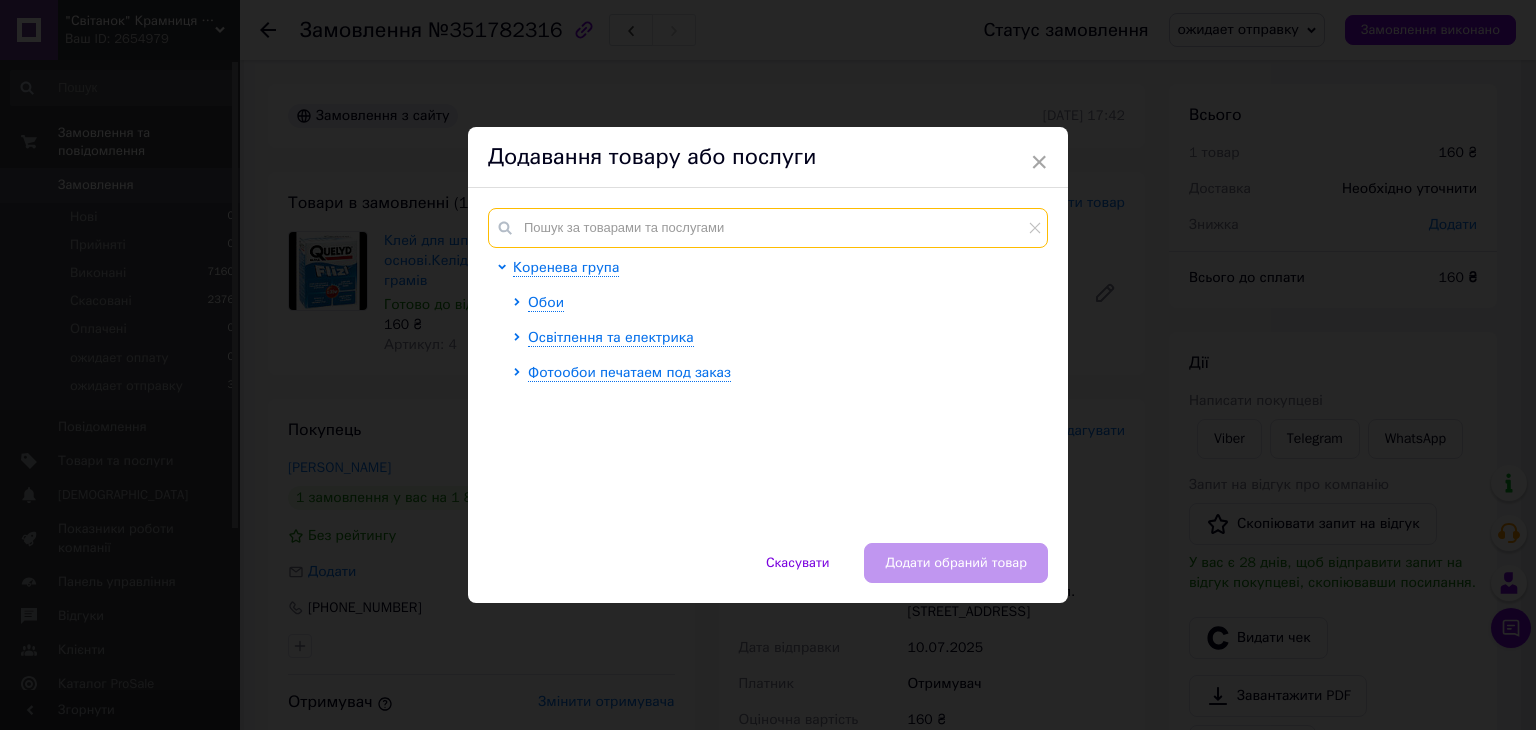 click at bounding box center [768, 228] 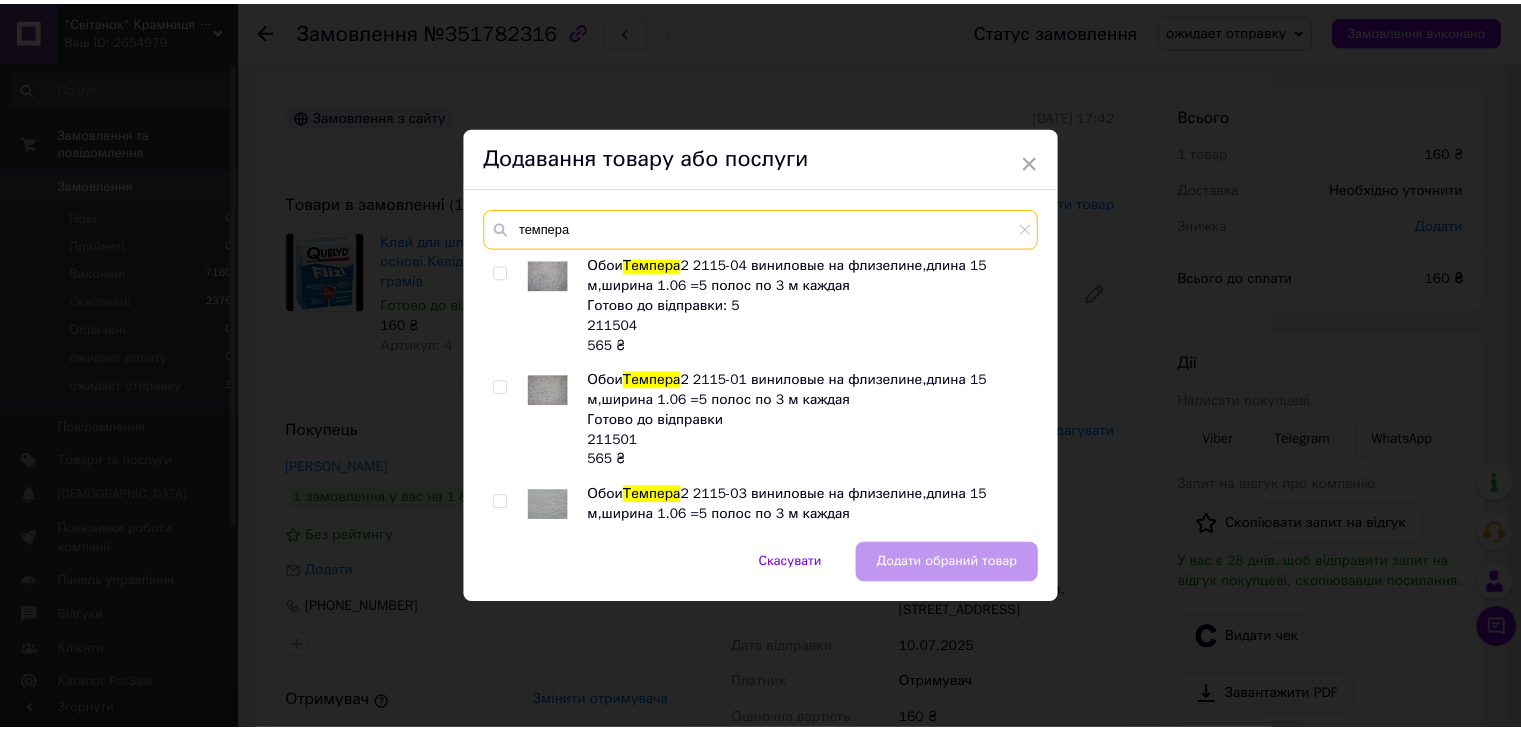scroll, scrollTop: 0, scrollLeft: 0, axis: both 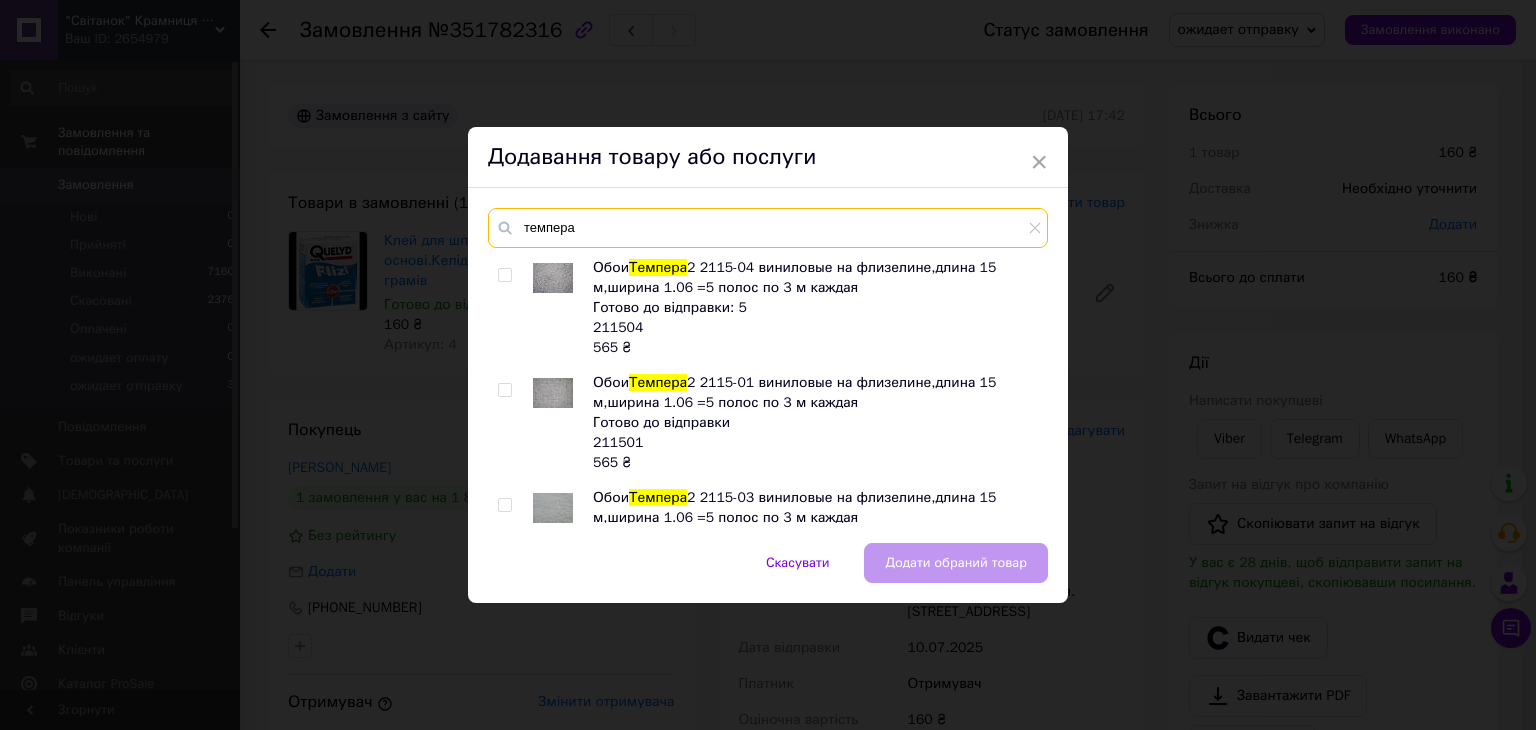 type on "темпера" 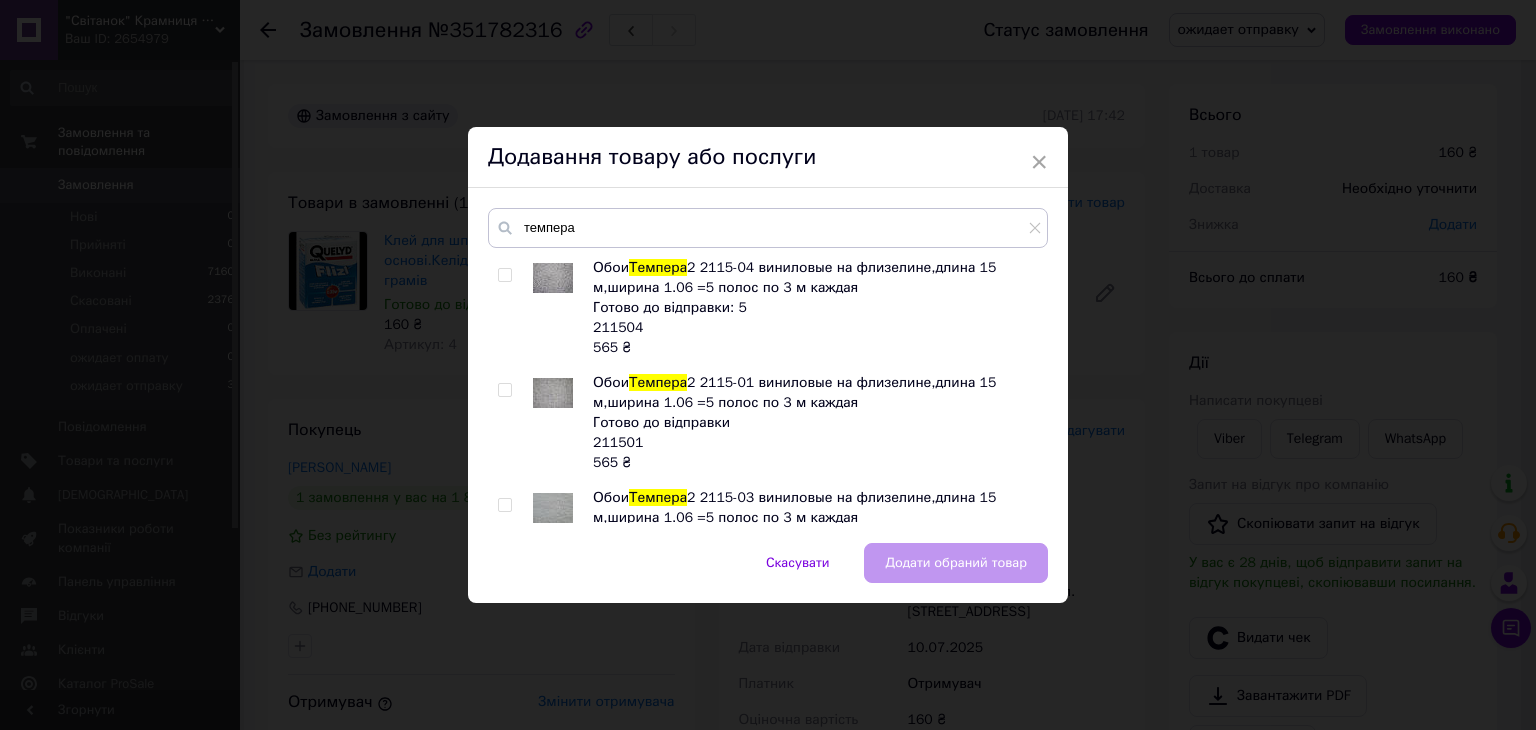 click at bounding box center [504, 275] 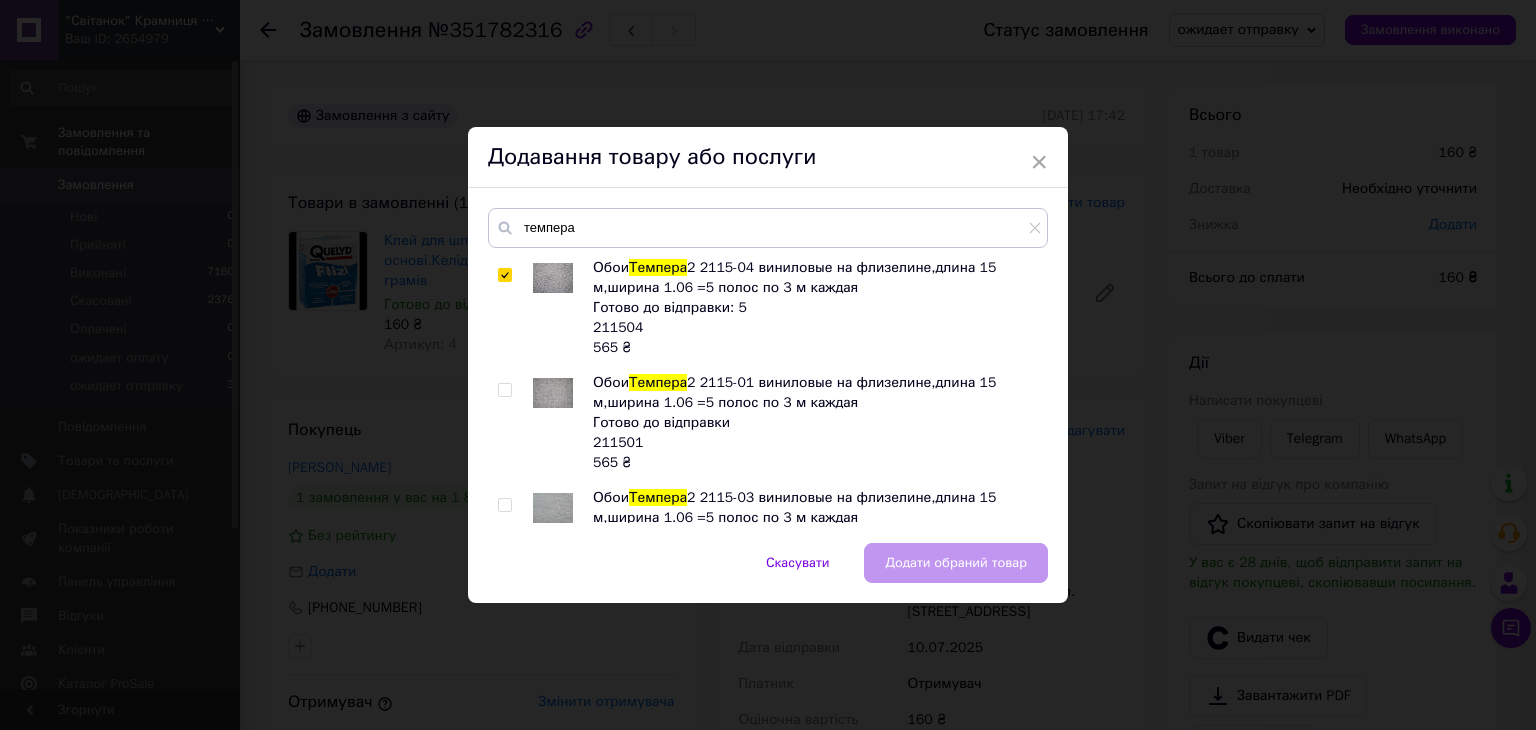 checkbox on "true" 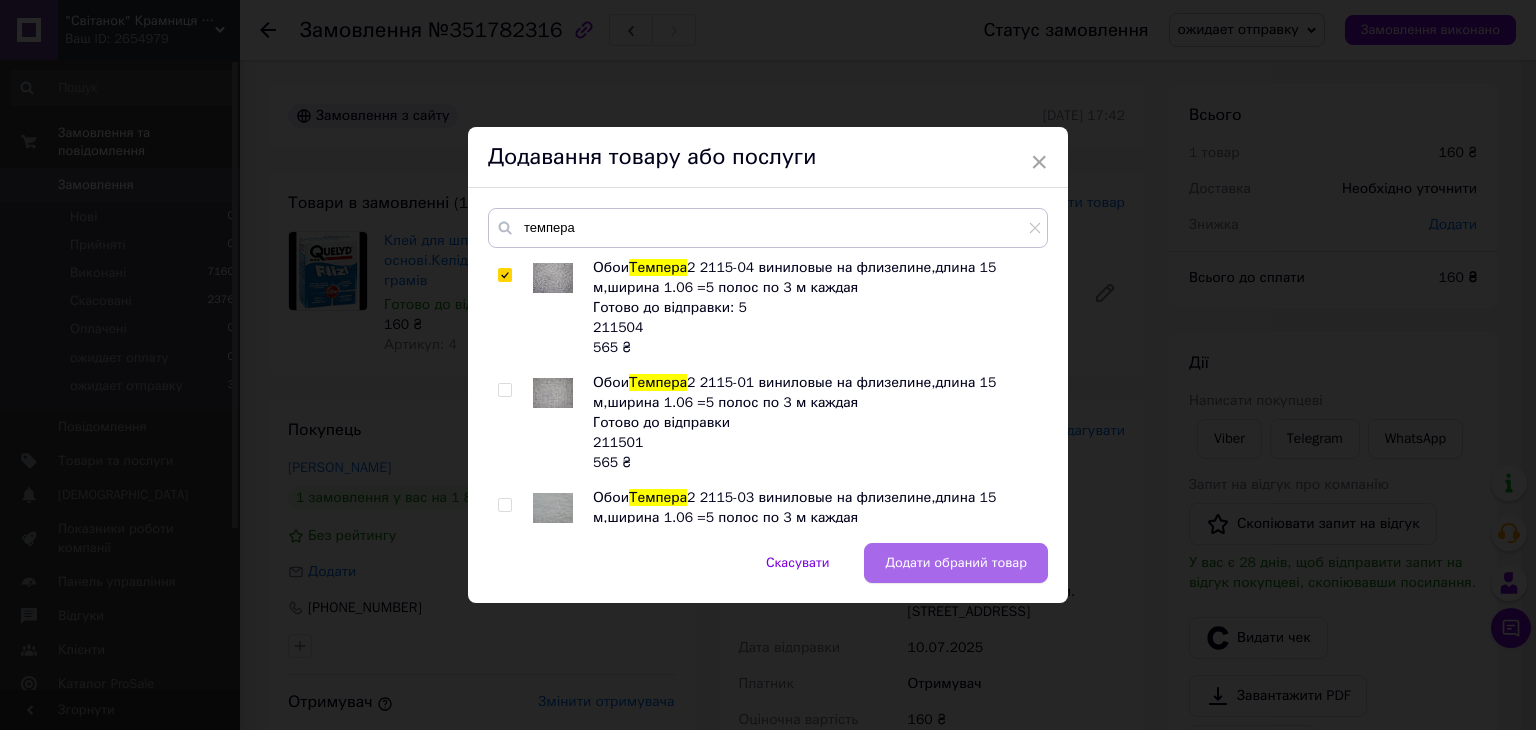 click on "Додати обраний товар" at bounding box center [956, 563] 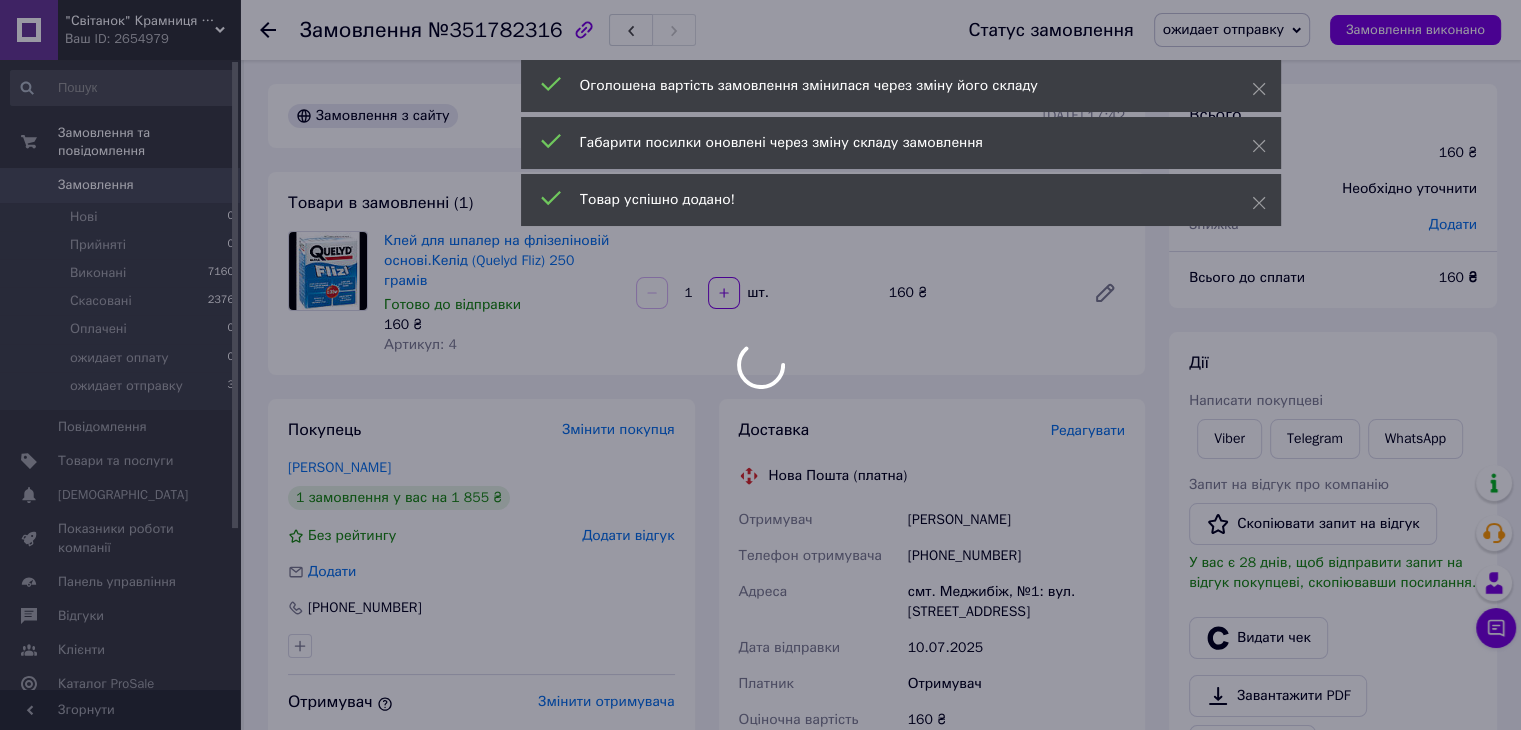scroll, scrollTop: 64, scrollLeft: 0, axis: vertical 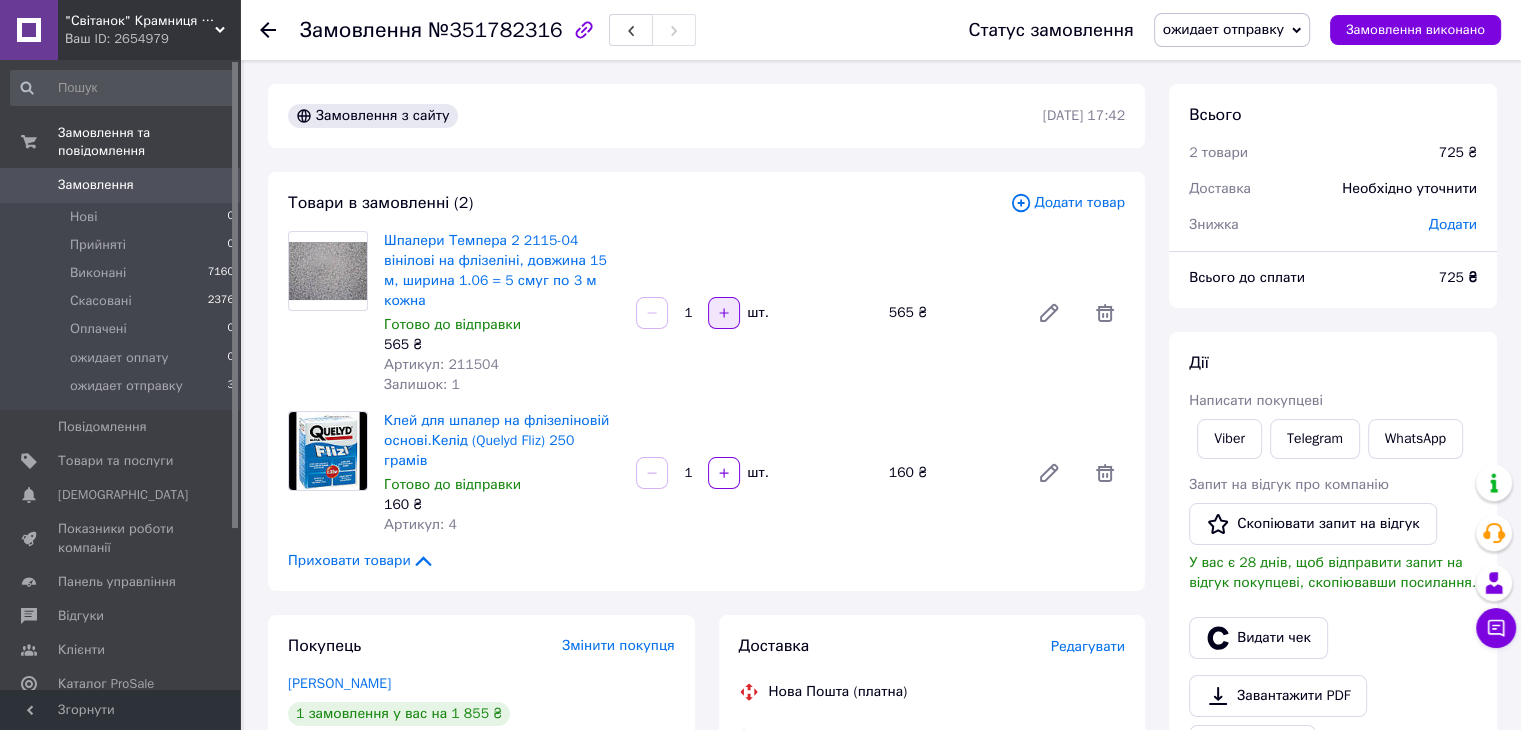 click 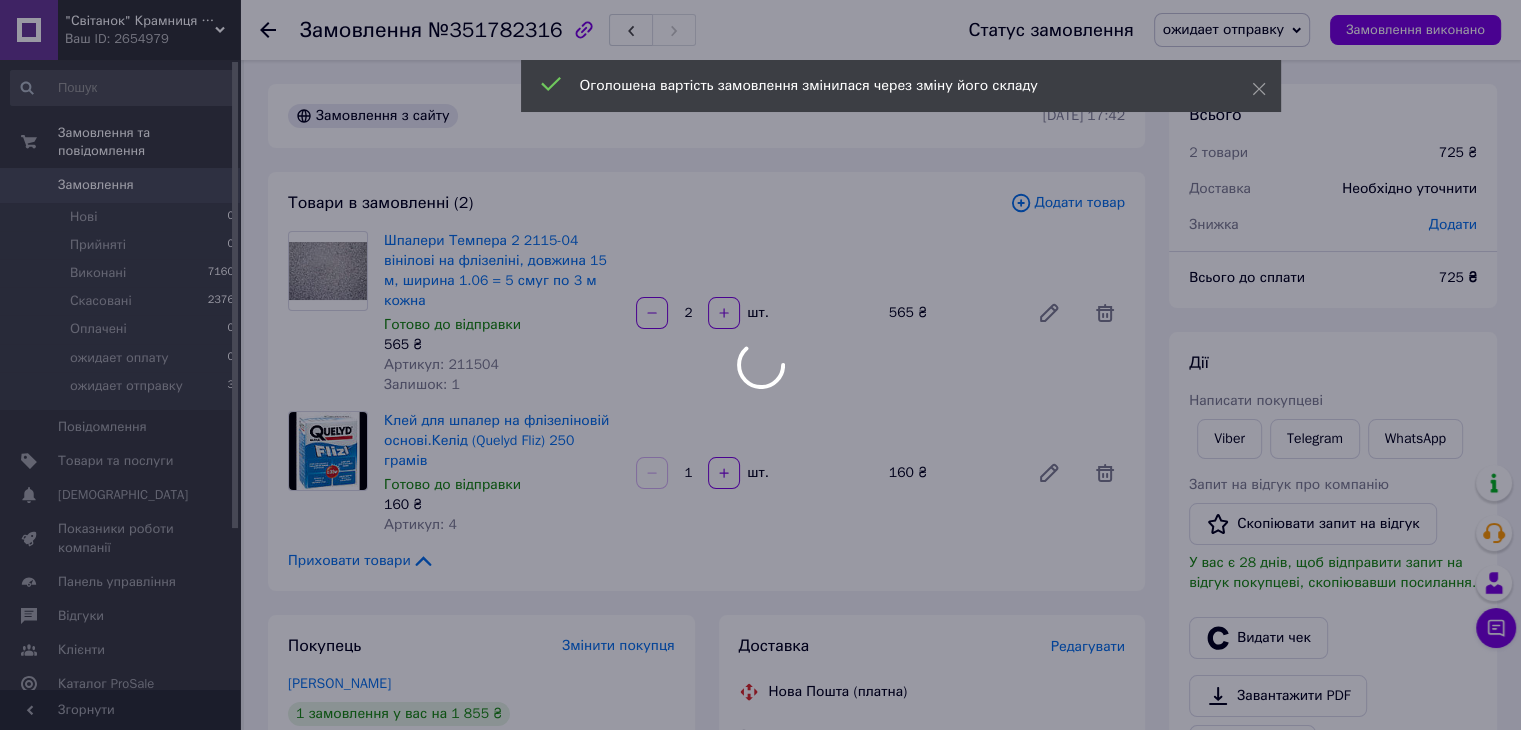 scroll, scrollTop: 132, scrollLeft: 0, axis: vertical 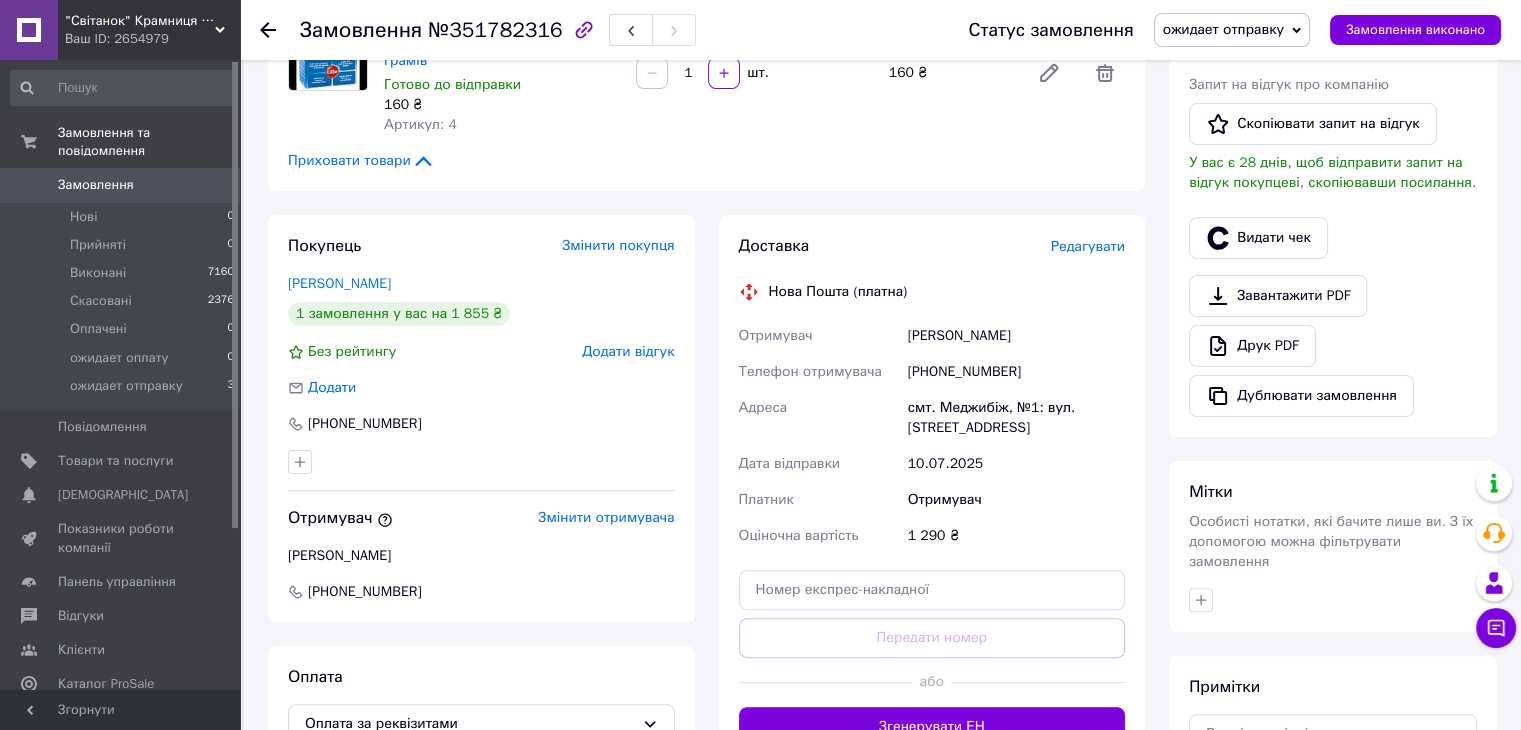 click on "Редагувати" at bounding box center [1088, 246] 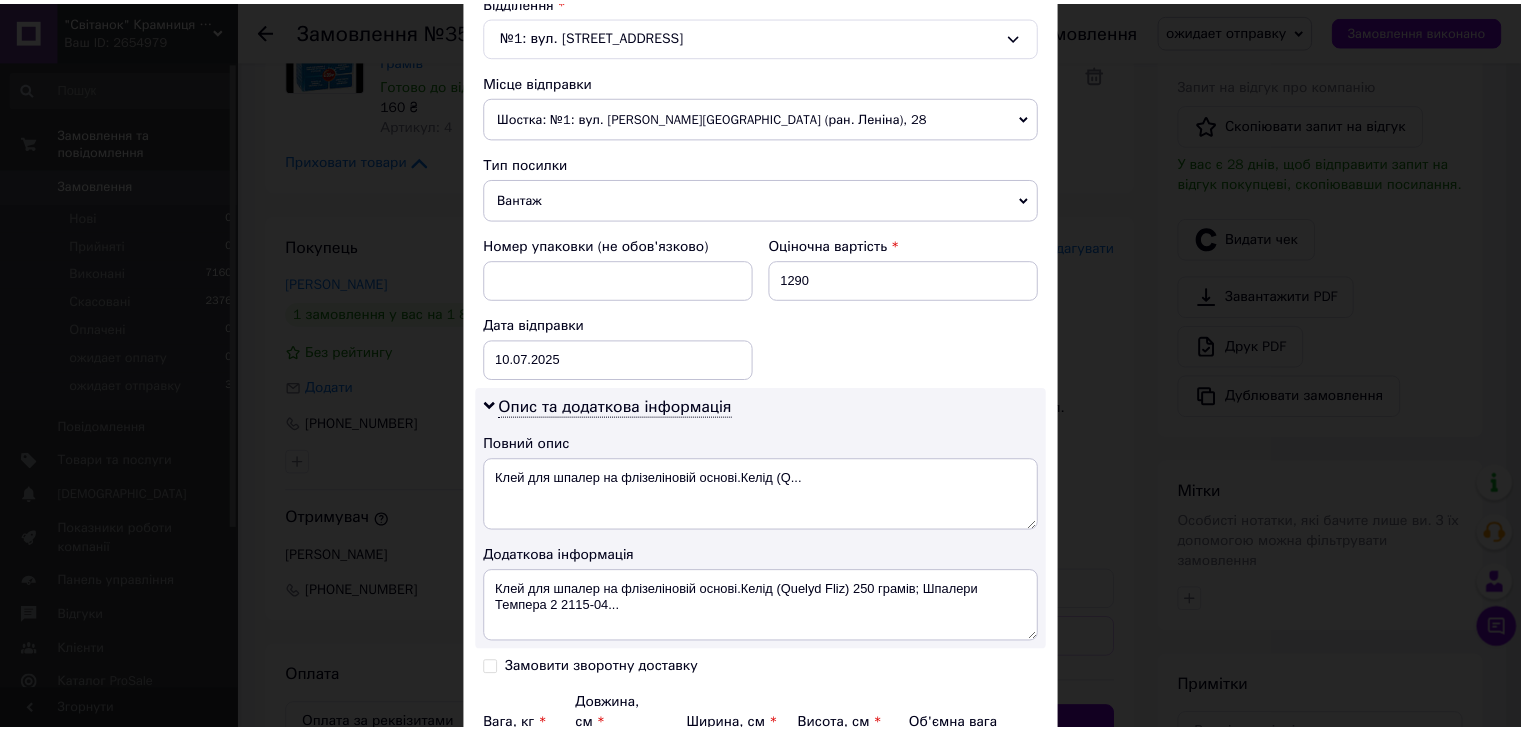scroll, scrollTop: 800, scrollLeft: 0, axis: vertical 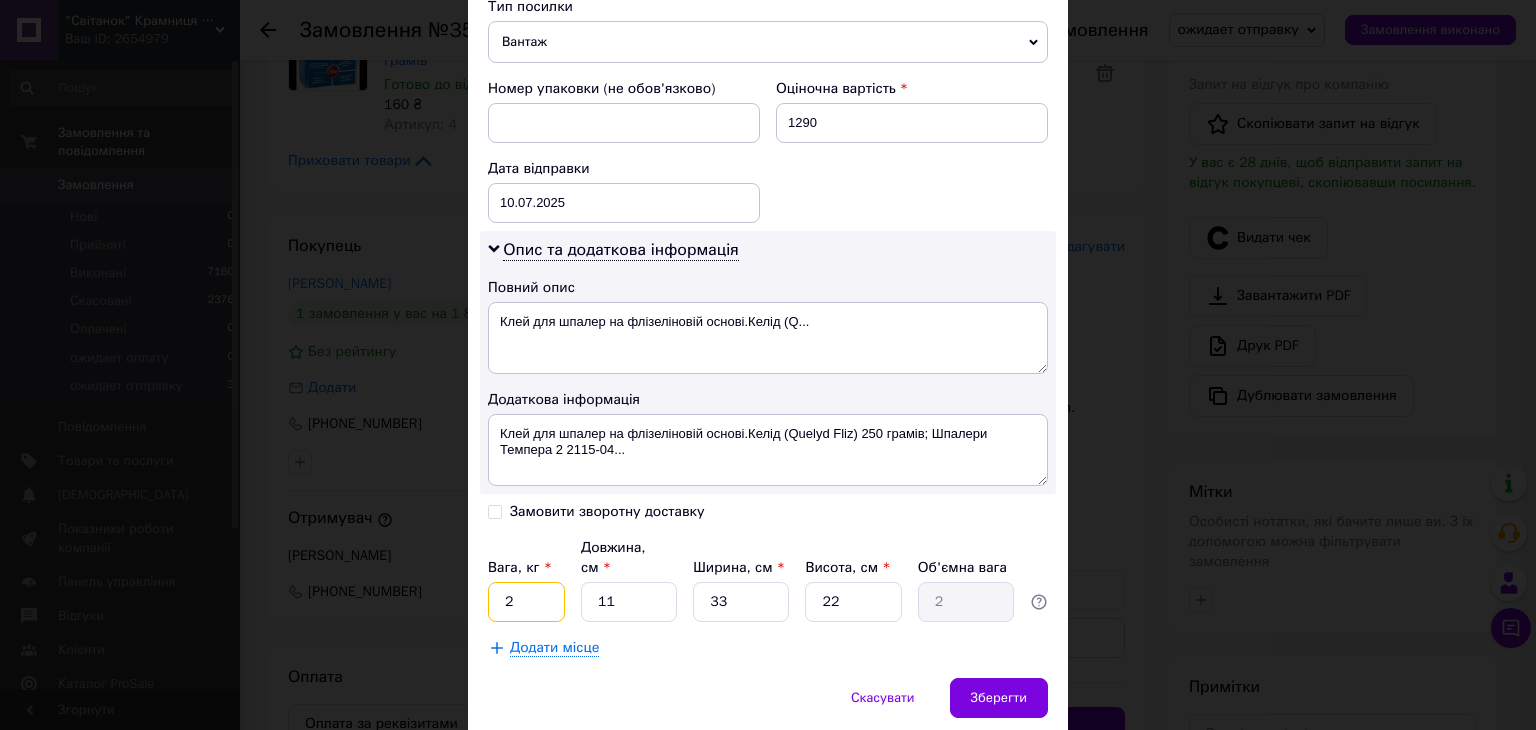 click on "2" at bounding box center [526, 602] 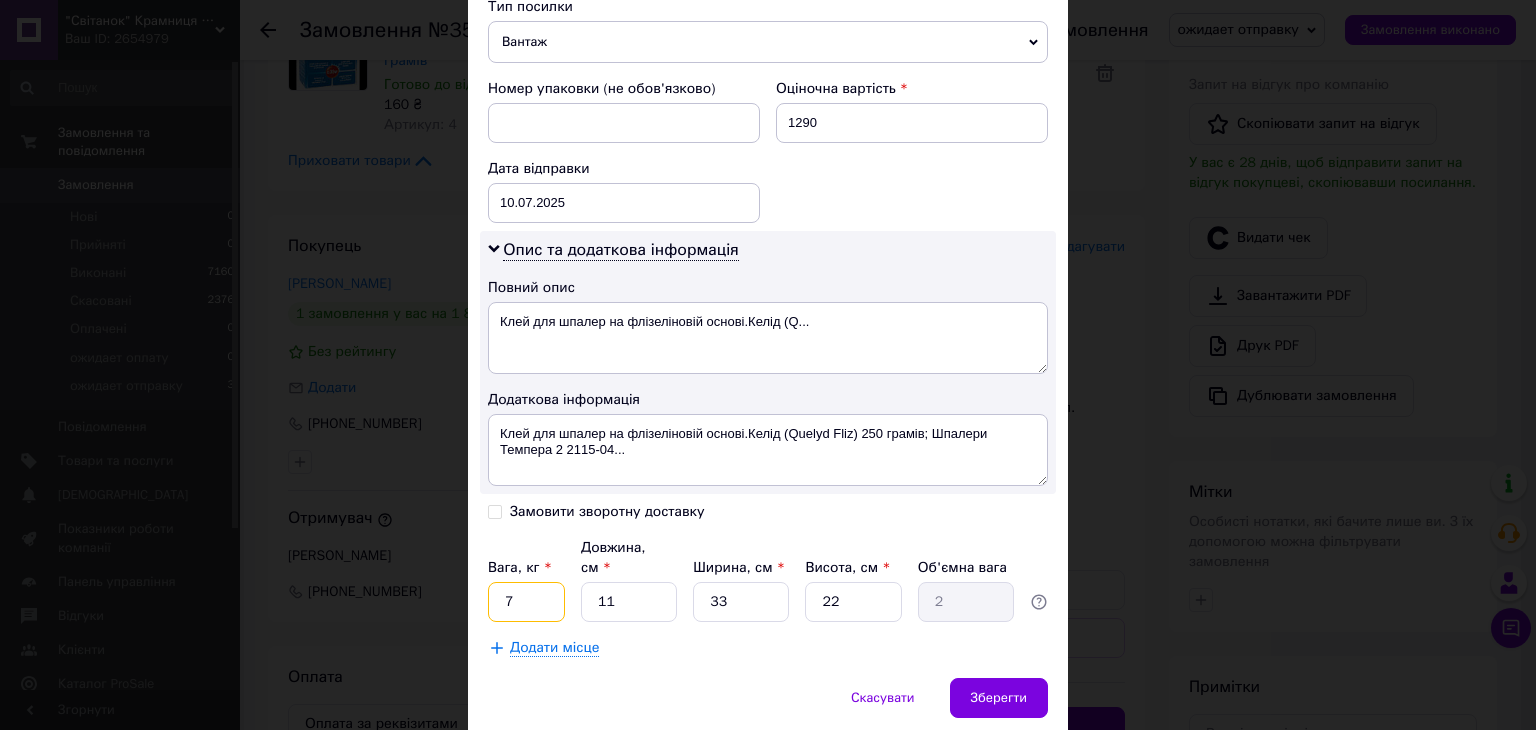 type on "7" 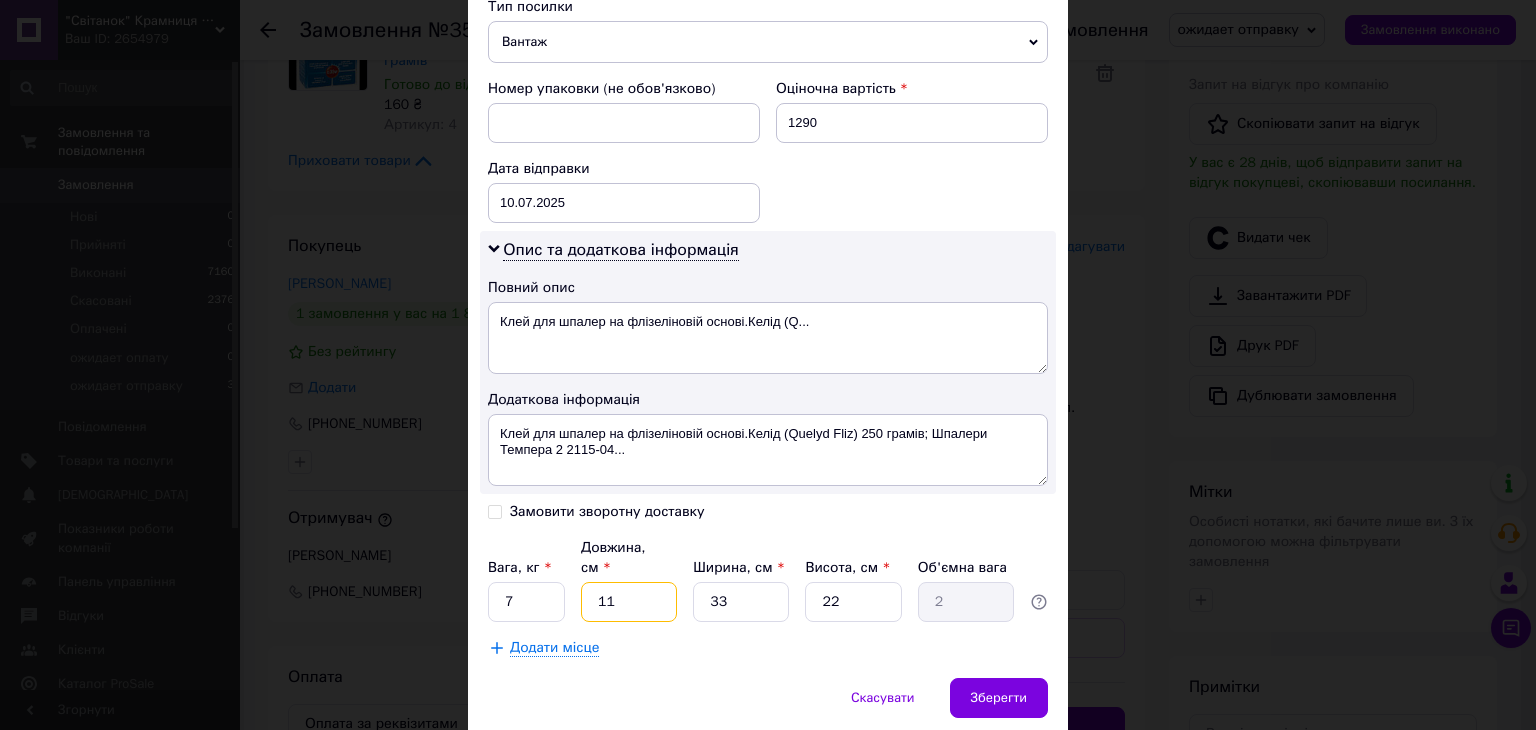 click on "11" at bounding box center [629, 602] 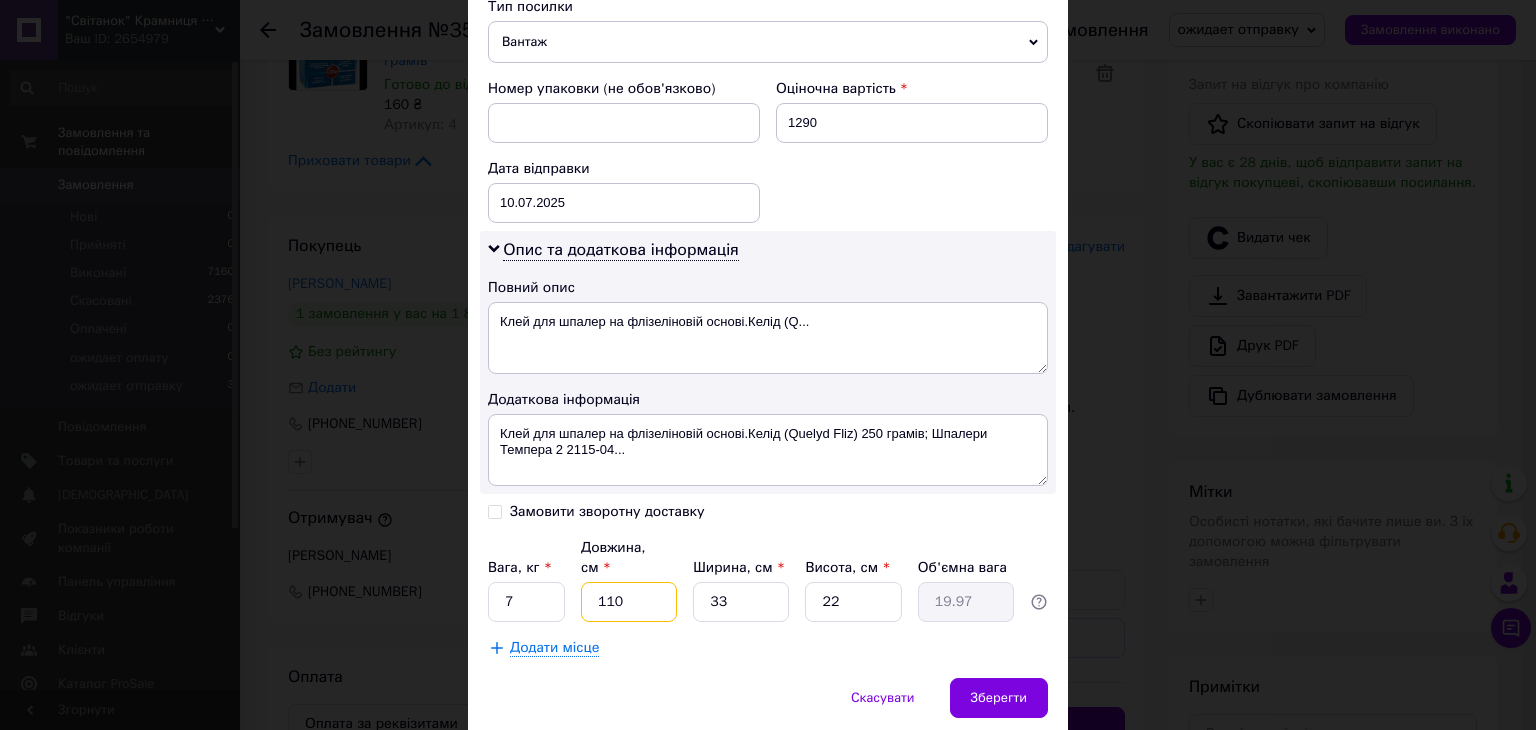 type on "110" 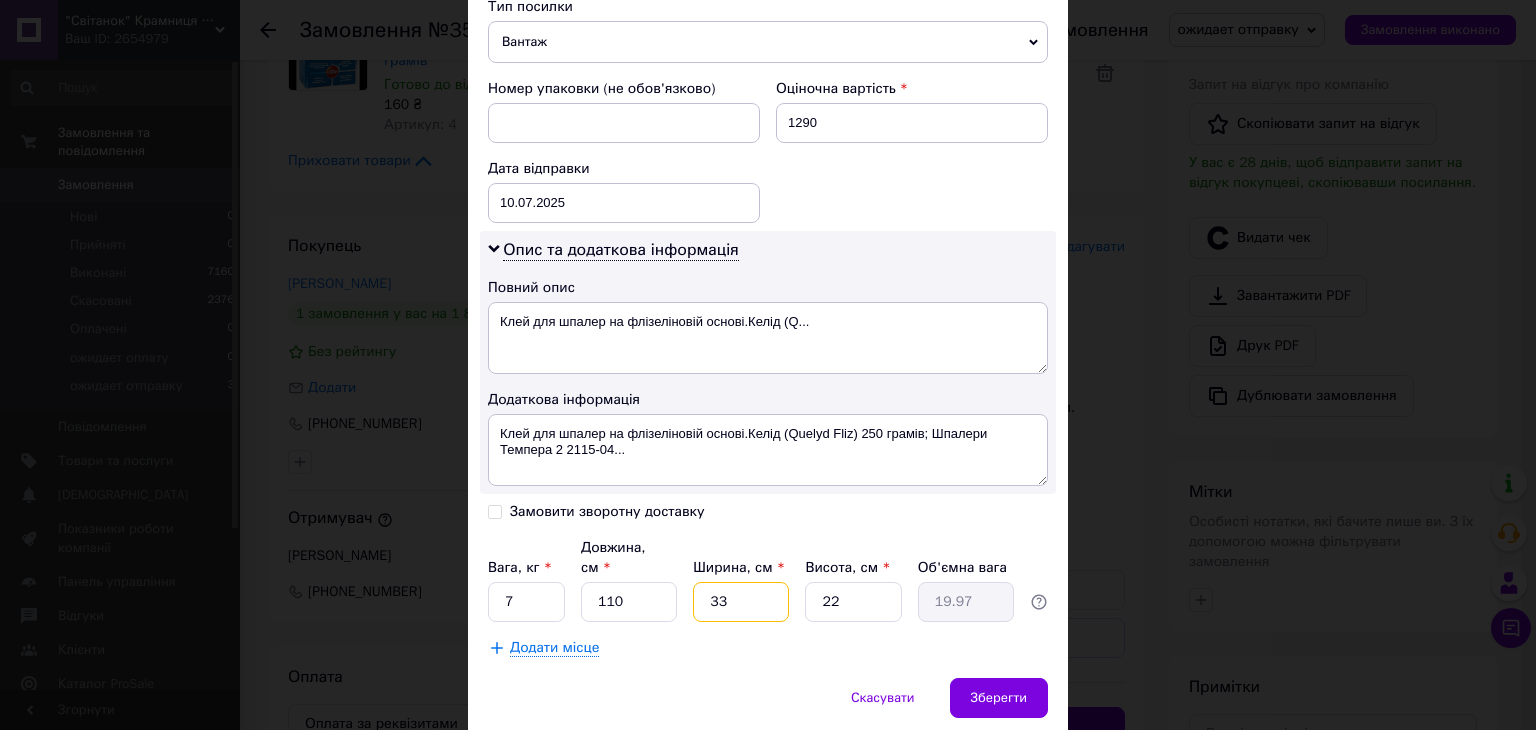 click on "33" at bounding box center [741, 602] 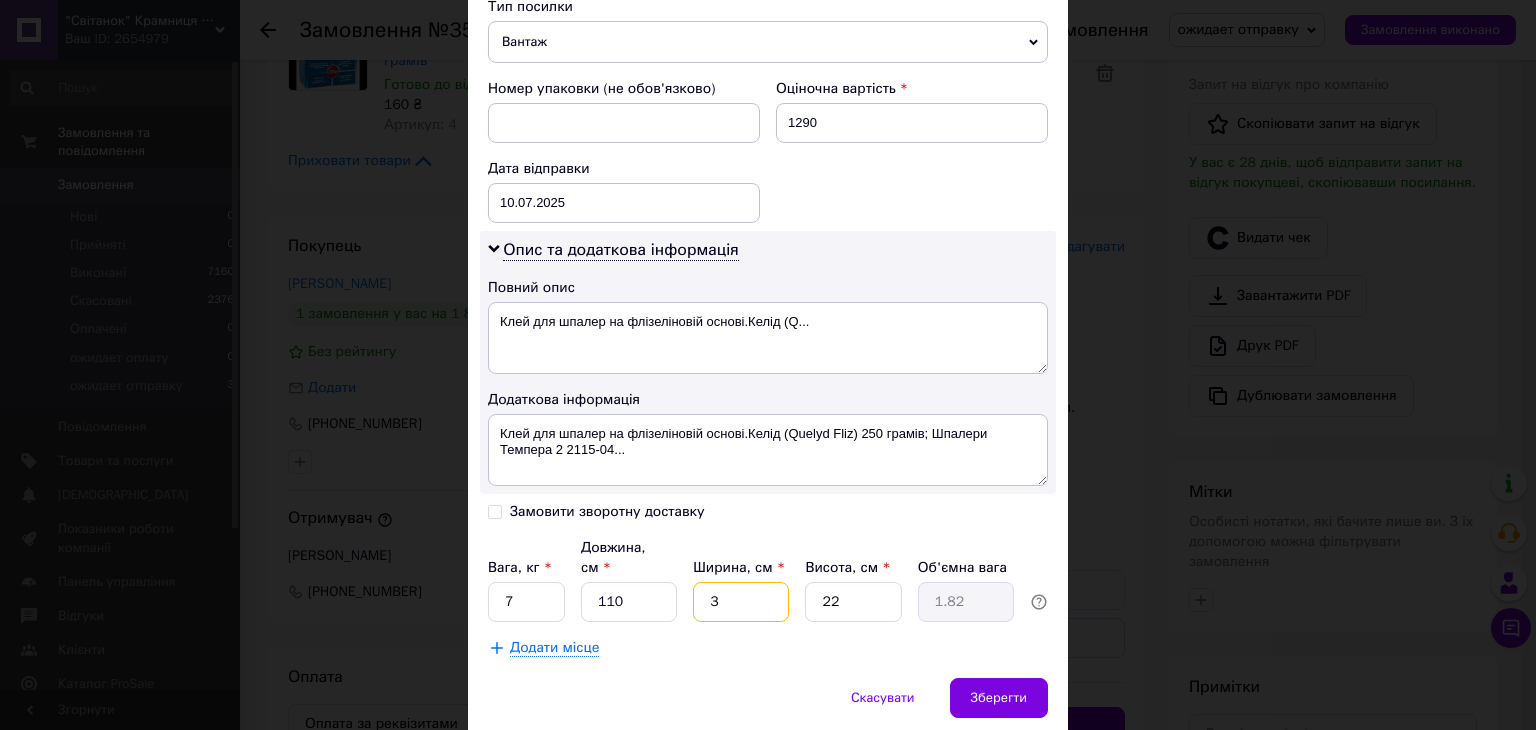 type 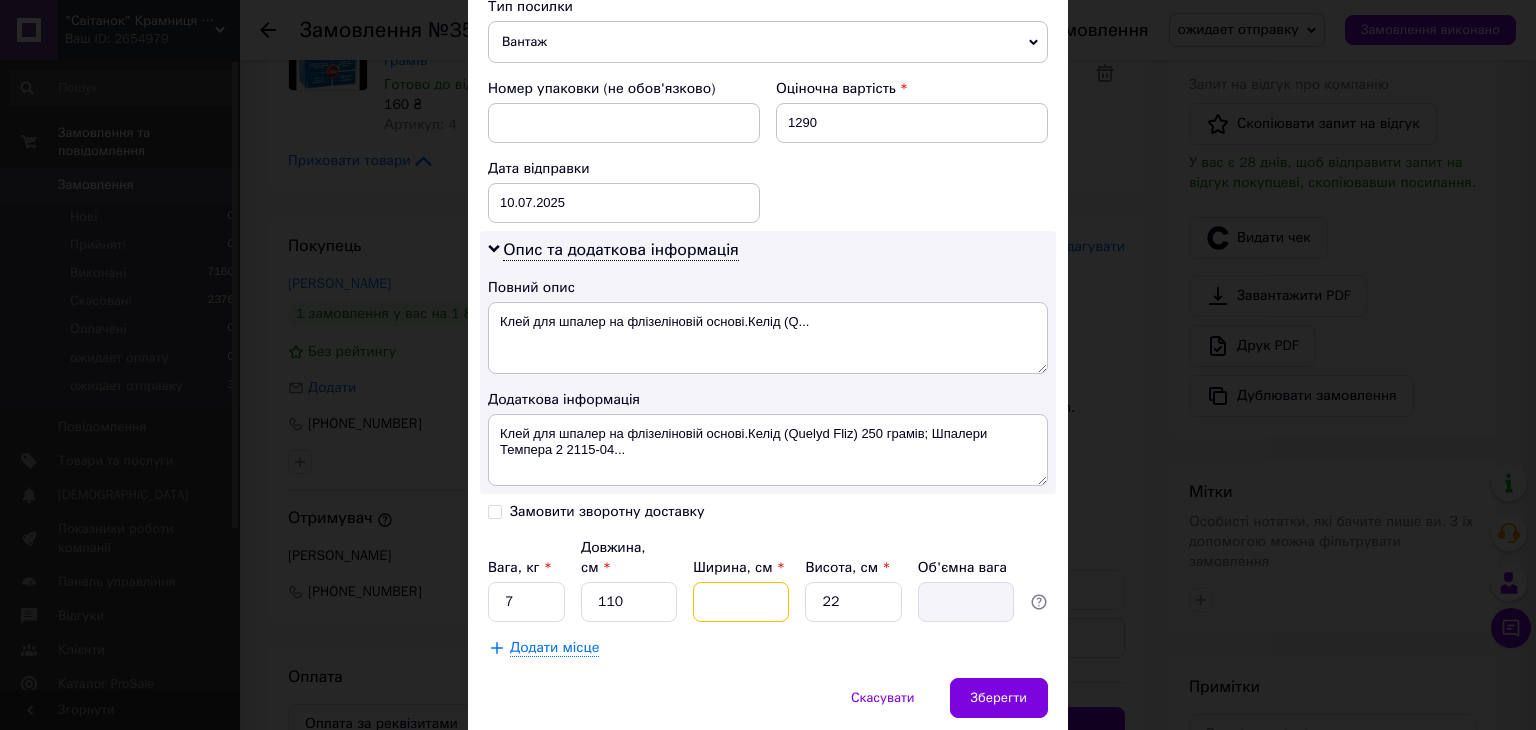 type on "1" 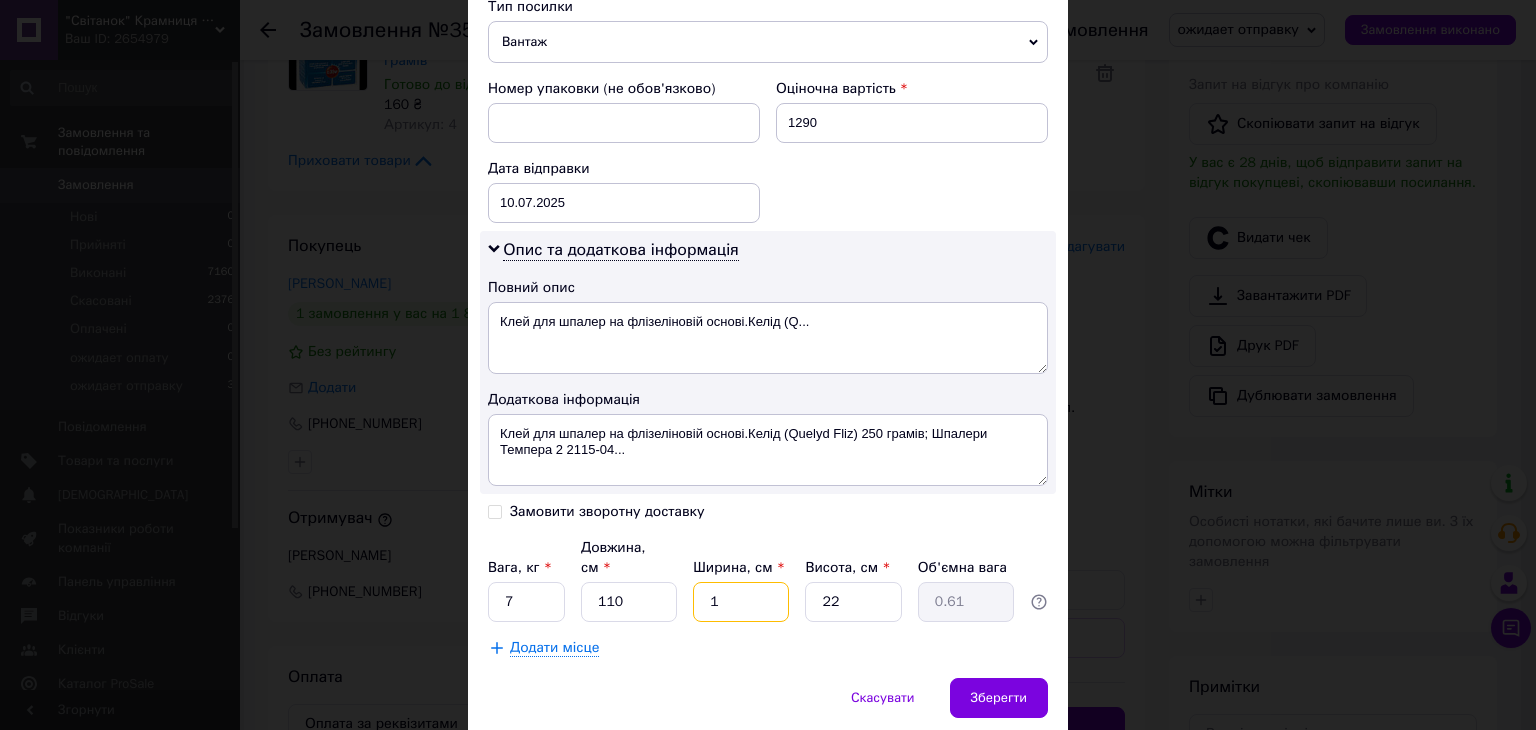 type on "15" 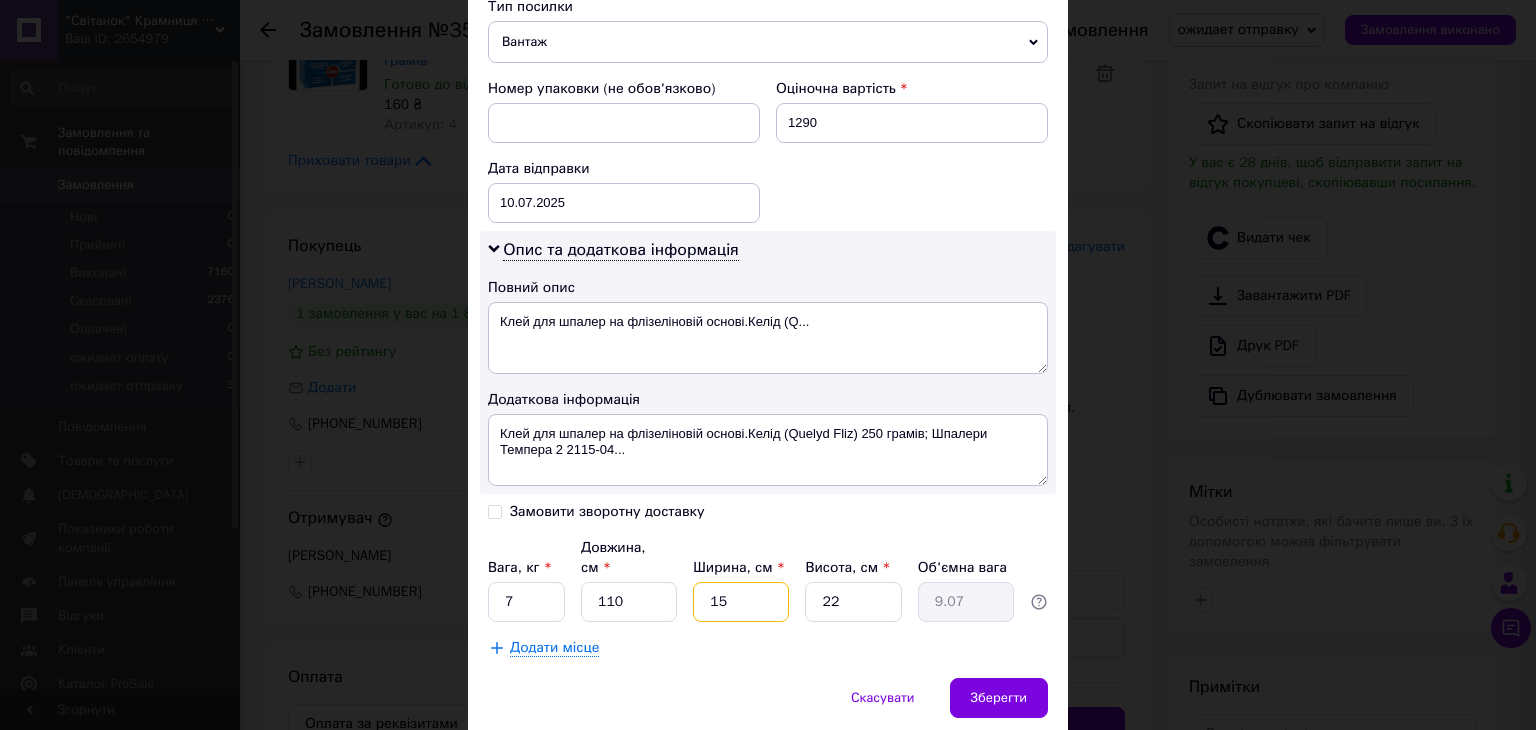 type on "15" 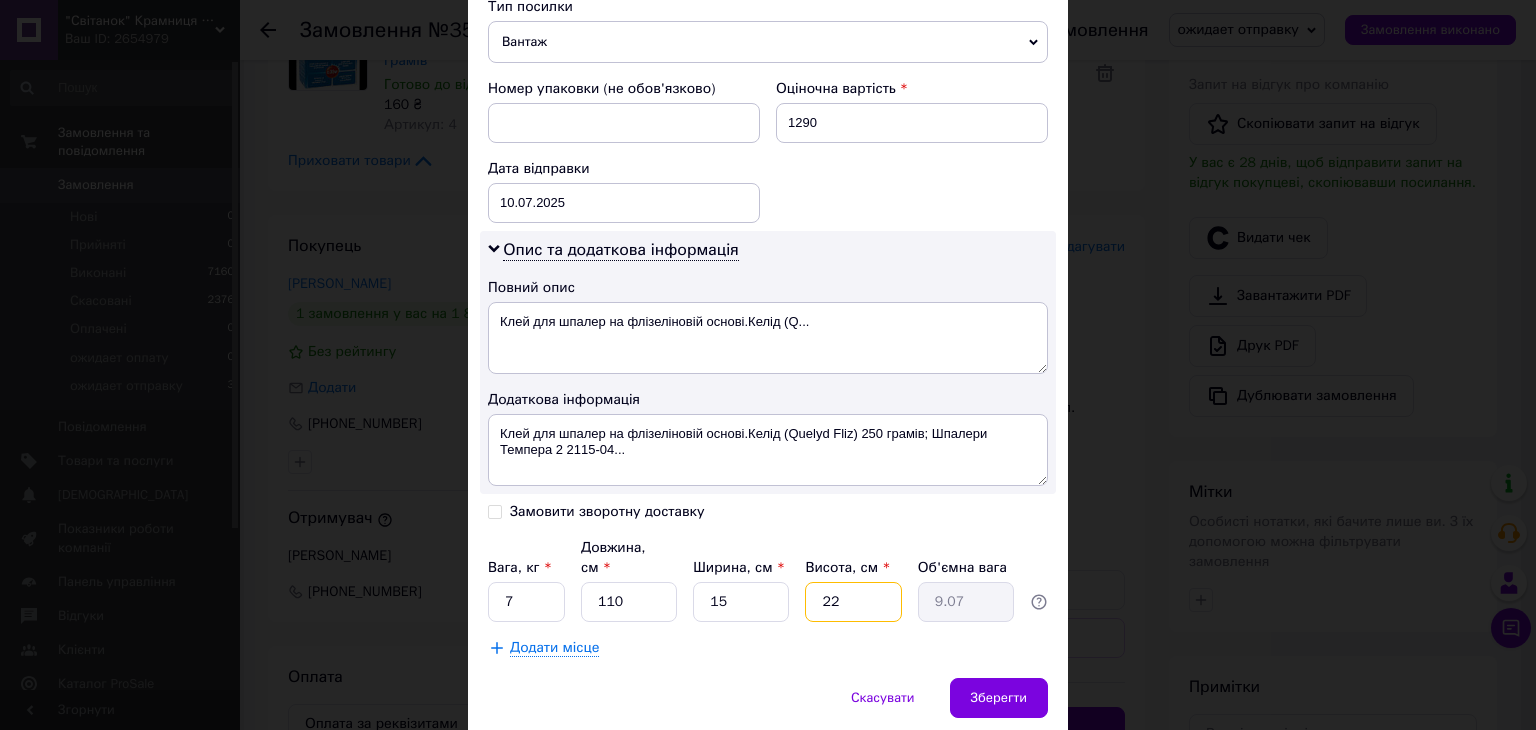 click on "22" at bounding box center (853, 602) 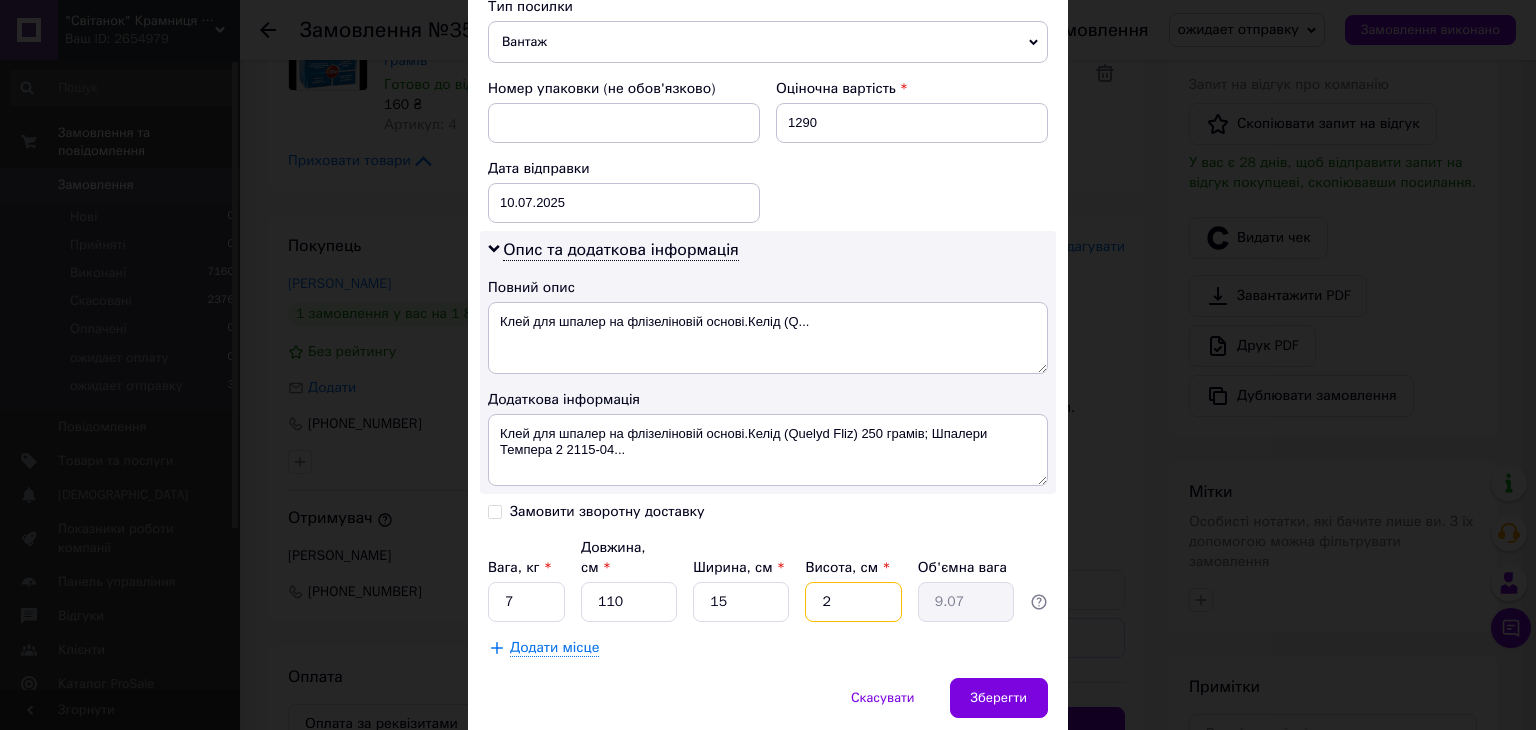 type on "0.83" 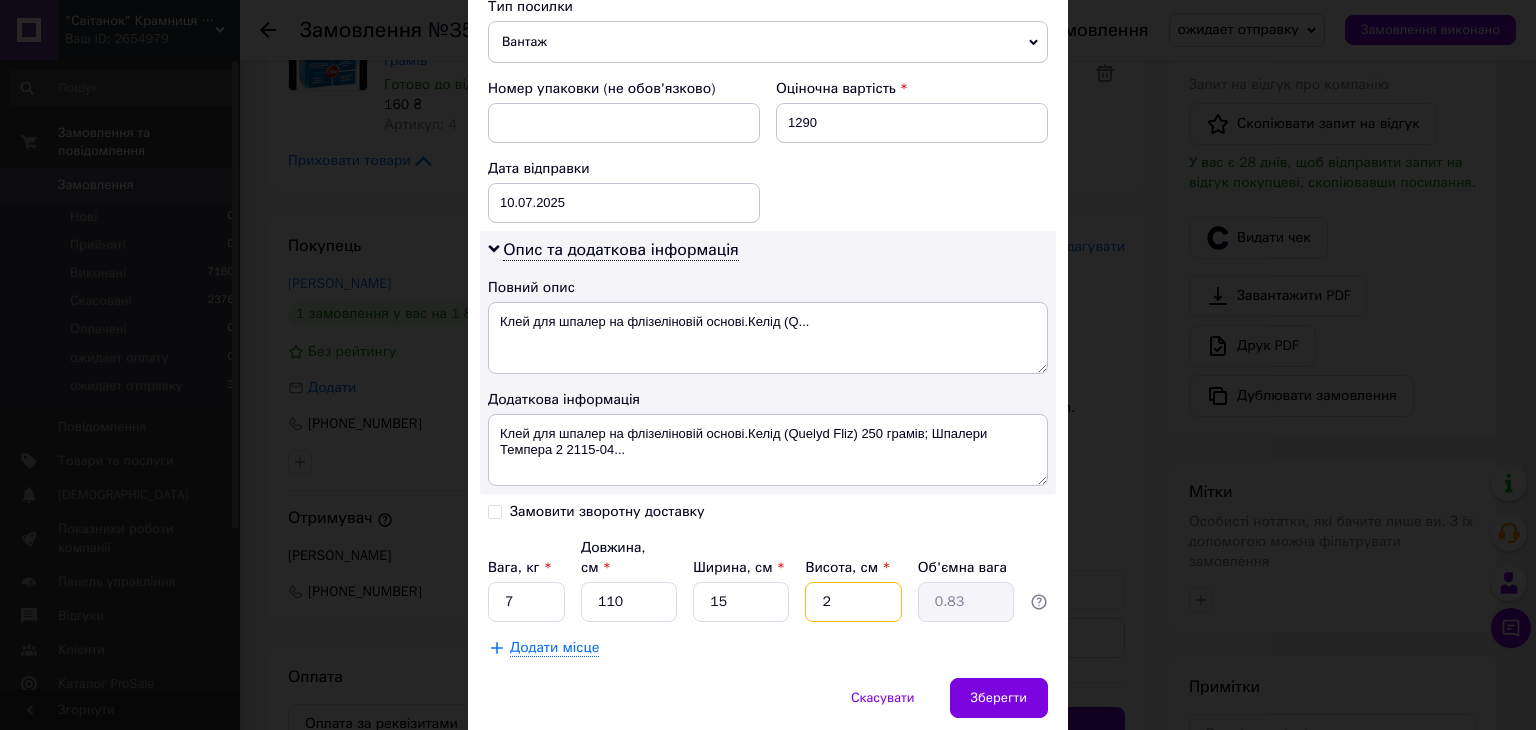 type on "20" 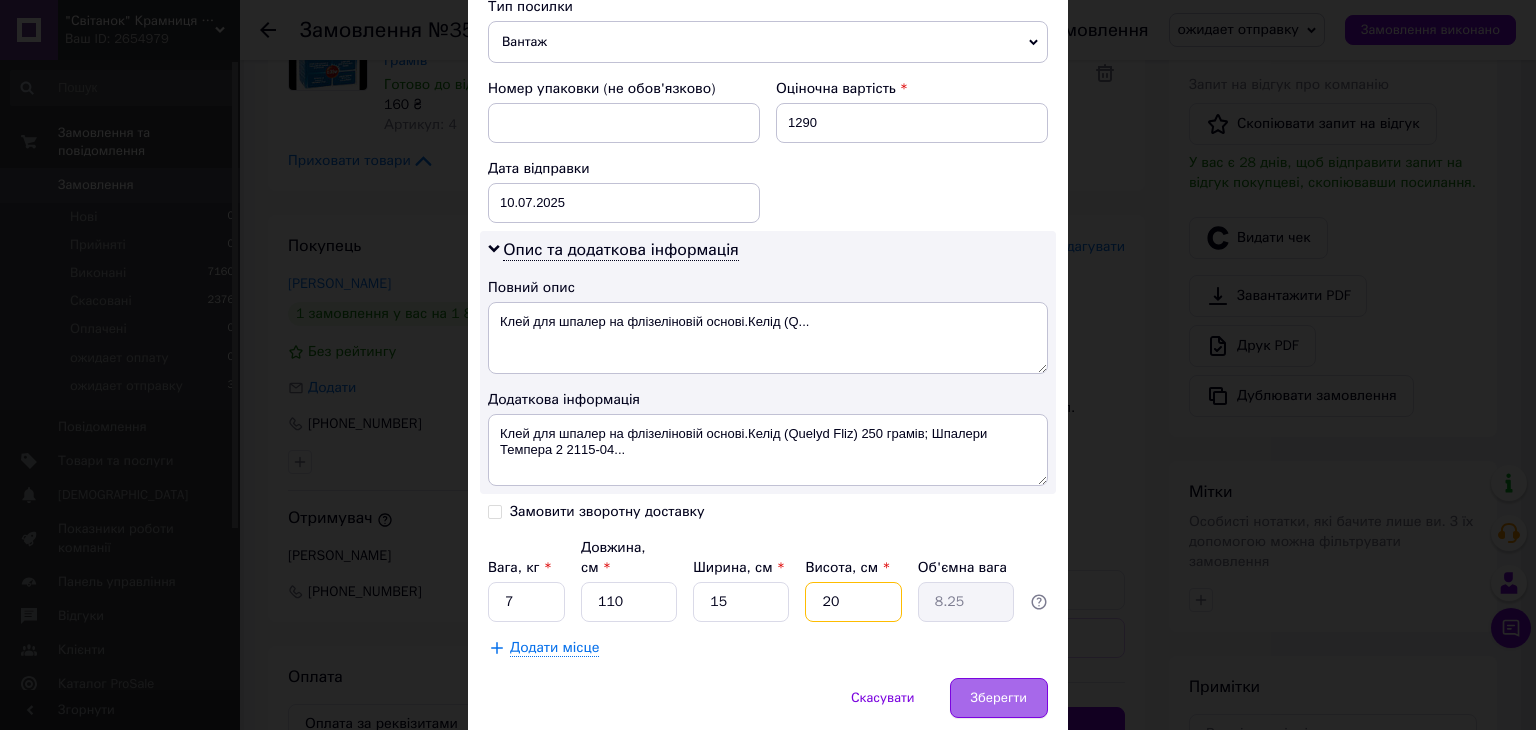 type on "20" 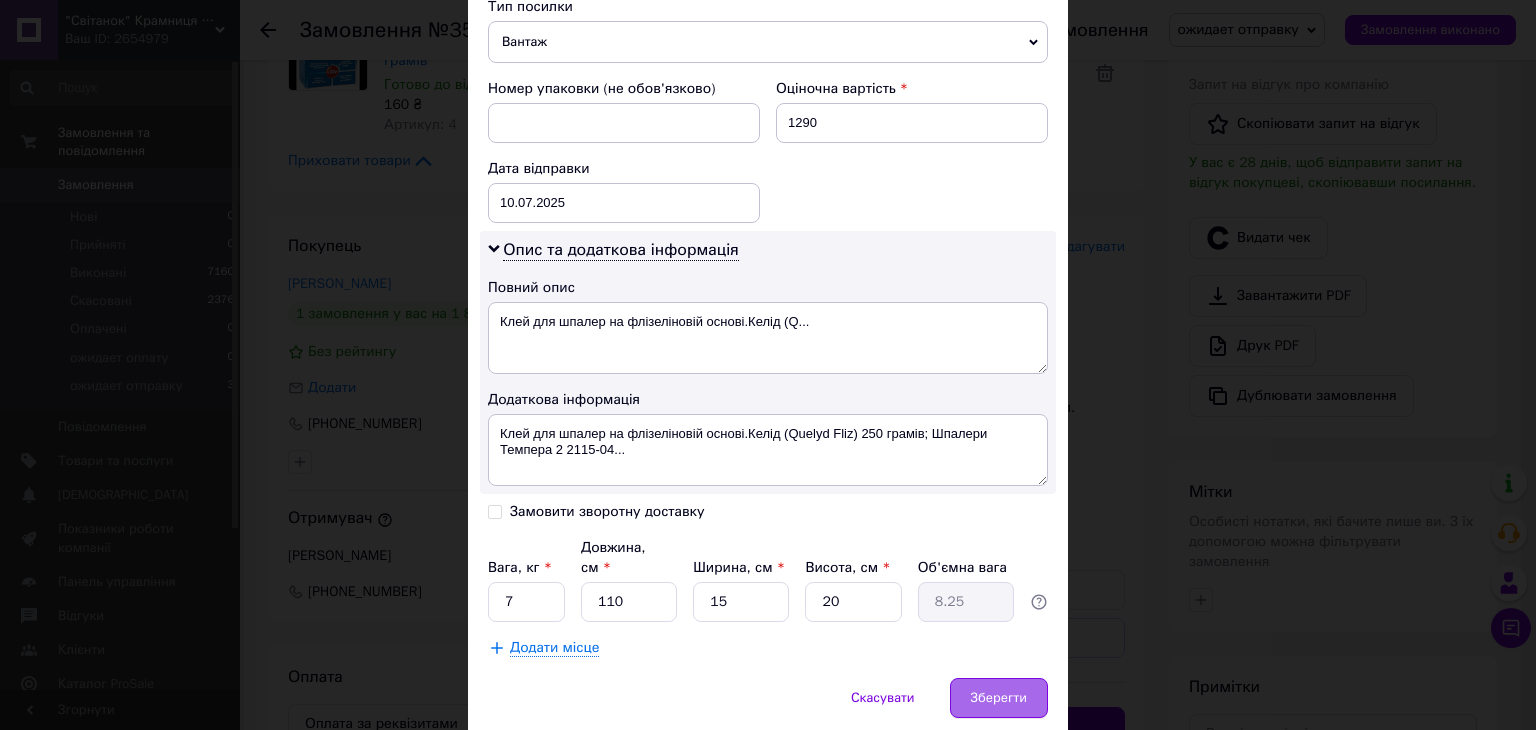 click on "Зберегти" at bounding box center (999, 698) 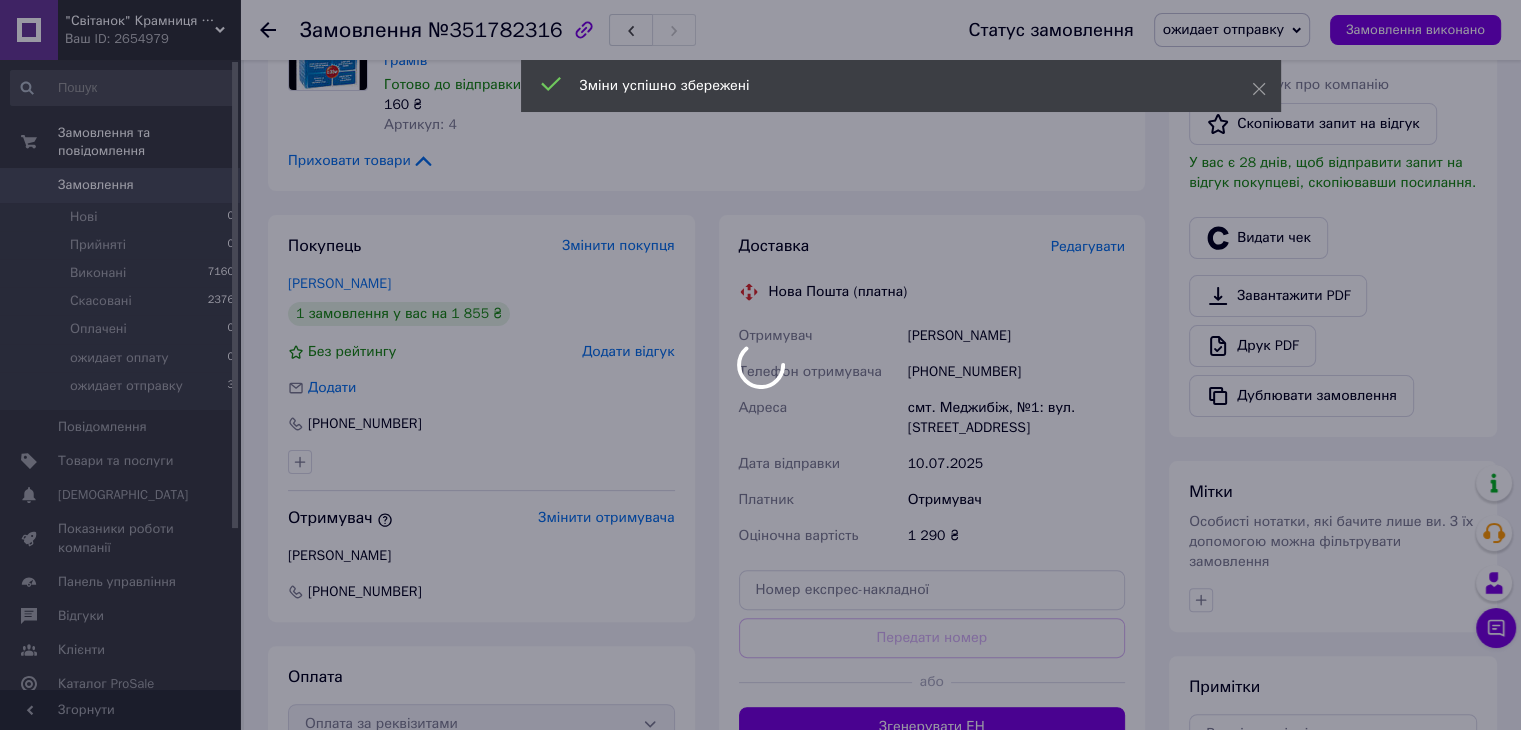 scroll, scrollTop: 260, scrollLeft: 0, axis: vertical 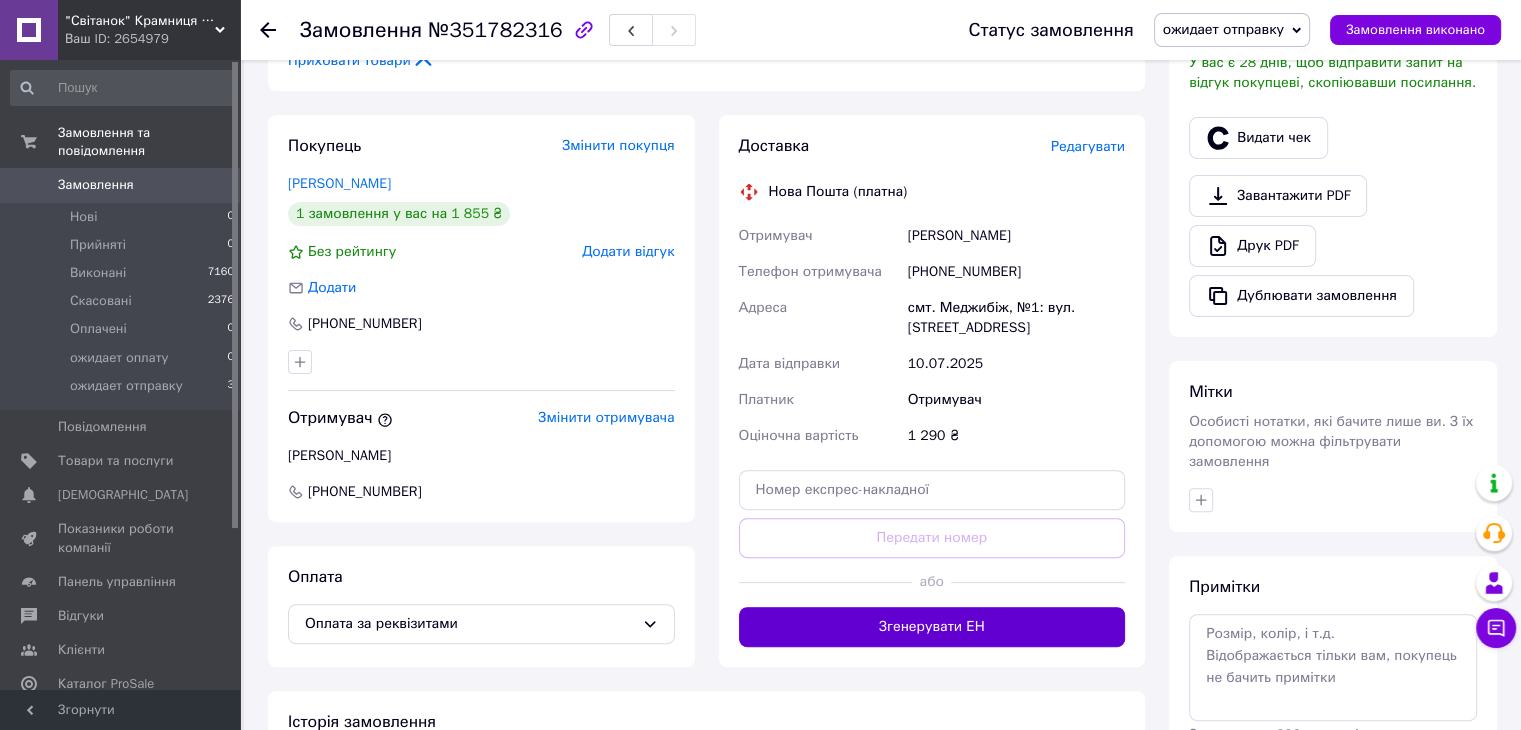 click on "Згенерувати ЕН" at bounding box center [932, 627] 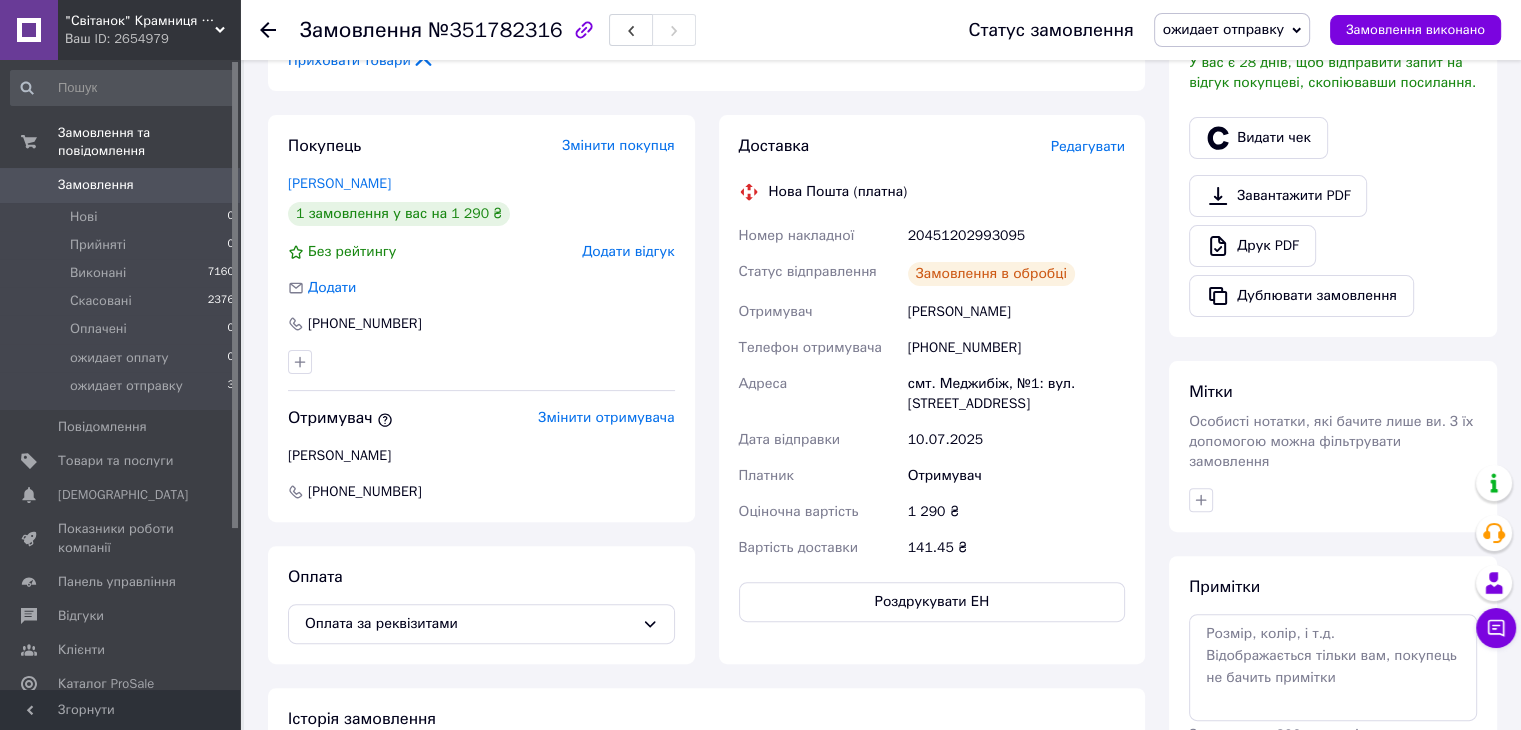 scroll, scrollTop: 308, scrollLeft: 0, axis: vertical 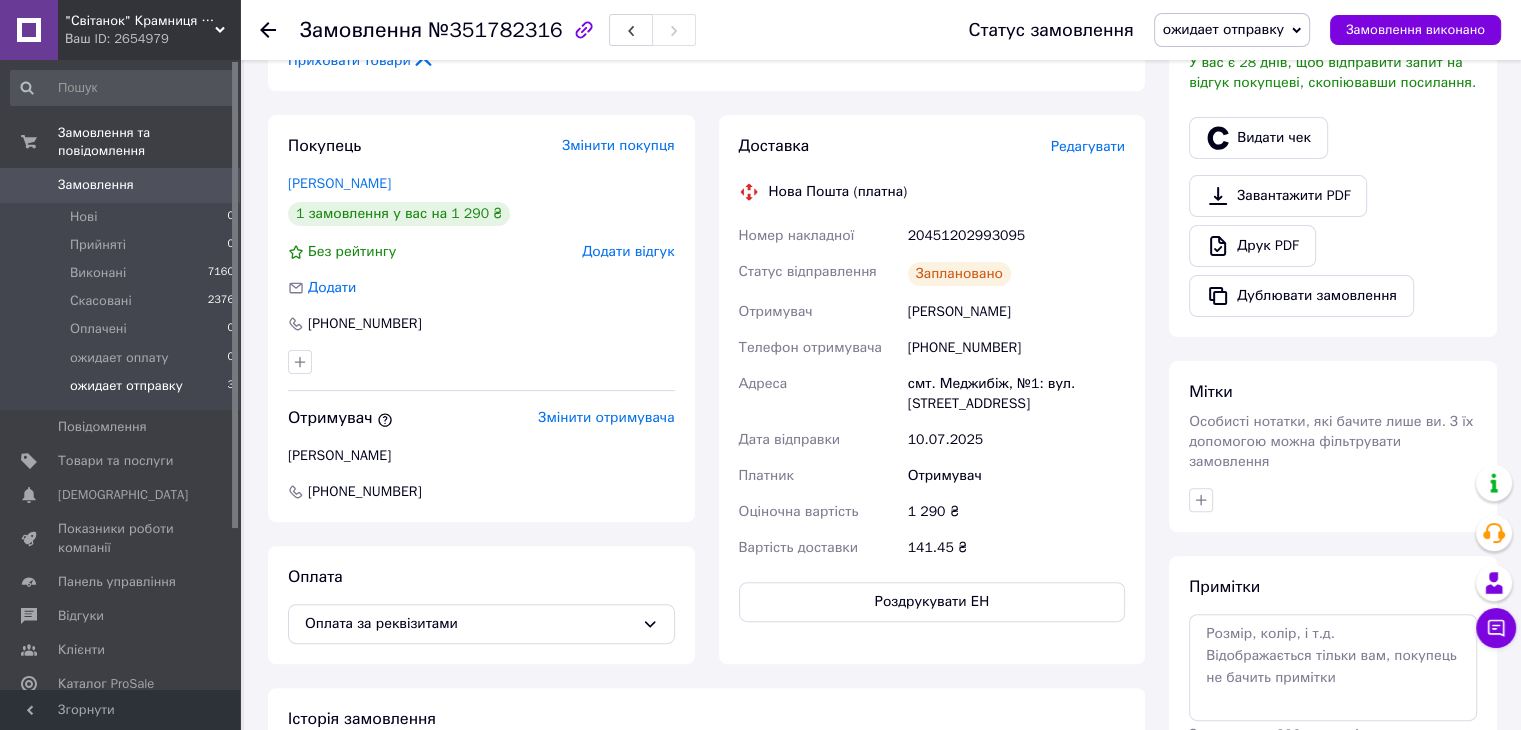 click on "ожидает отправку" at bounding box center (126, 386) 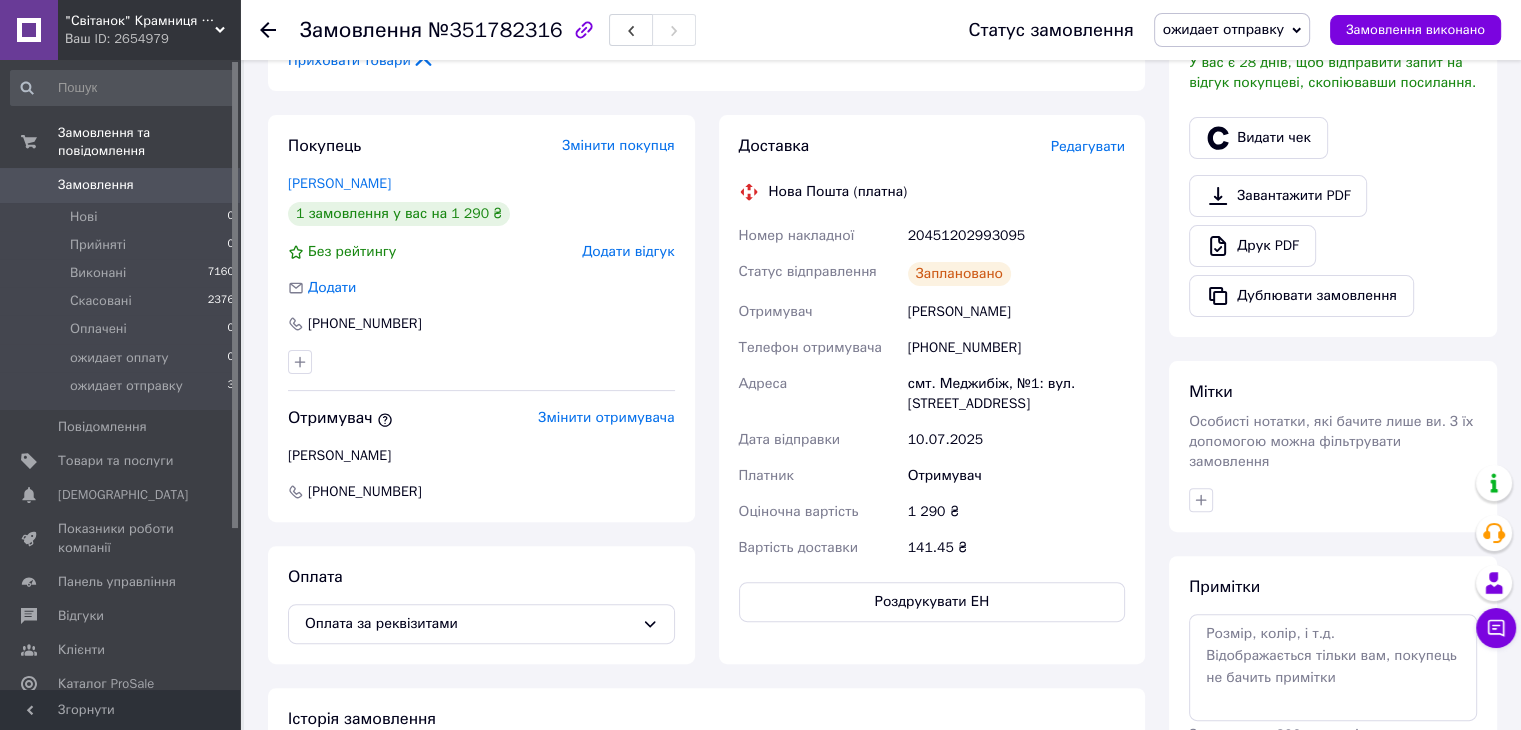 scroll, scrollTop: 0, scrollLeft: 0, axis: both 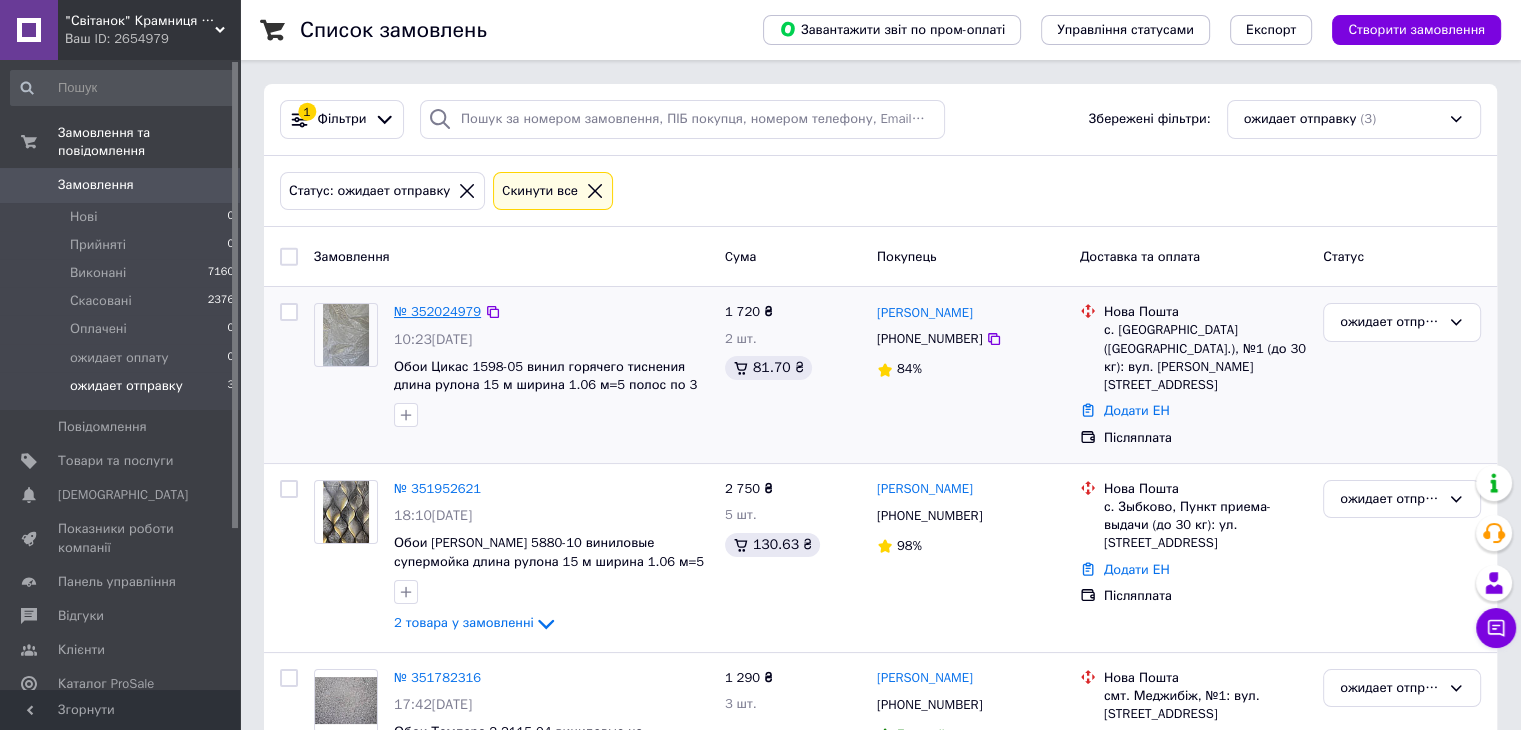 click on "№ 352024979" at bounding box center (437, 311) 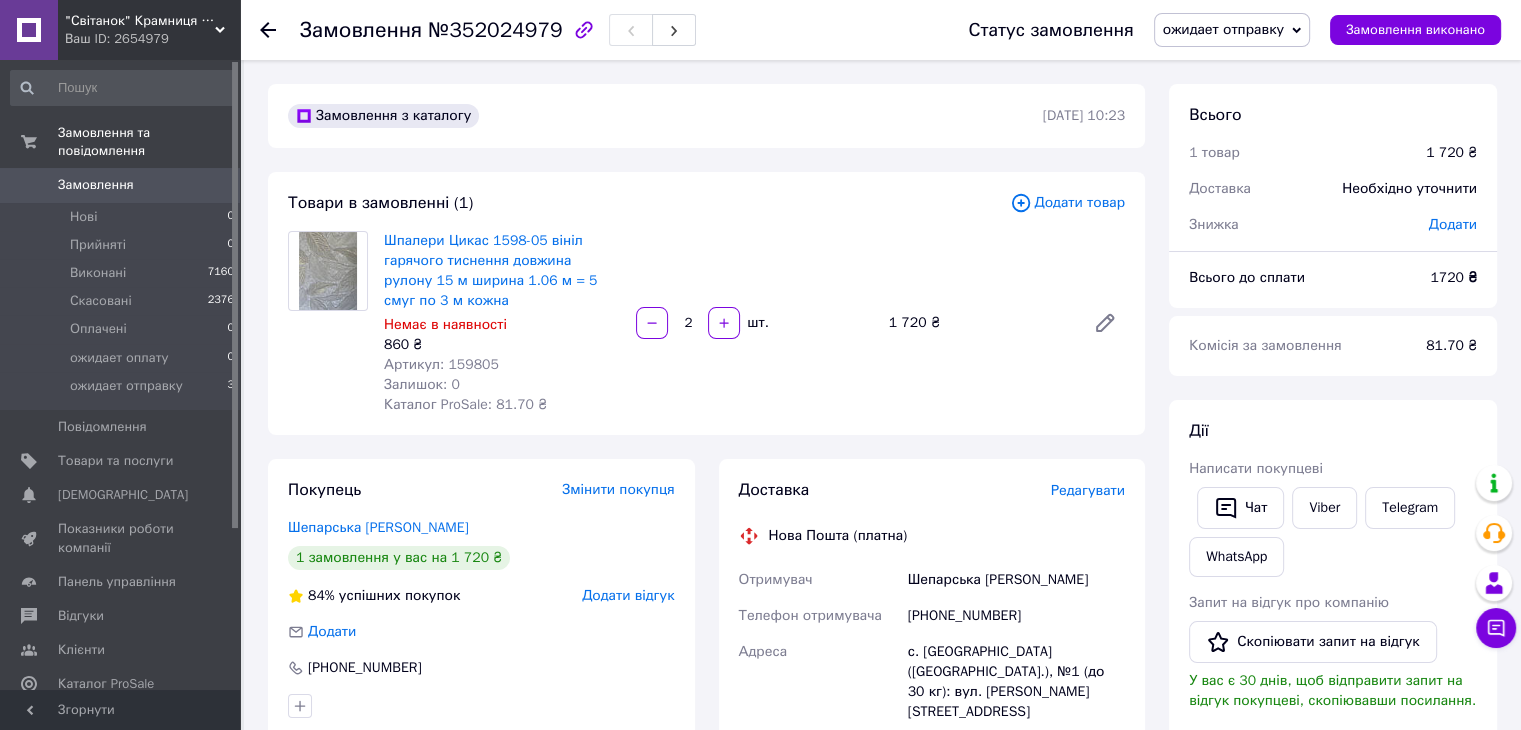 click on "Додати товар" at bounding box center [1067, 203] 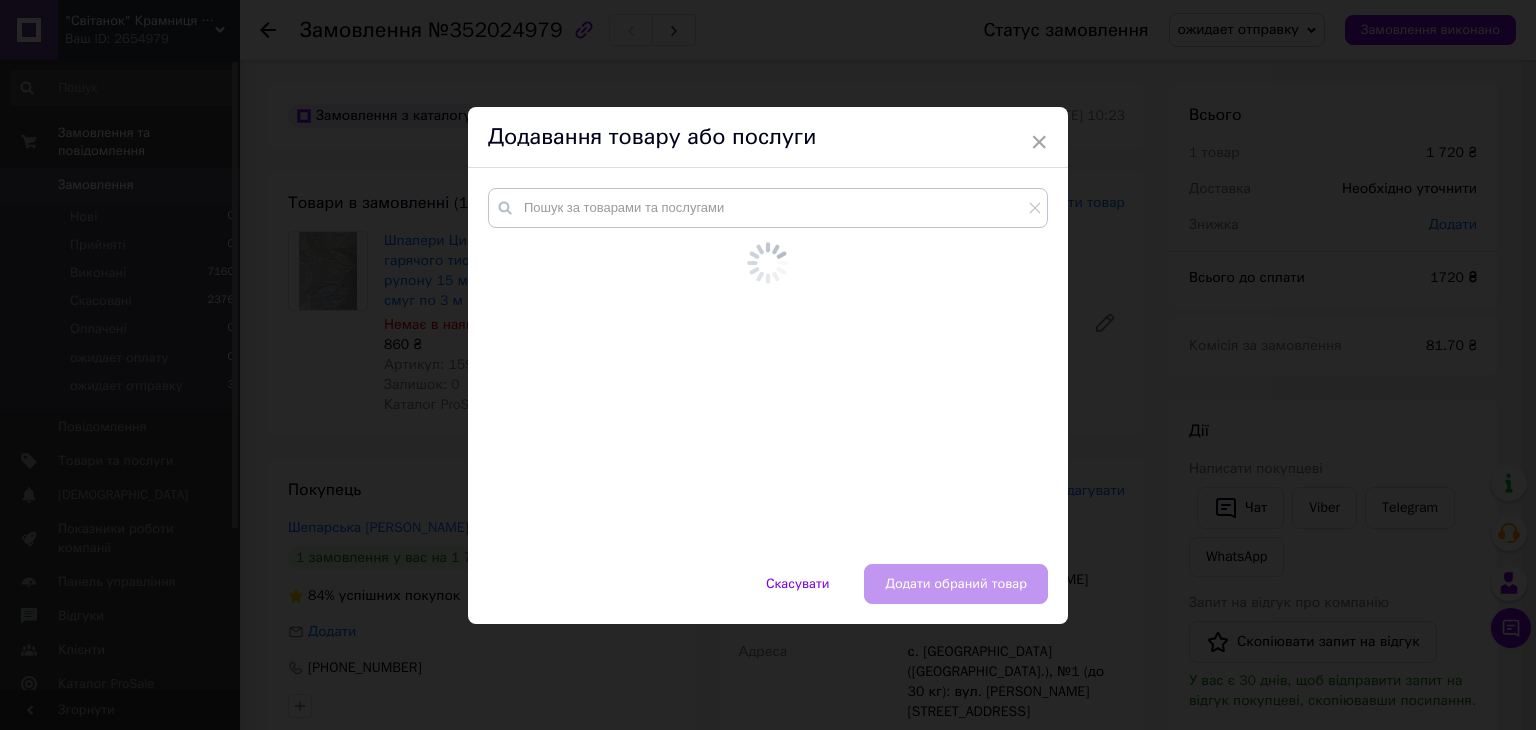 click at bounding box center [768, 366] 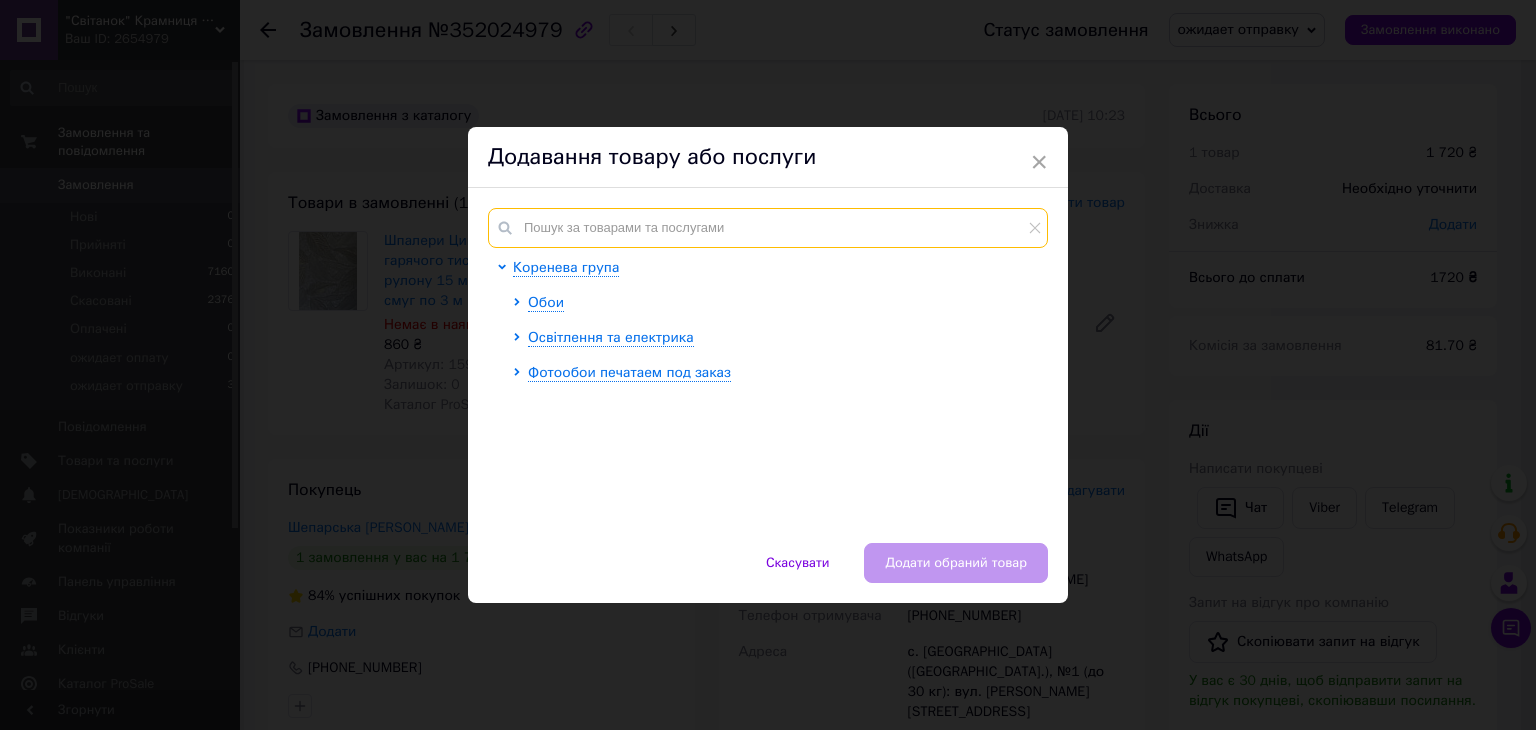 click at bounding box center (768, 228) 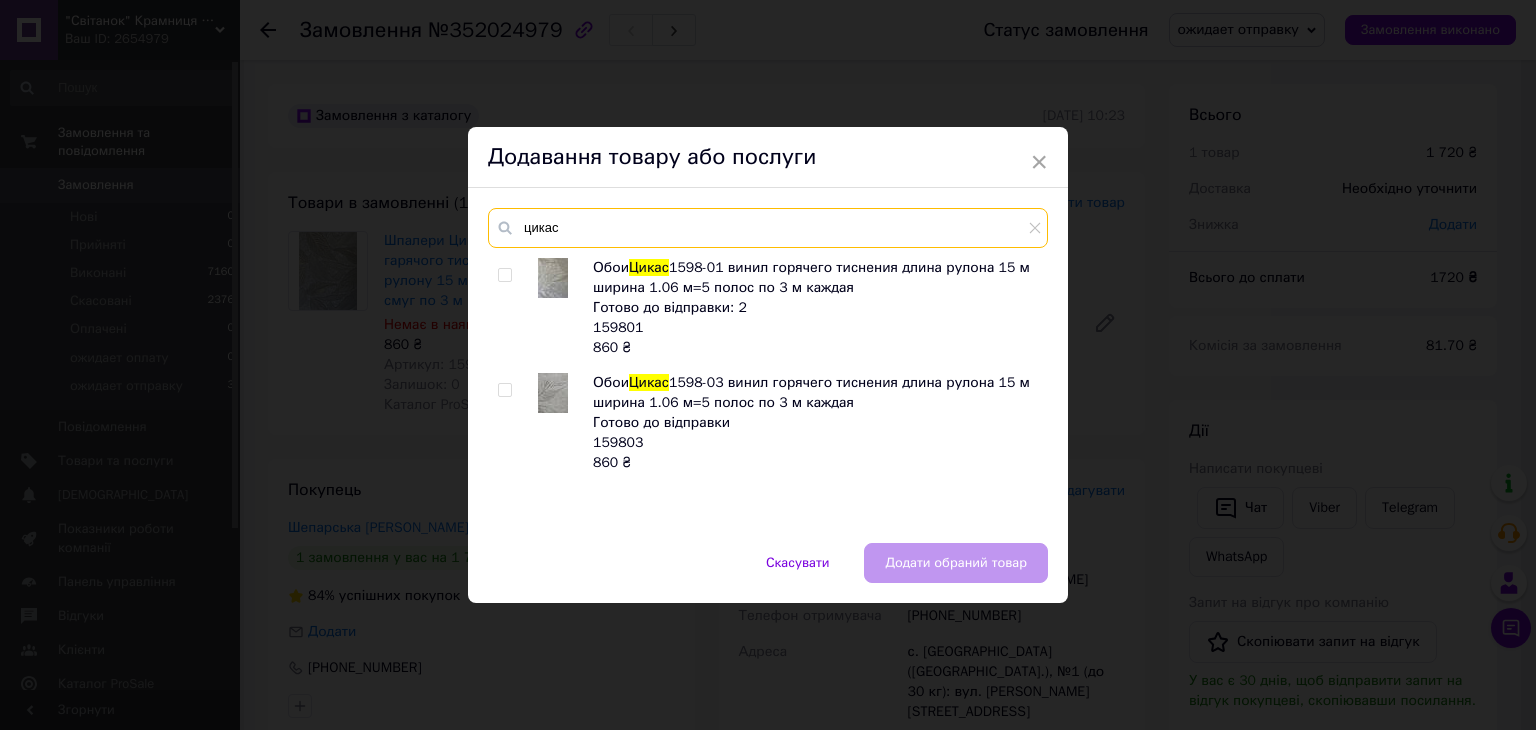 type on "цикас" 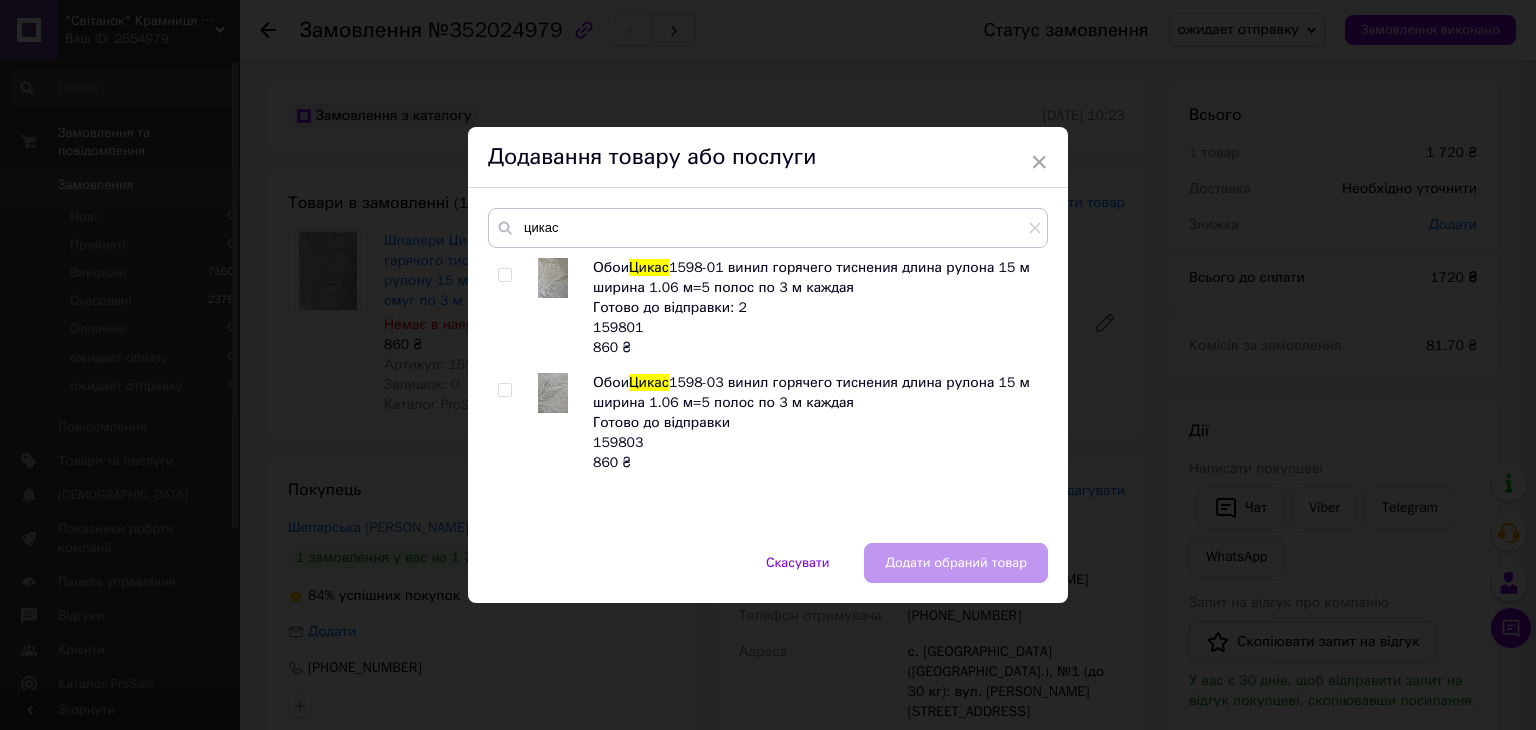 click at bounding box center (504, 390) 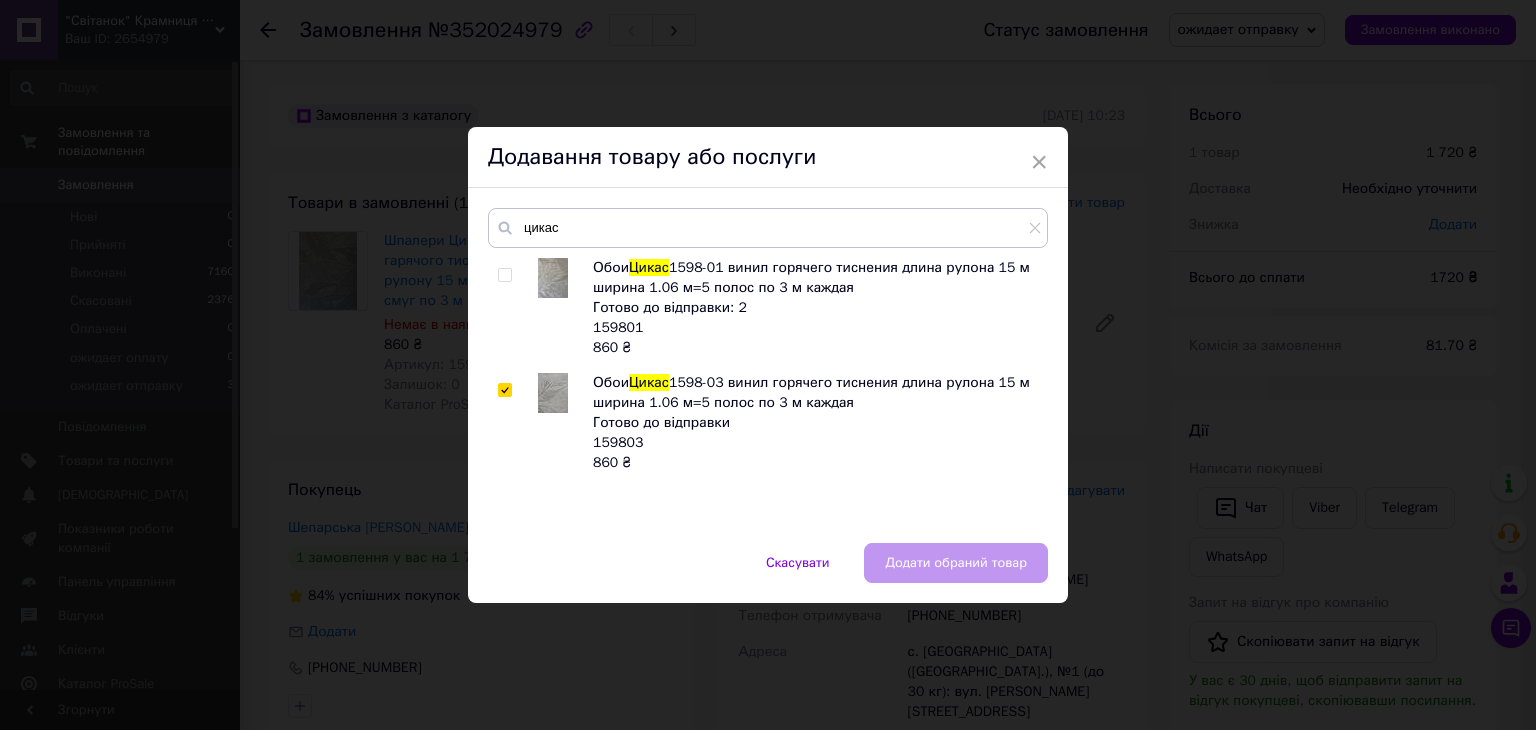 checkbox on "true" 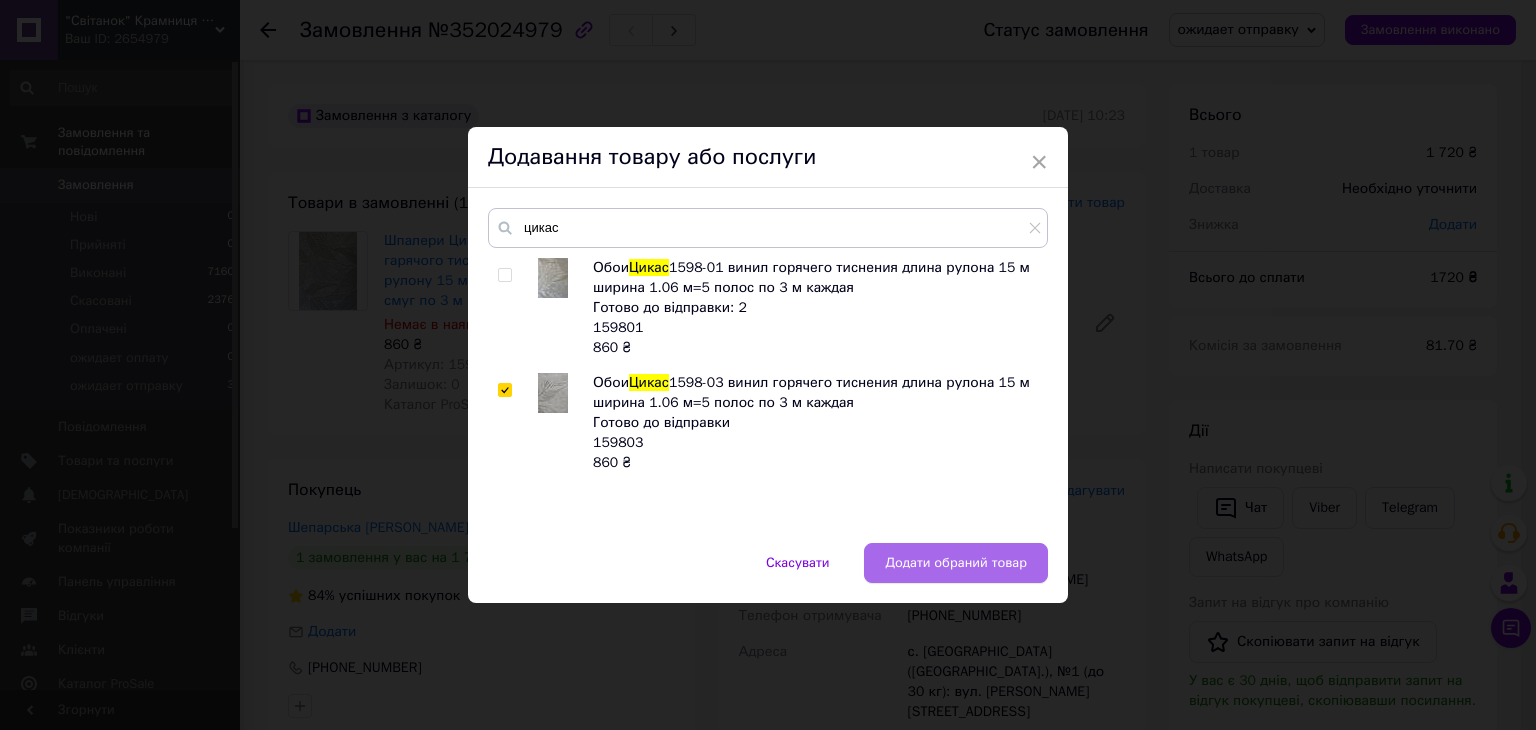 click on "Додати обраний товар" at bounding box center [956, 563] 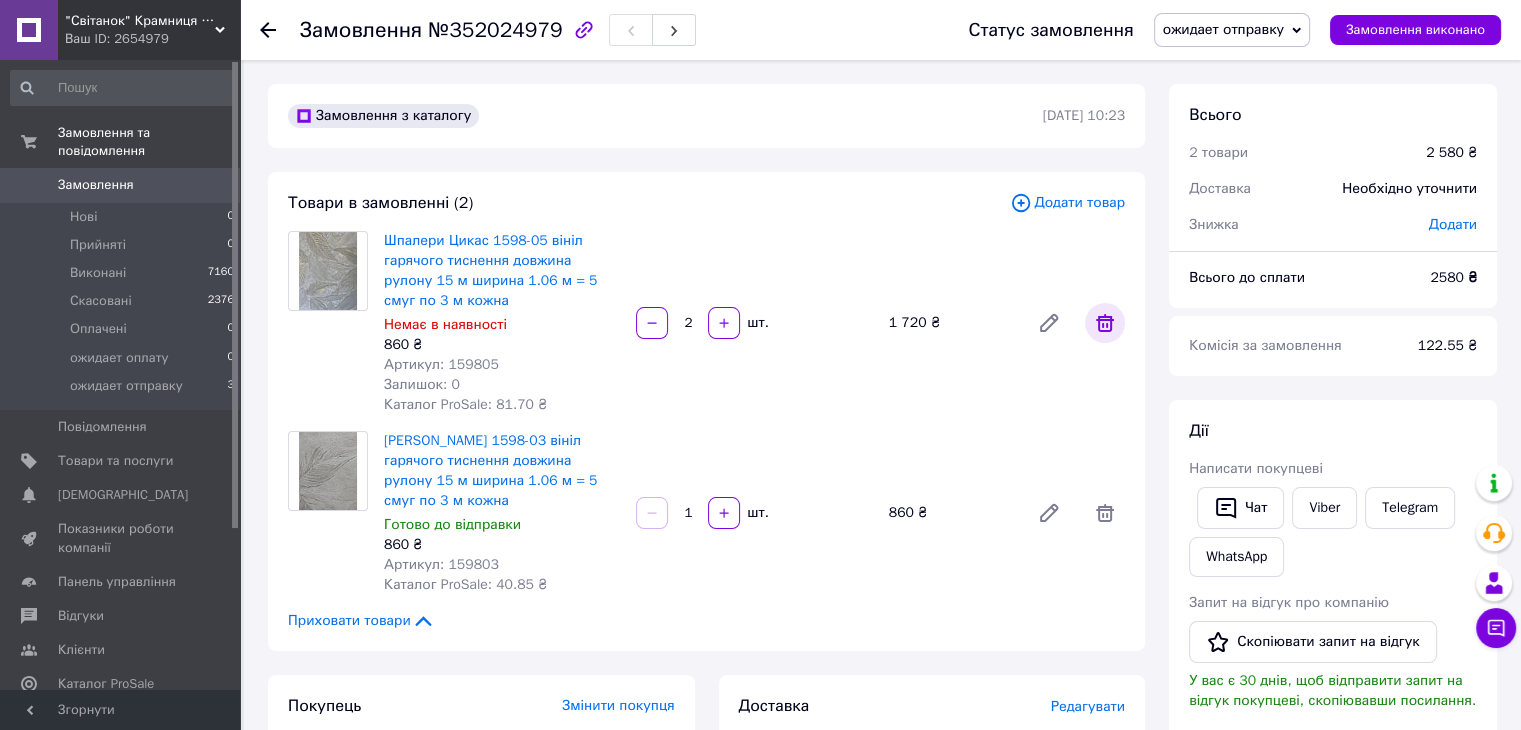 click 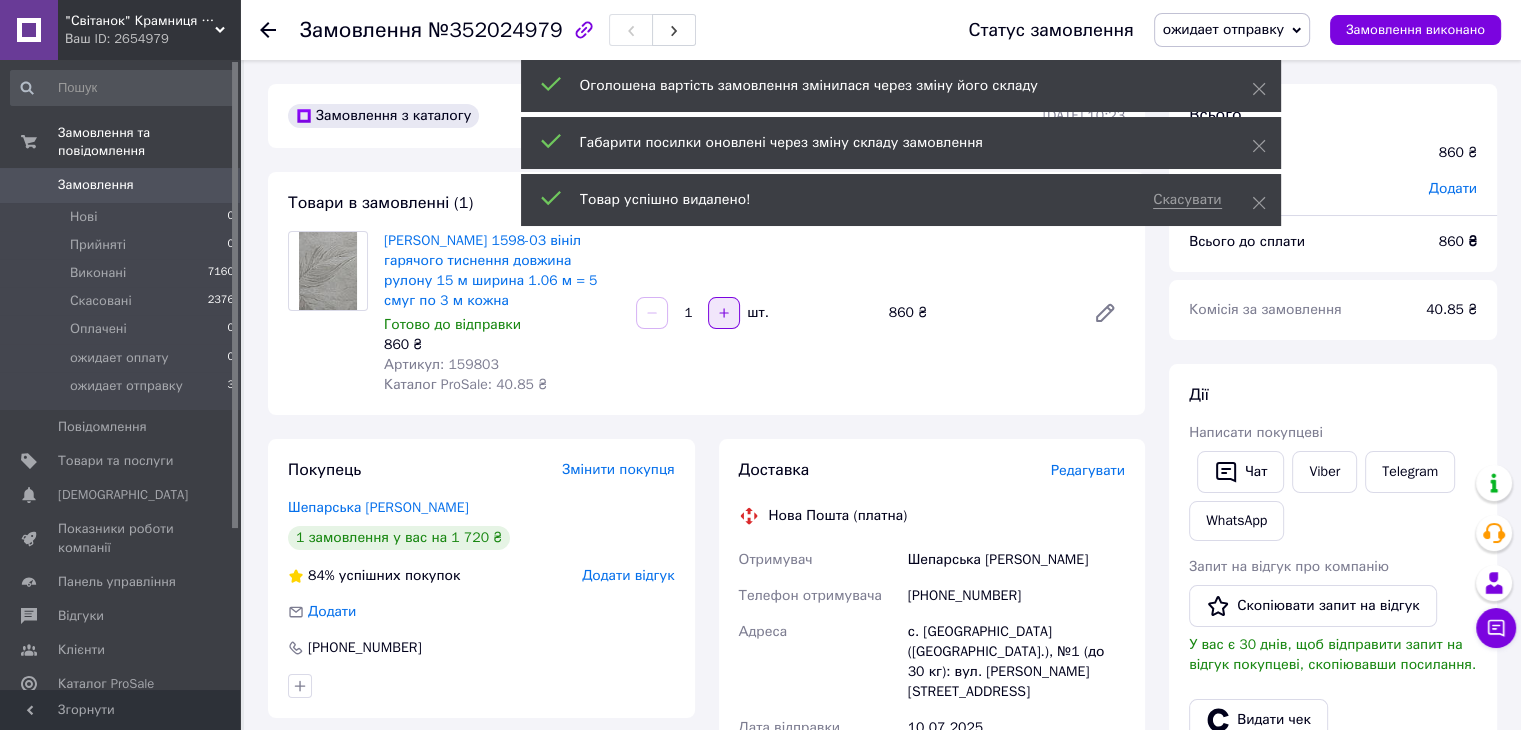 click at bounding box center (724, 313) 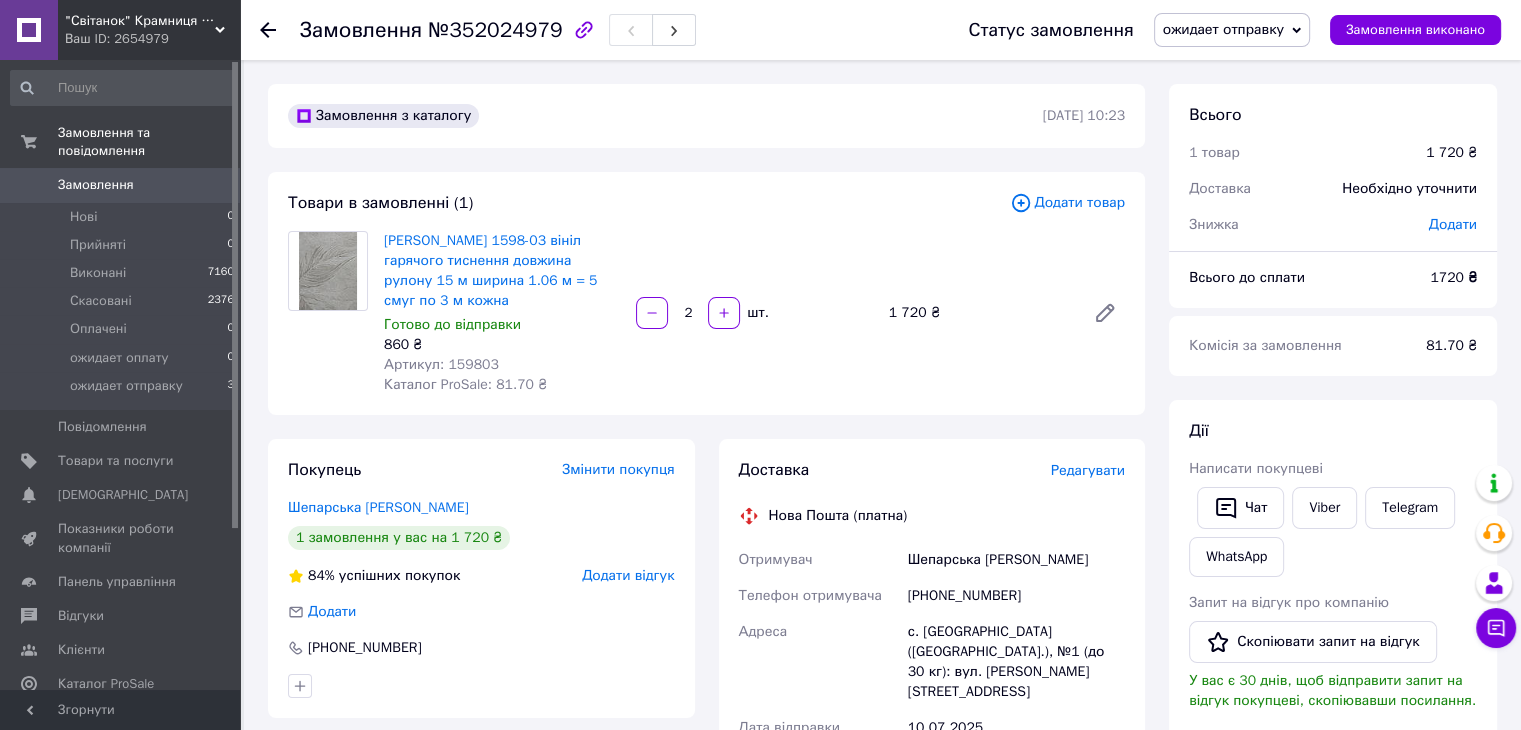 click on "Замовлення з каталогу [DATE] 10:23 Товари в замовленні (1) Додати товар Шпалери Цикас 1598-03  вініл гарячого тиснення довжина рулону 15 м ширина 1.06 м = 5 смуг по 3 м кожна Готово до відправки 860 ₴ Артикул: 159803 Каталог ProSale: 81.70 ₴  2   шт. 1 720 ₴ Покупець Змінити покупця Шепарська [PERSON_NAME] 1 замовлення у вас на 1 720 ₴ 84%   успішних покупок Додати відгук Додати [PHONE_NUMBER] Оплата Післяплата Доставка Редагувати Нова Пошта (платна) Отримувач Шепарська [PERSON_NAME] Телефон отримувача [PHONE_NUMBER] [GEOGRAPHIC_DATA] с. [GEOGRAPHIC_DATA] ([GEOGRAPHIC_DATA].), №1 (до 30 кг): вул. [PERSON_NAME], 1а Дата відправки [DATE] або" at bounding box center (706, 915) 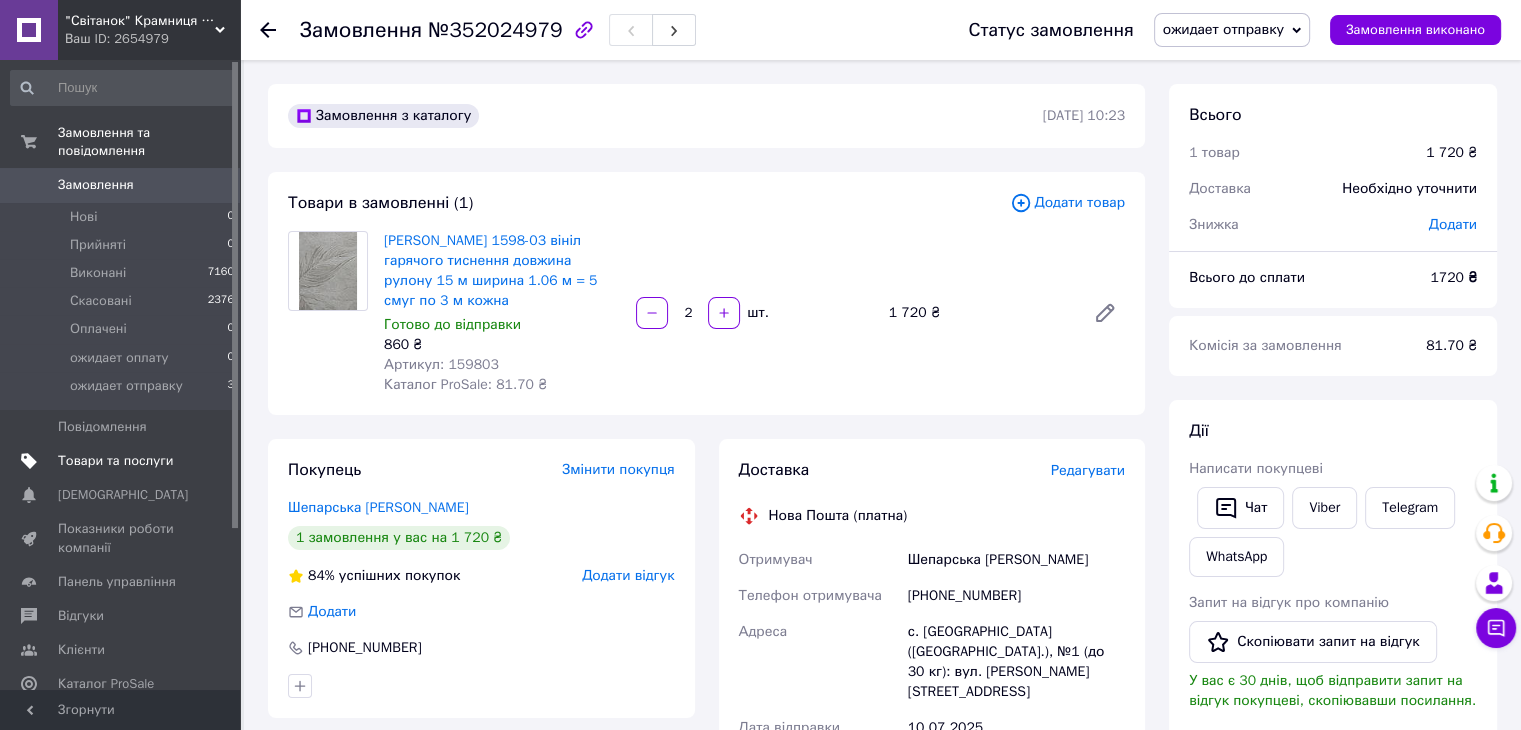 click on "Товари та послуги" at bounding box center [123, 461] 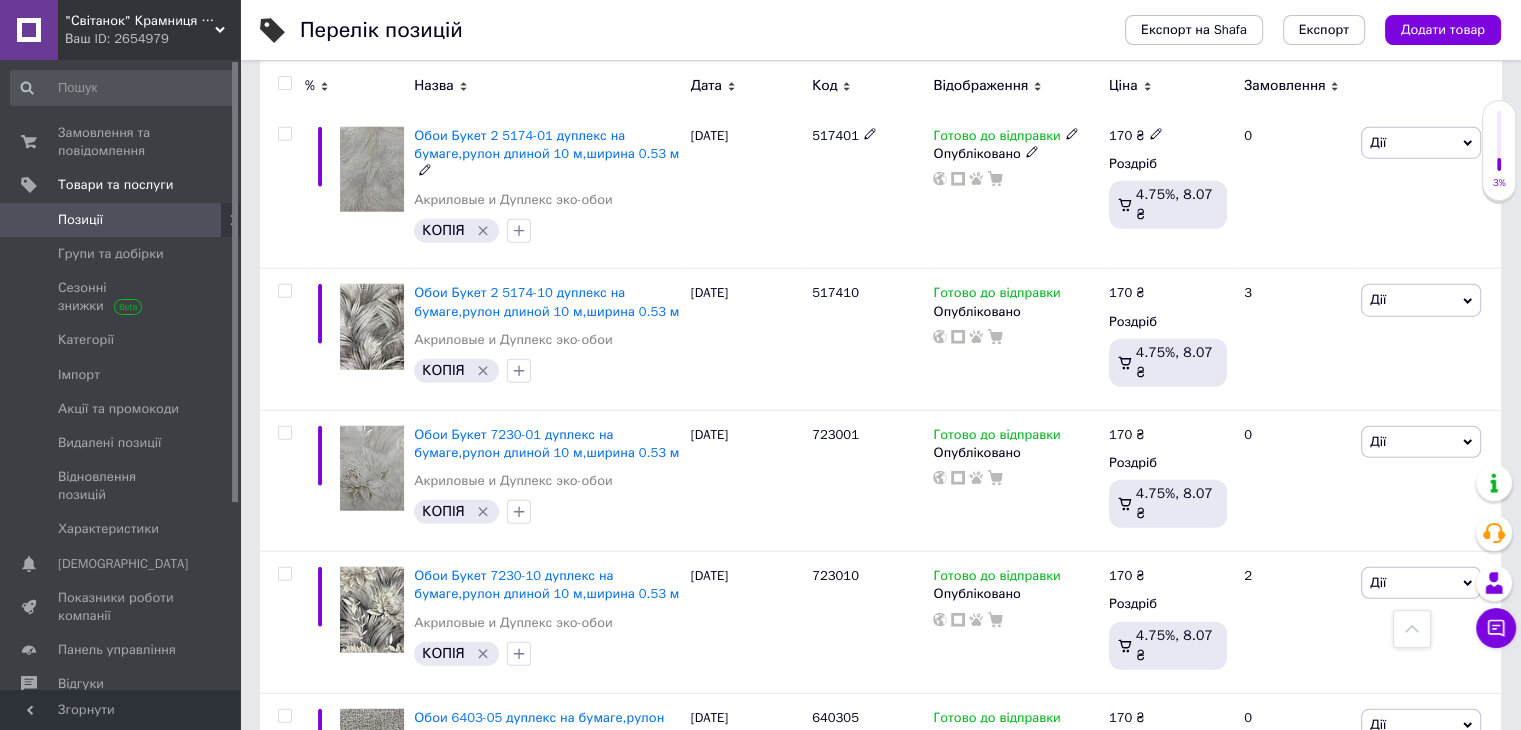 scroll, scrollTop: 5100, scrollLeft: 0, axis: vertical 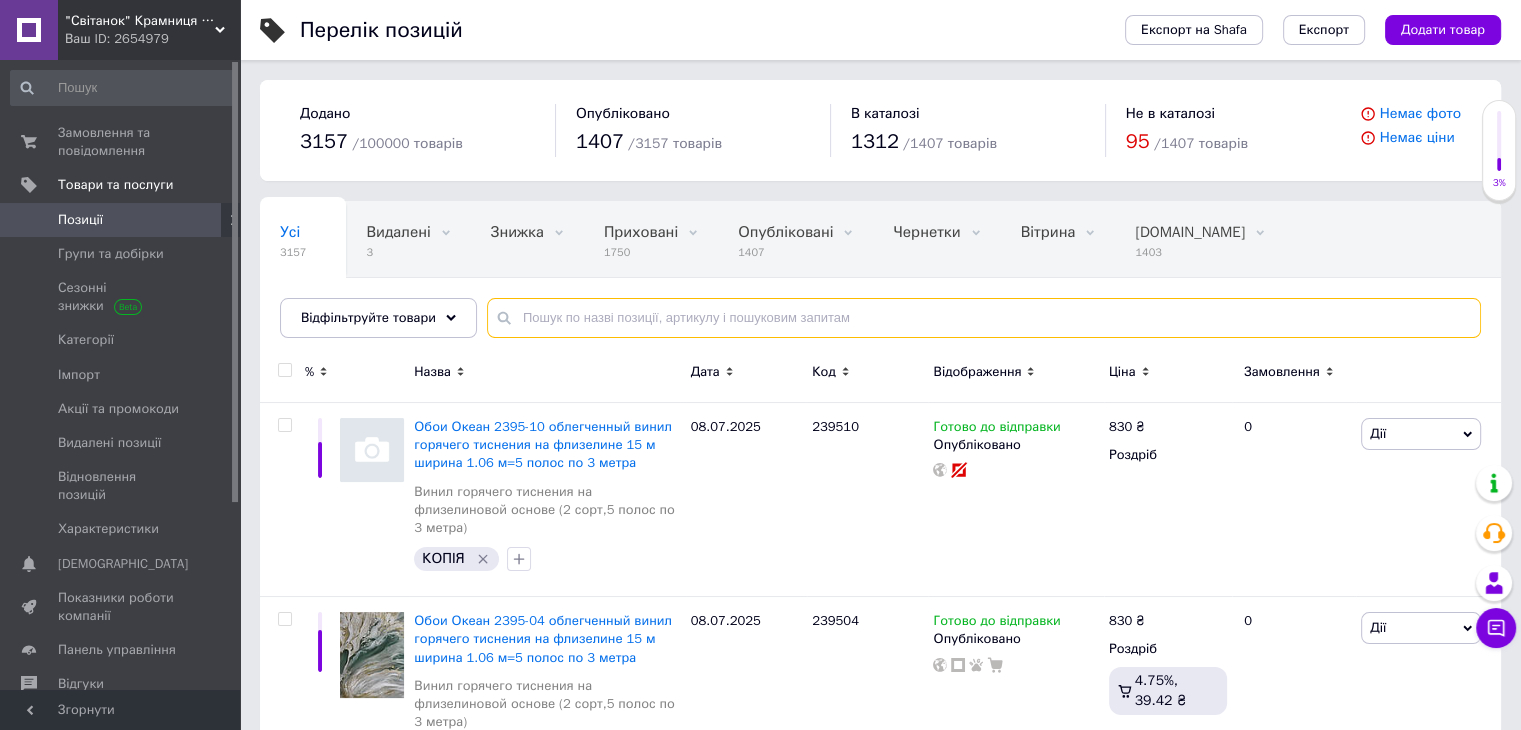 click at bounding box center (984, 318) 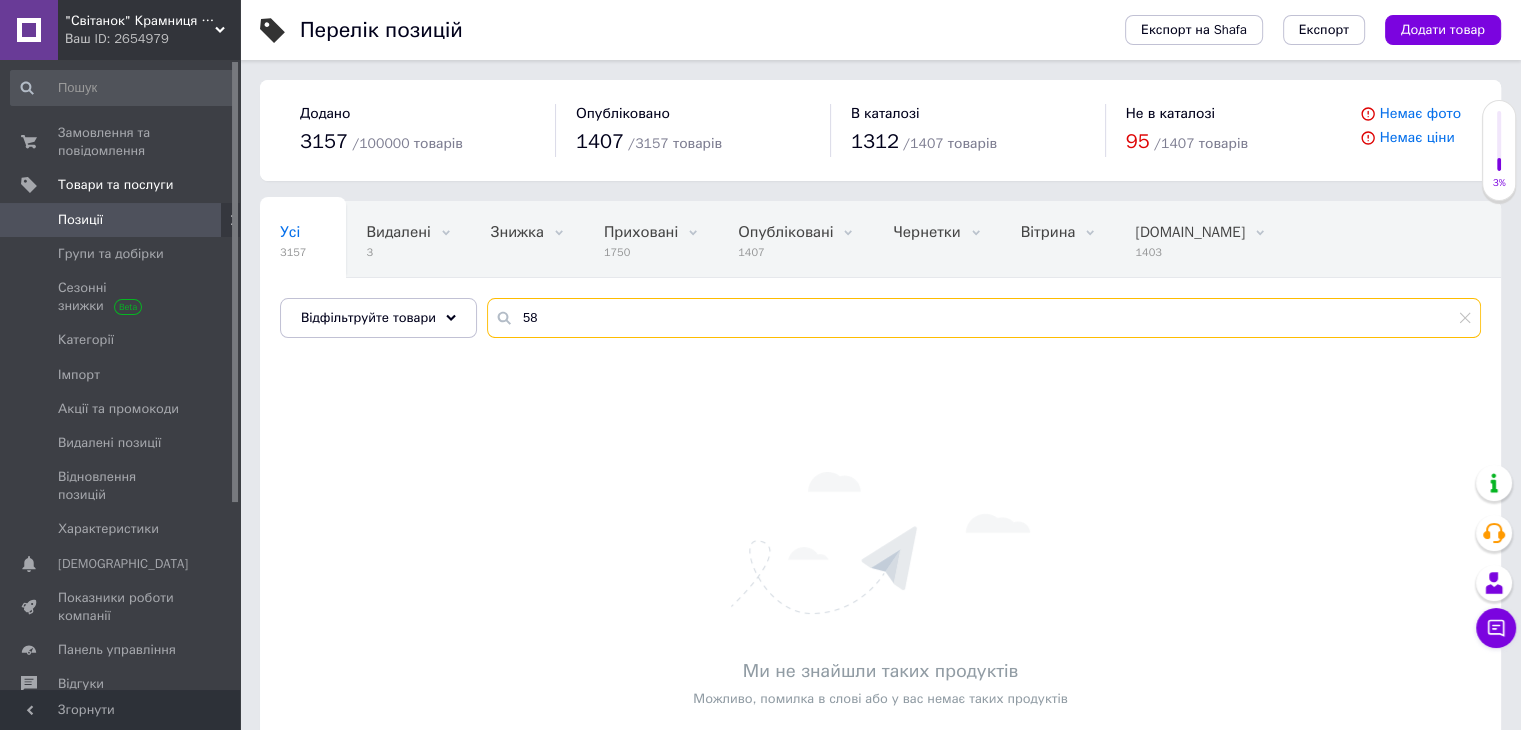 type on "5" 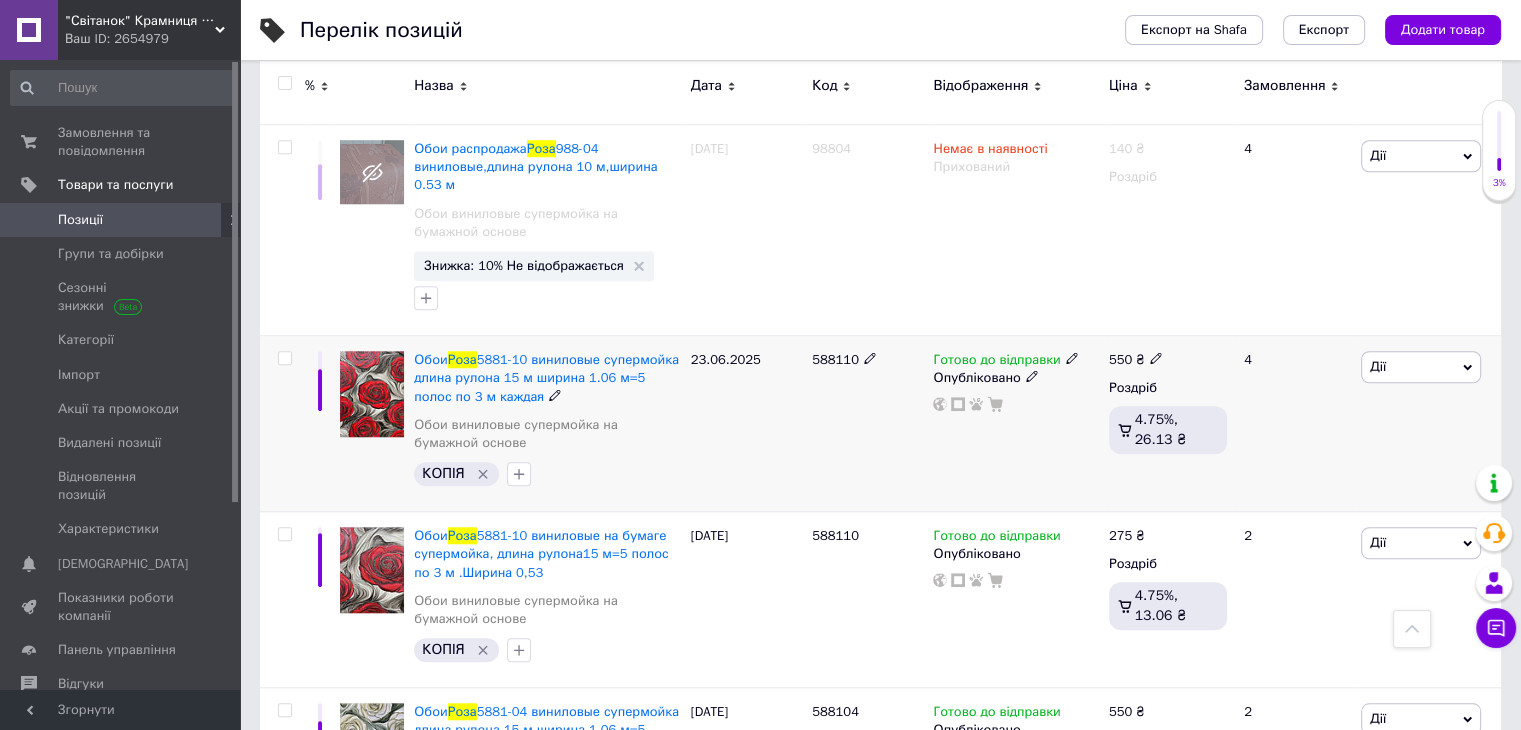 scroll, scrollTop: 1600, scrollLeft: 0, axis: vertical 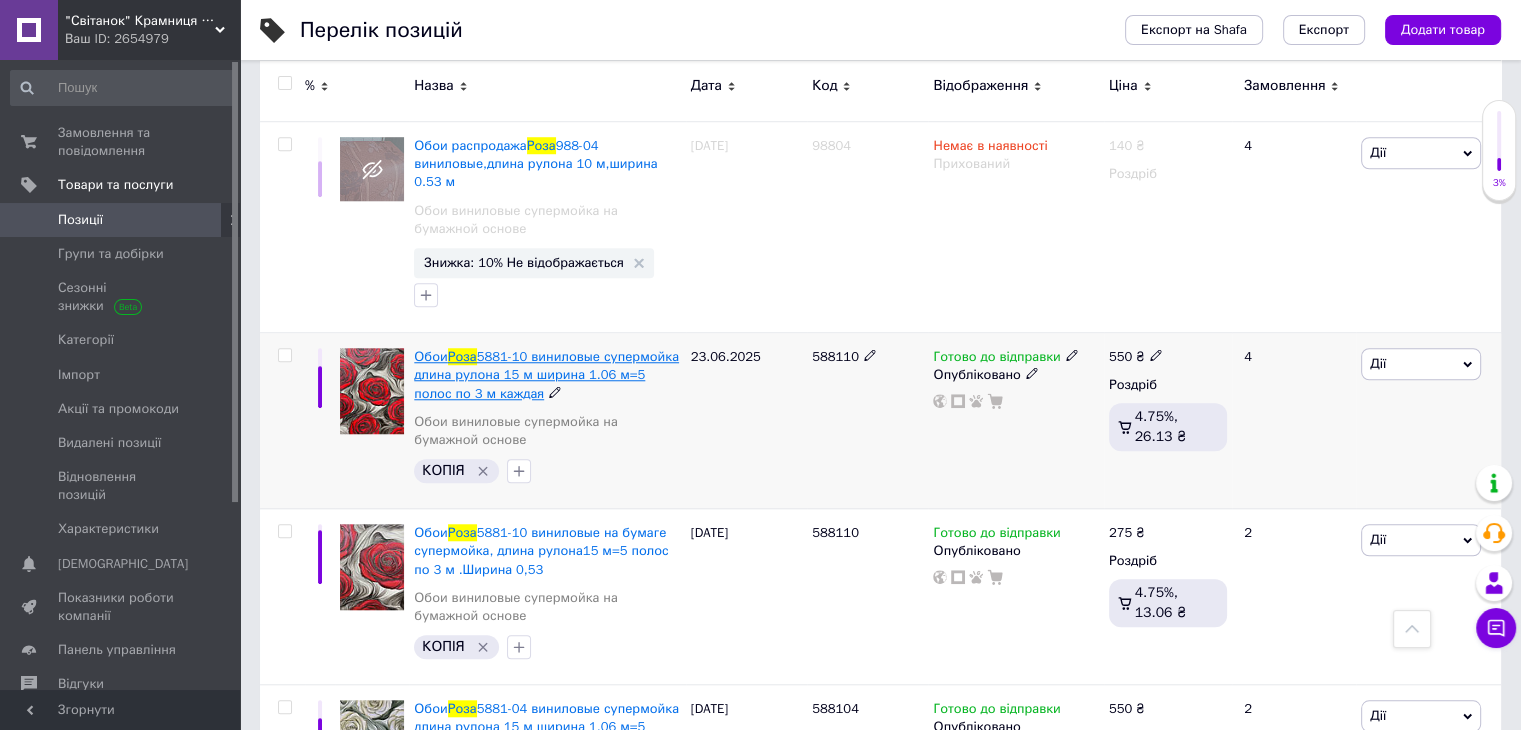 type on "роза" 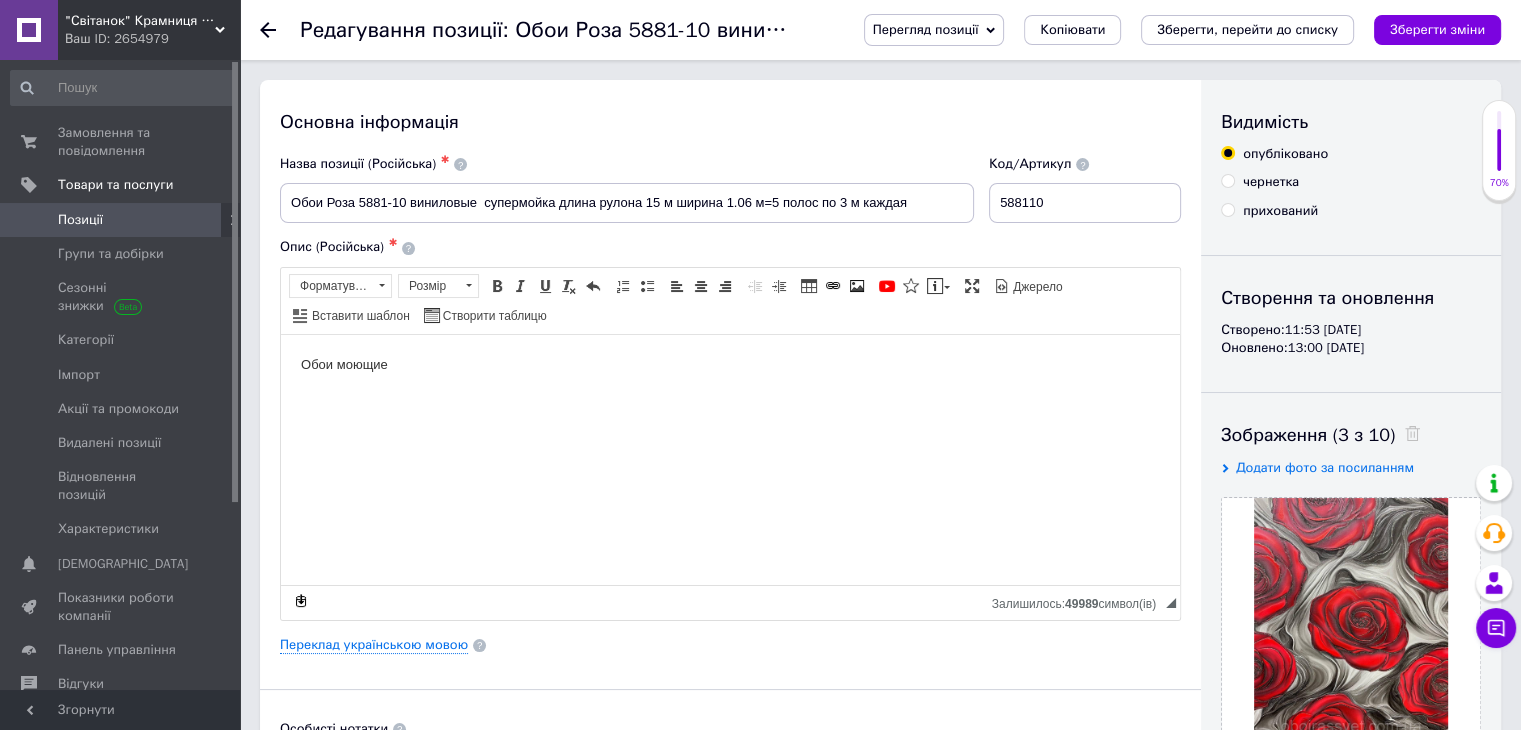 scroll, scrollTop: 0, scrollLeft: 0, axis: both 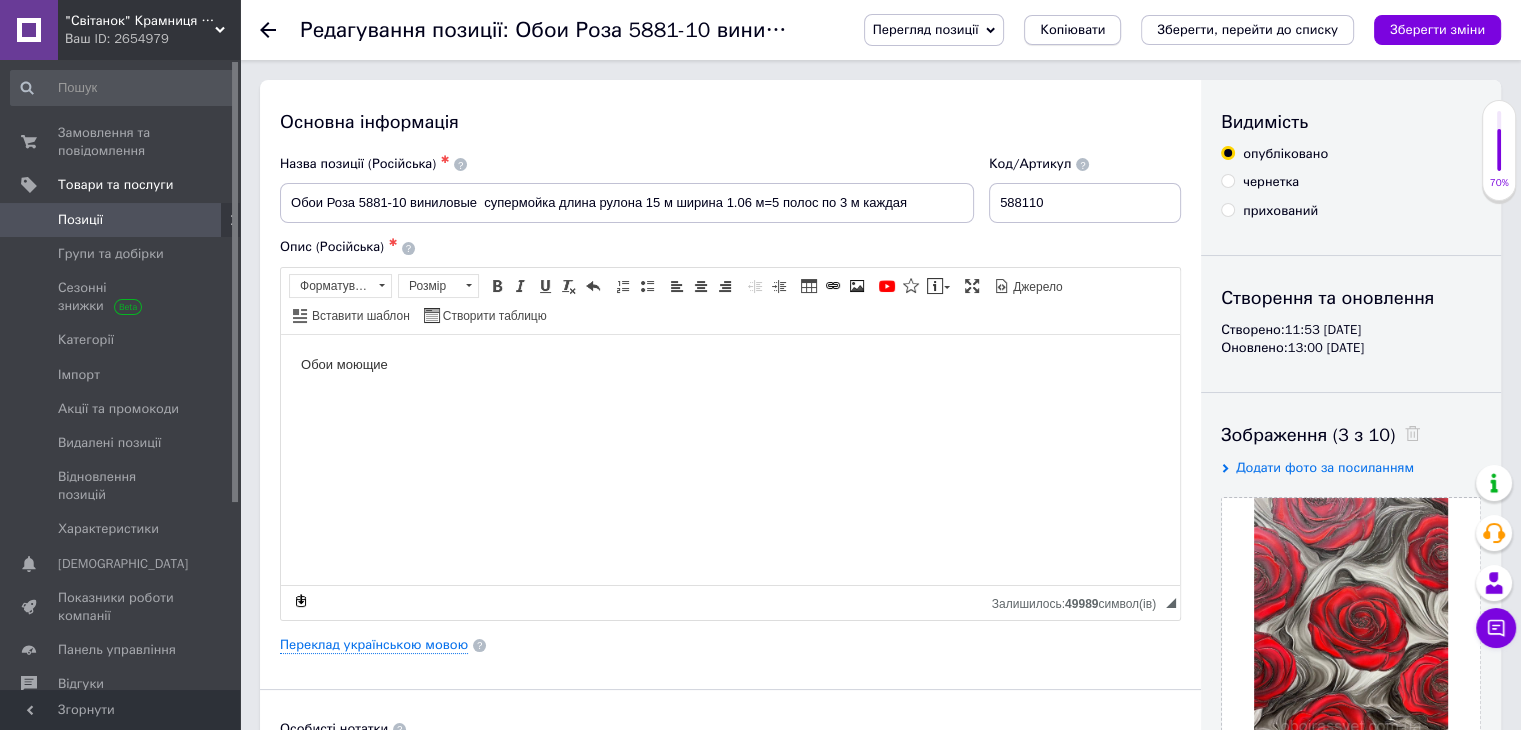 click on "Копіювати" at bounding box center (1072, 30) 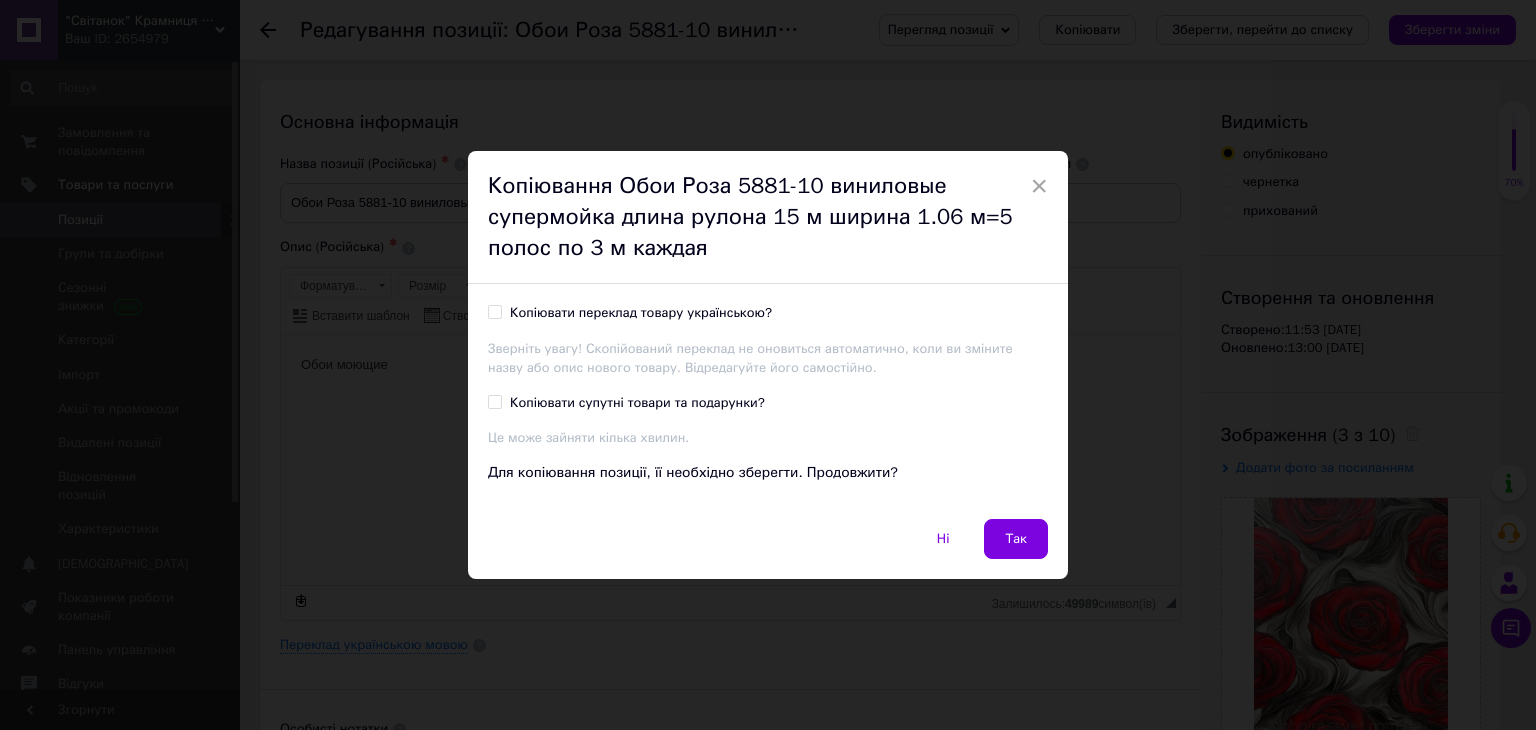 click on "Копіювати переклад товару українською?" at bounding box center (494, 311) 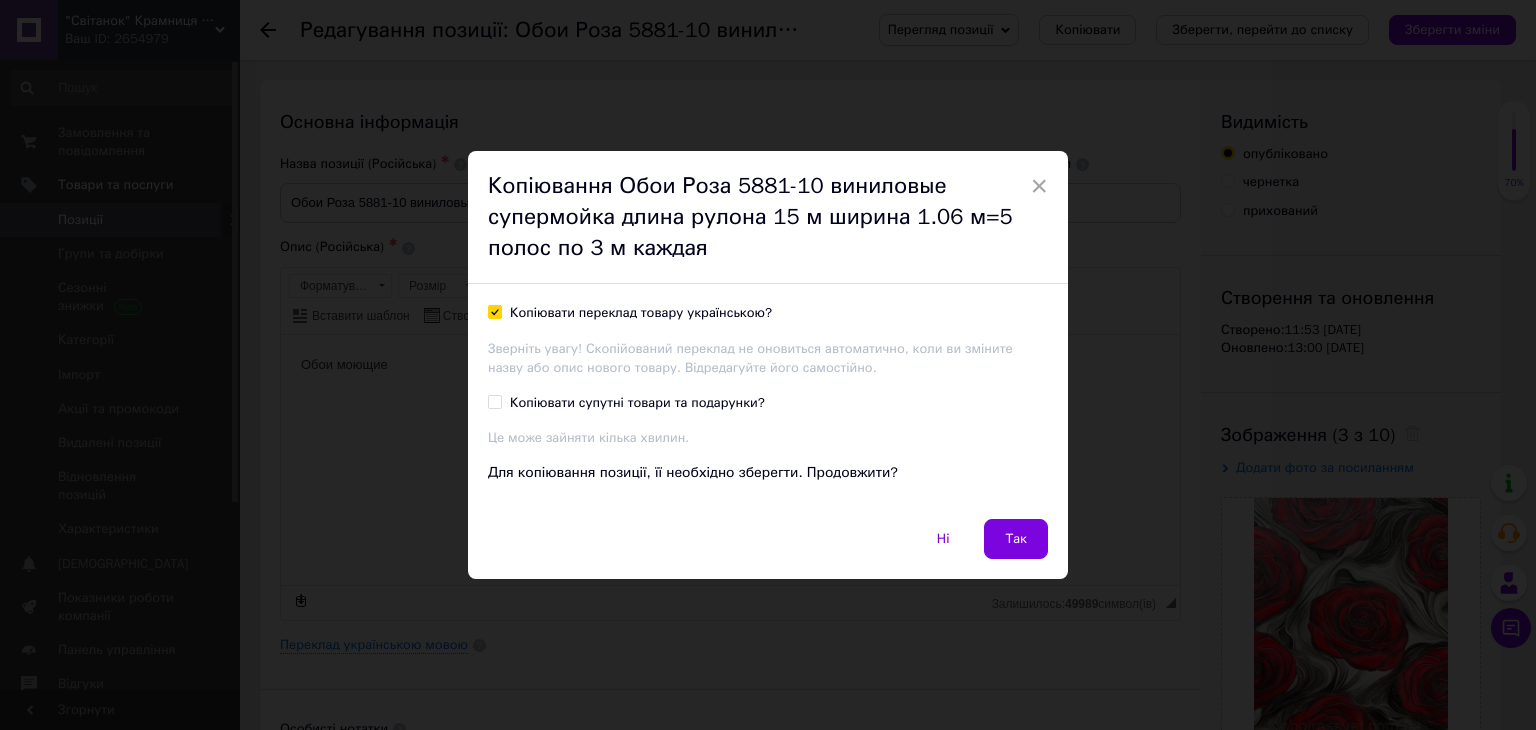 checkbox on "true" 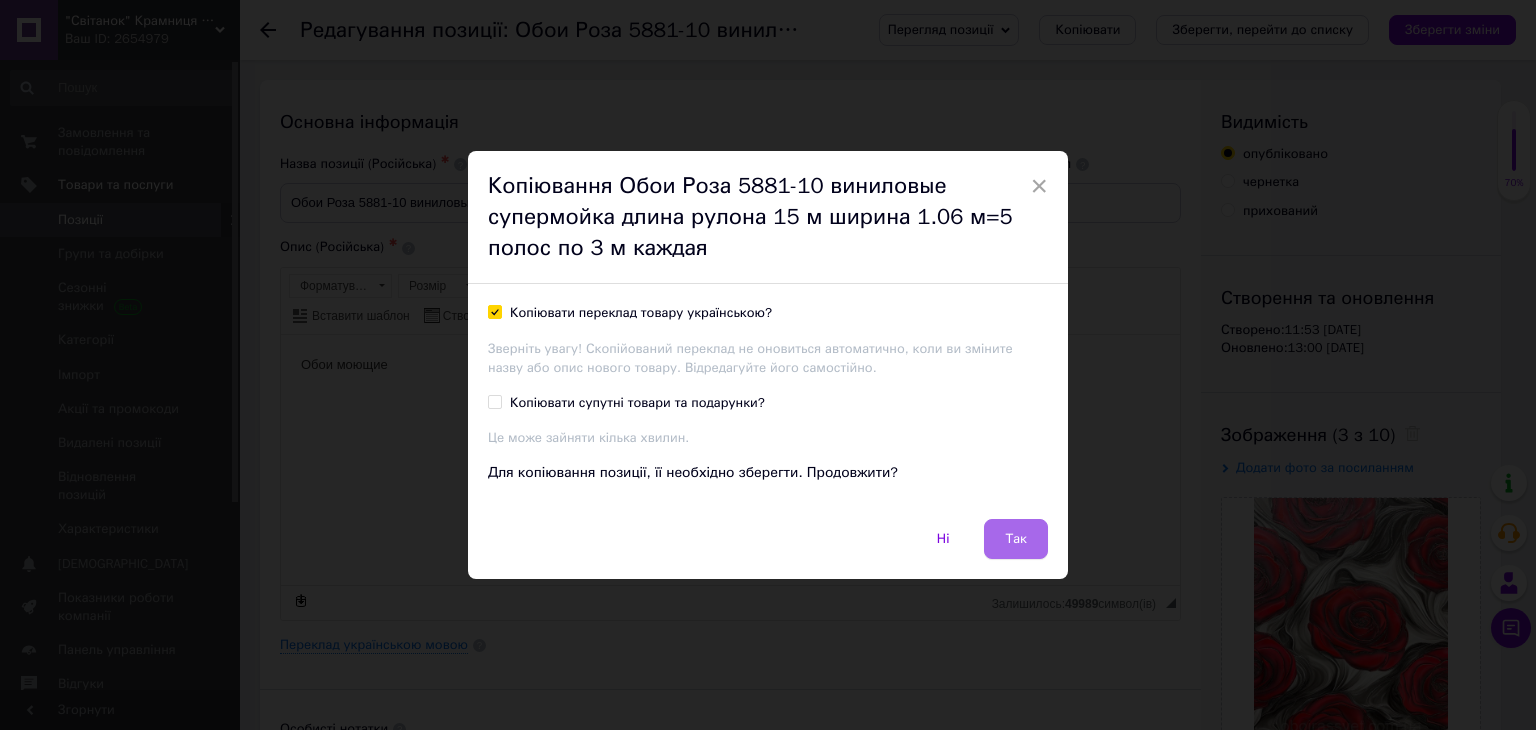click on "Так" at bounding box center [1016, 539] 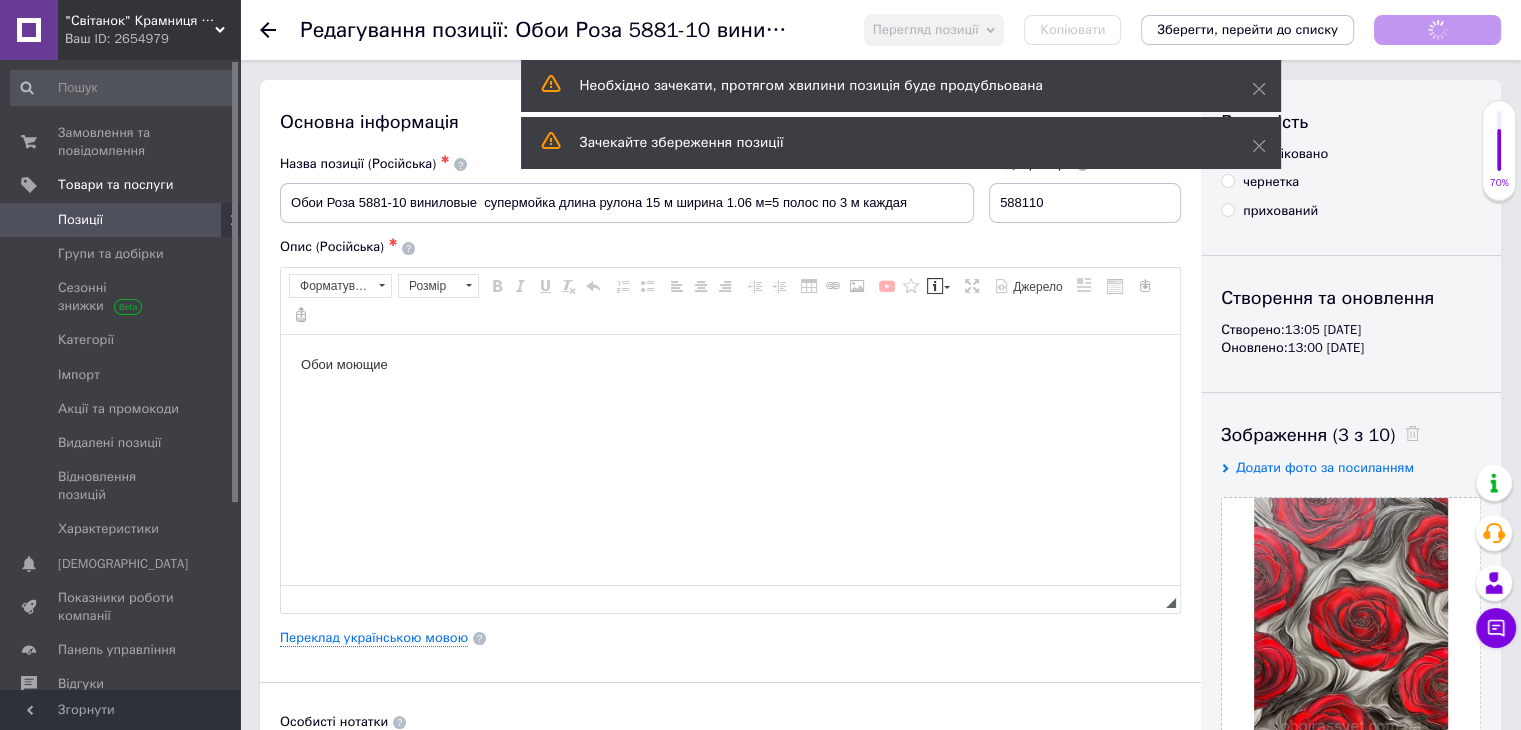 scroll, scrollTop: 0, scrollLeft: 0, axis: both 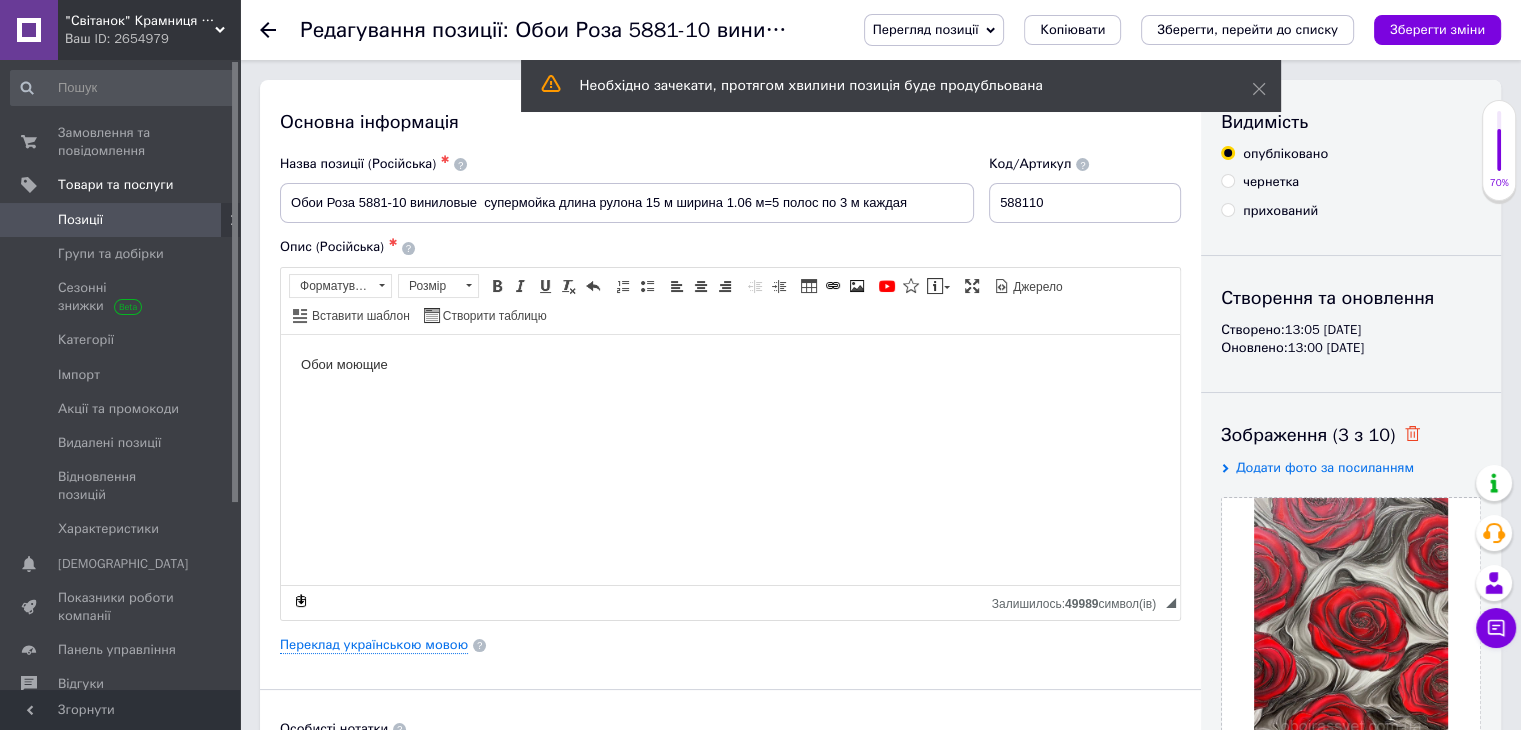 click 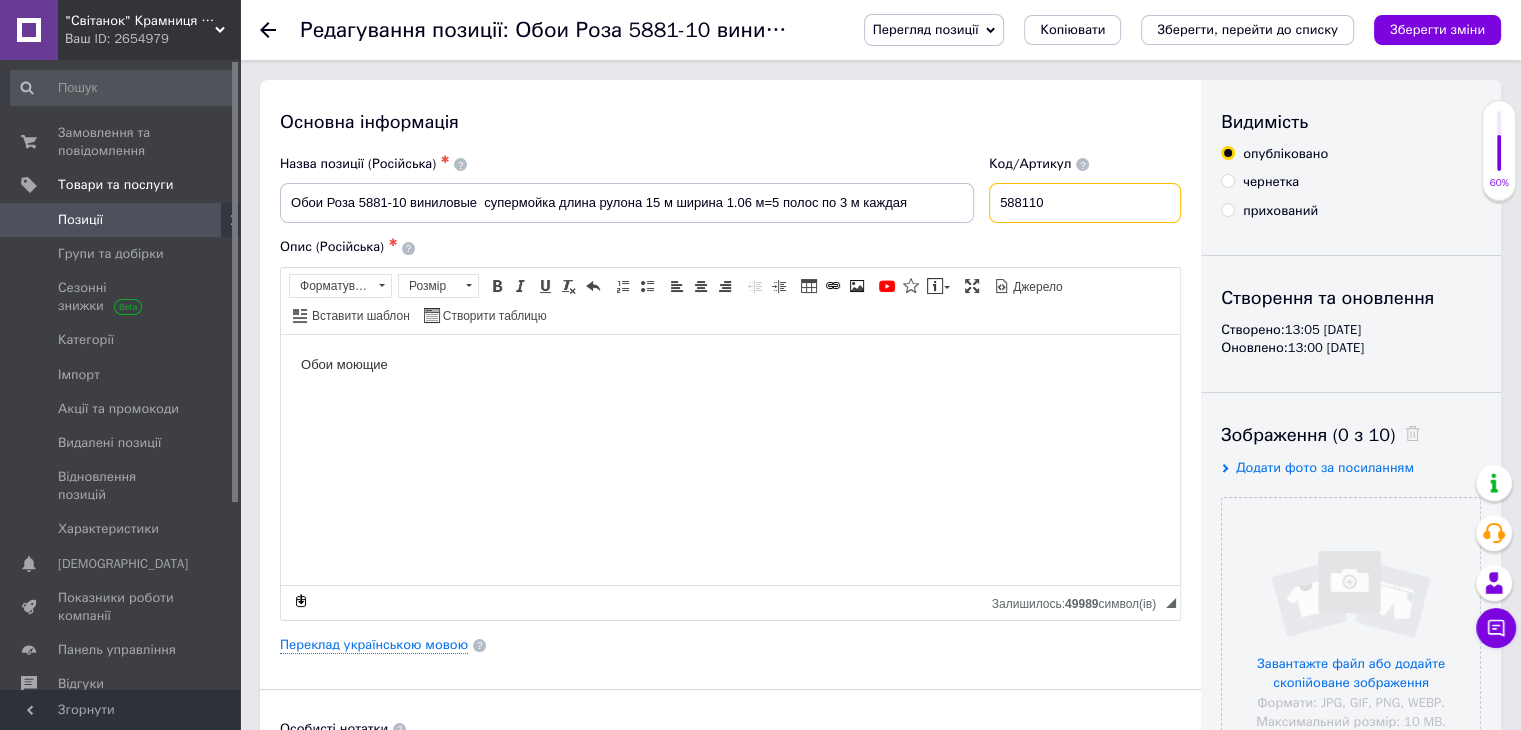 click on "588110" at bounding box center [1085, 203] 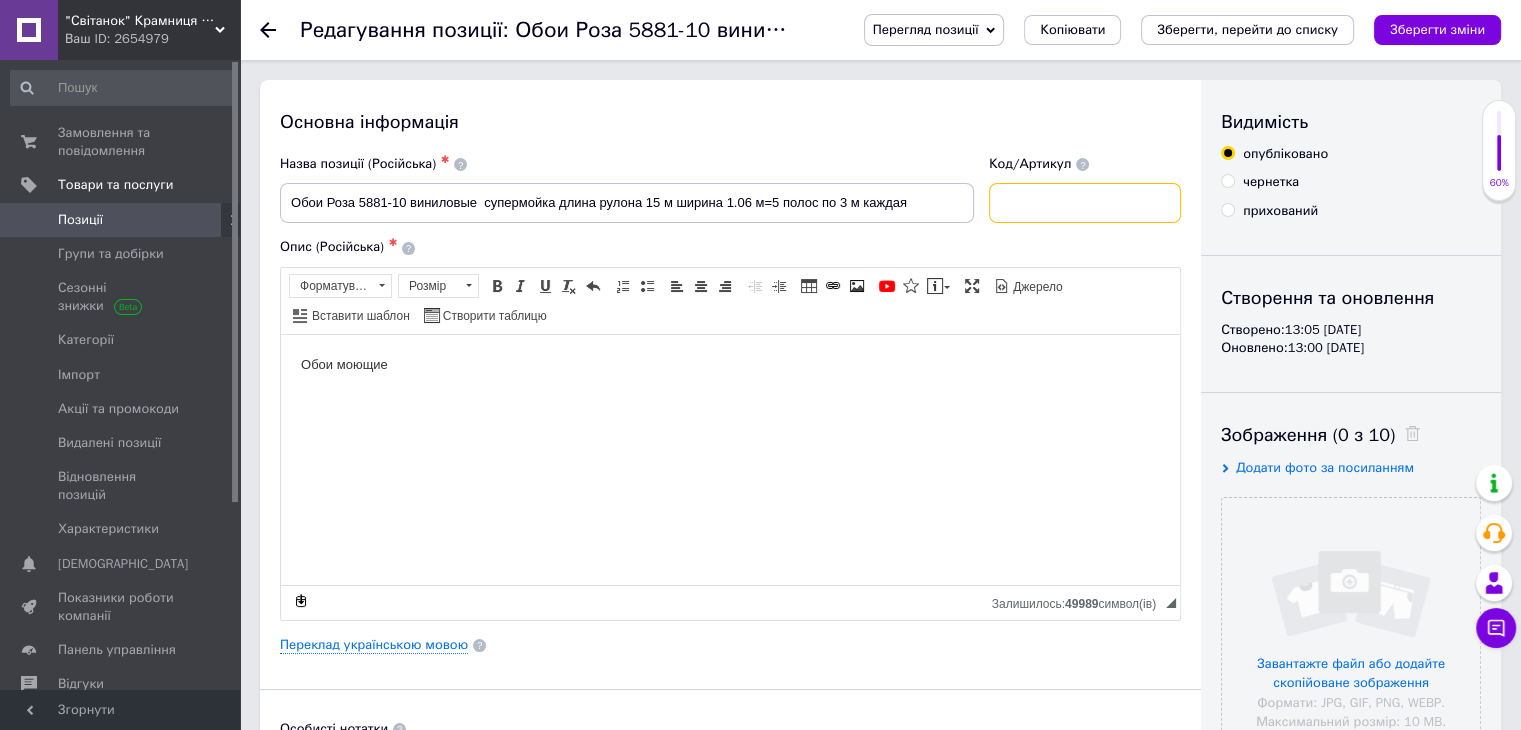 paste on "5892-10" 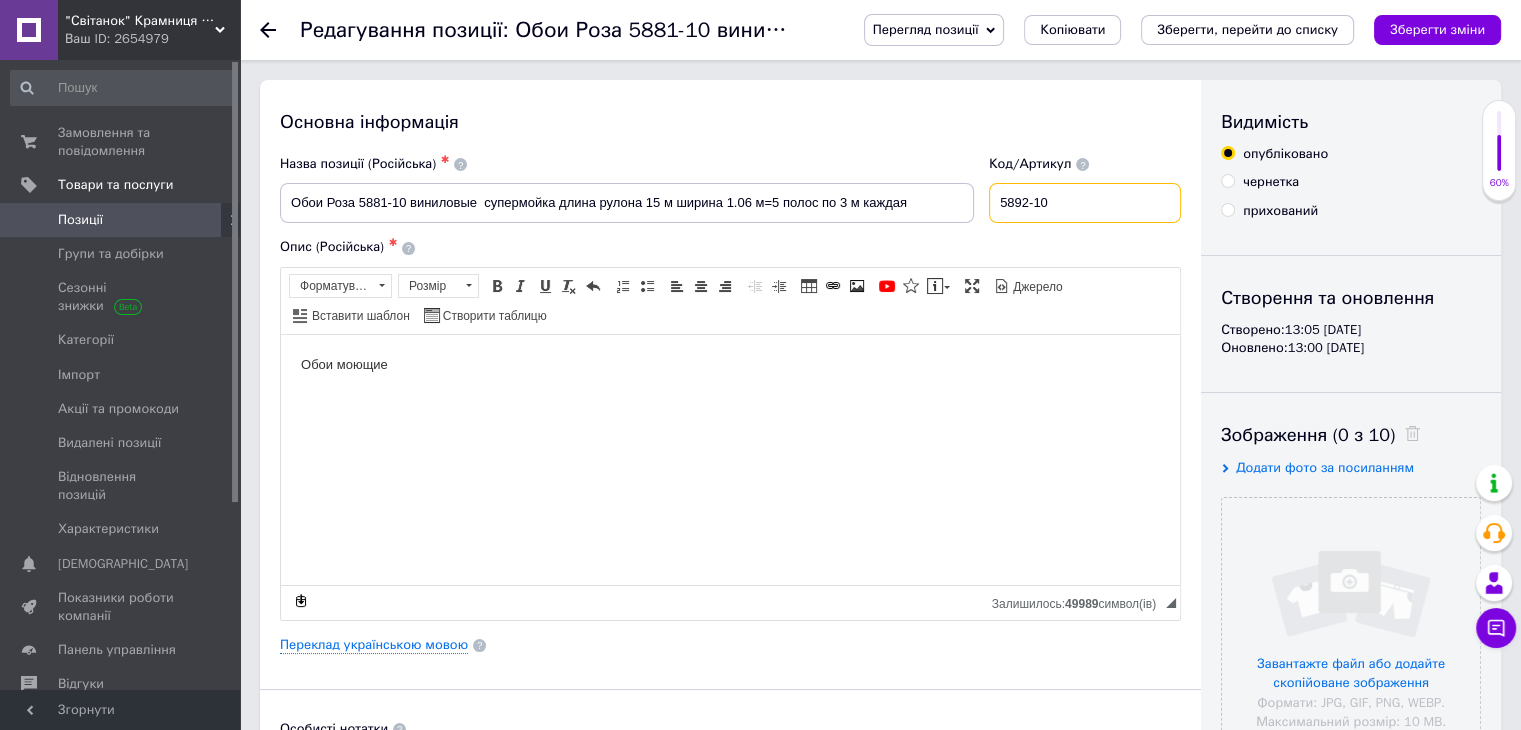 click on "5892-10" at bounding box center [1085, 203] 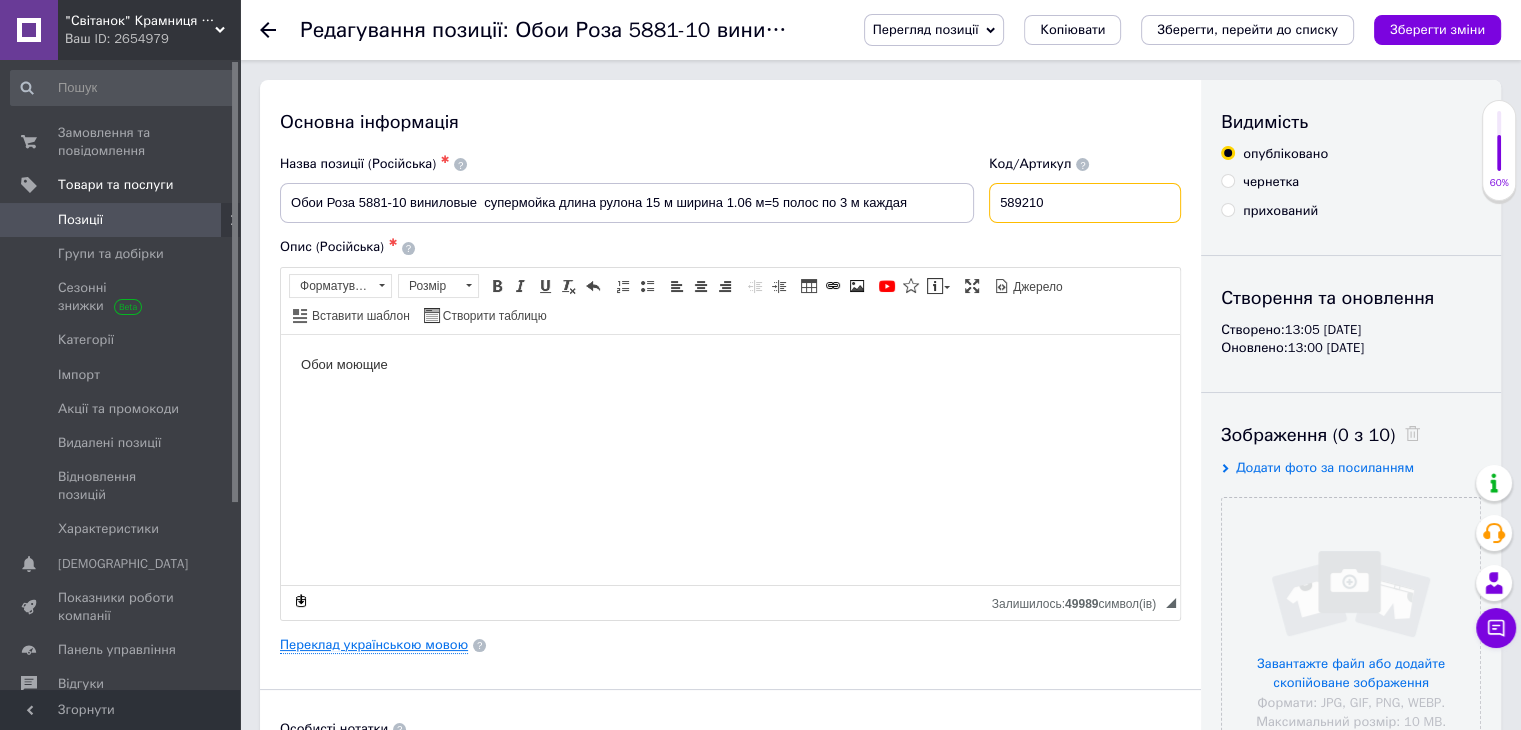 type on "589210" 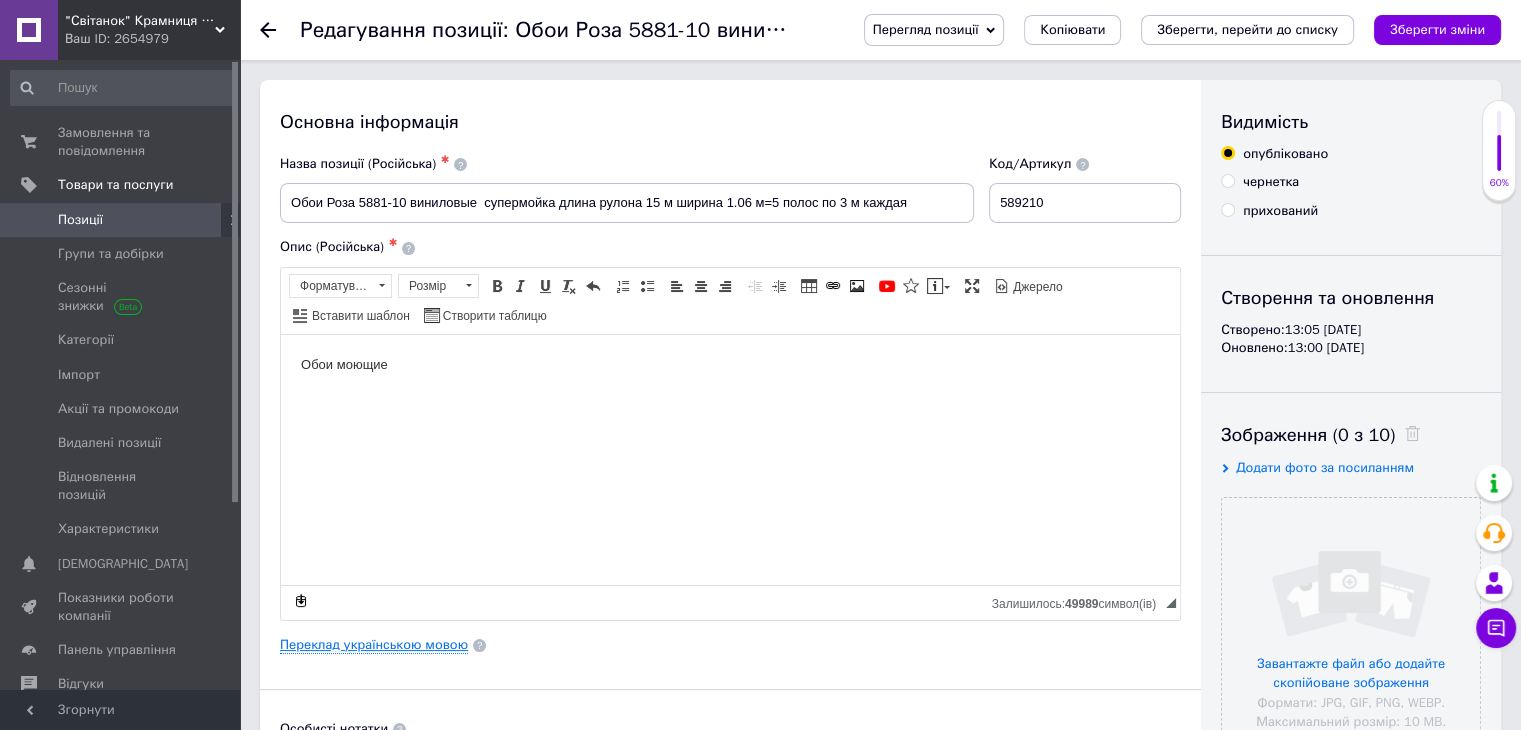 click on "Переклад українською мовою" at bounding box center [374, 645] 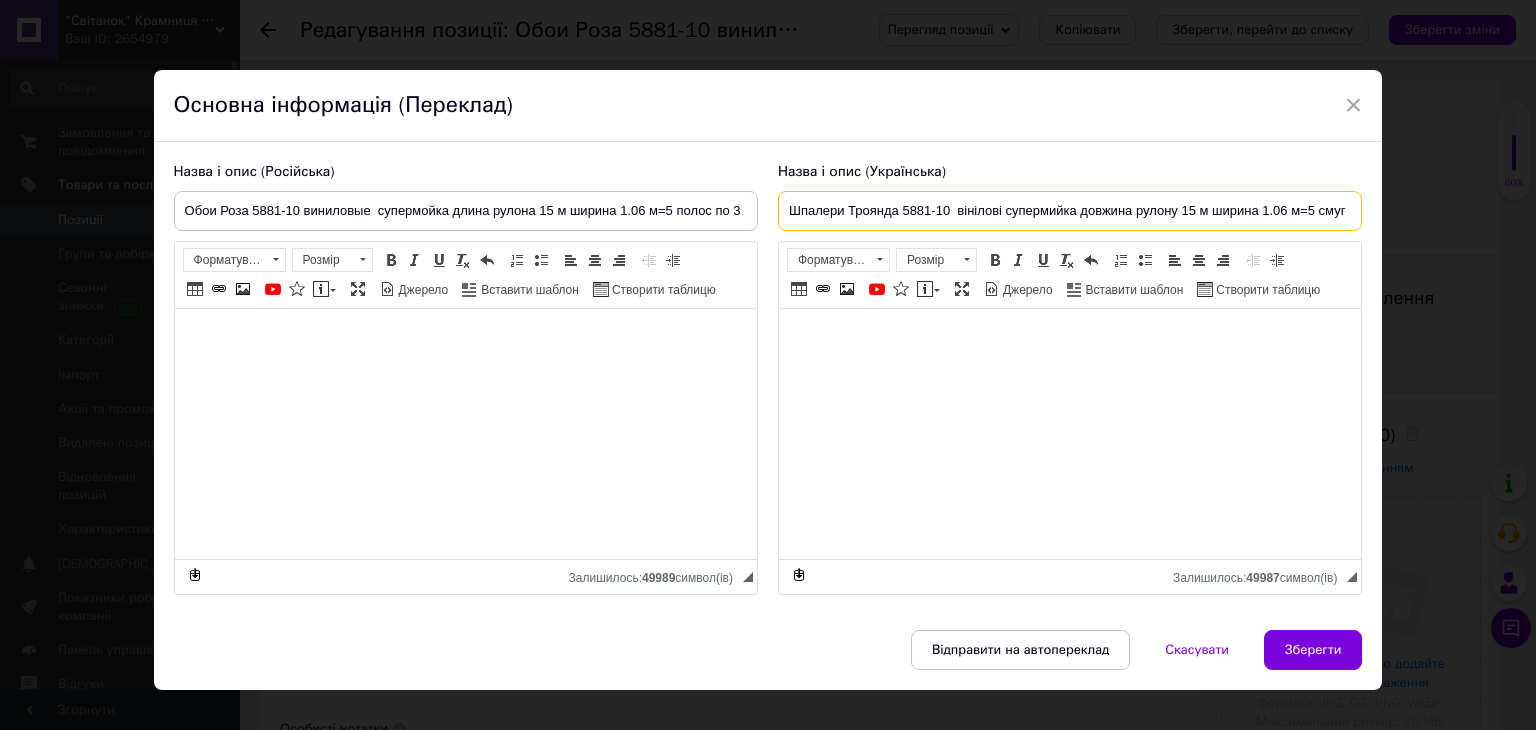 click on "Шпалери Троянда 5881-10  вінілові супермийка довжина рулону 15 м ширина 1.06 м=5 смуг по 3 м кожна" at bounding box center (1070, 211) 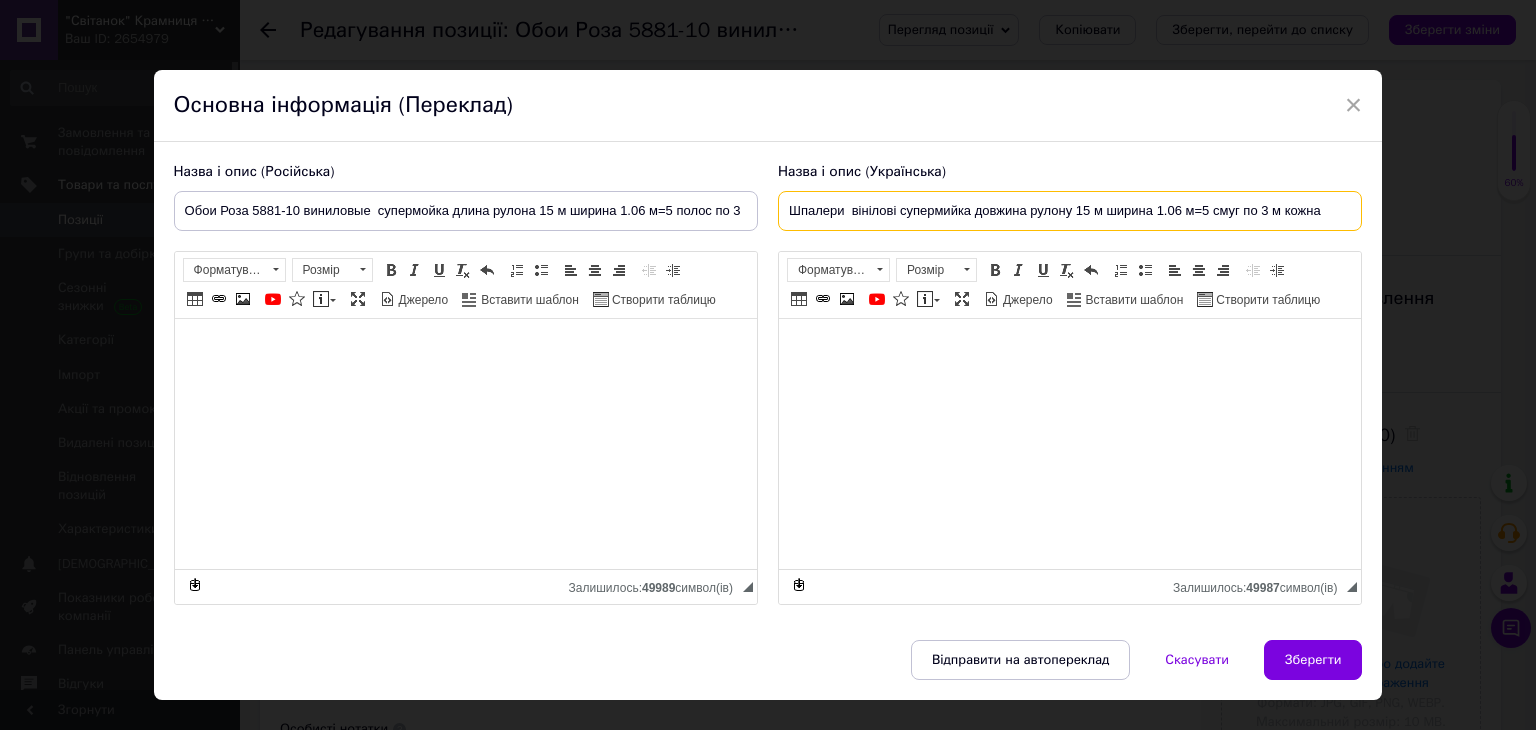 paste on "5892-10" 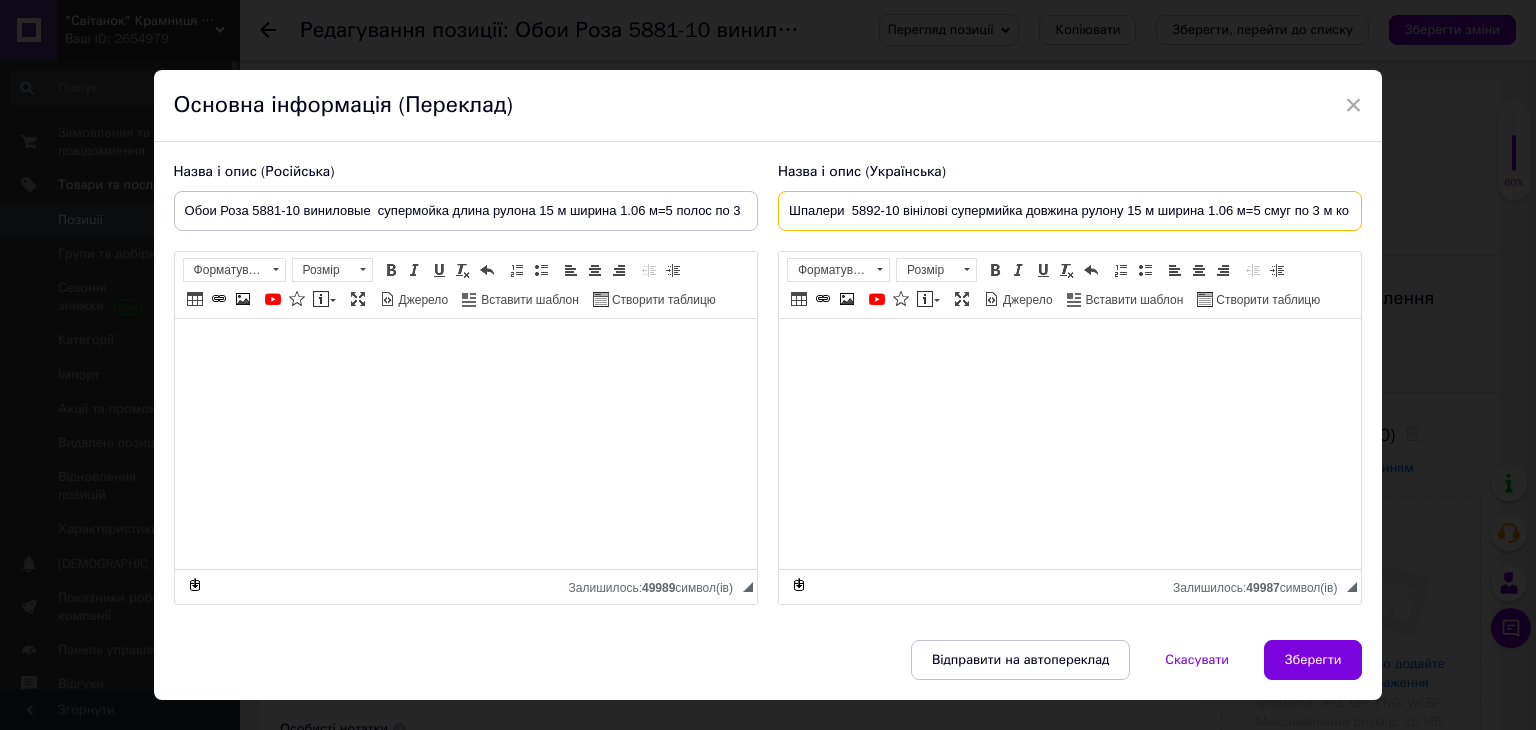type on "Шпалери  5892-10 вінілові супермийка довжина рулону 15 м ширина 1.06 м=5 смуг по 3 м кожна" 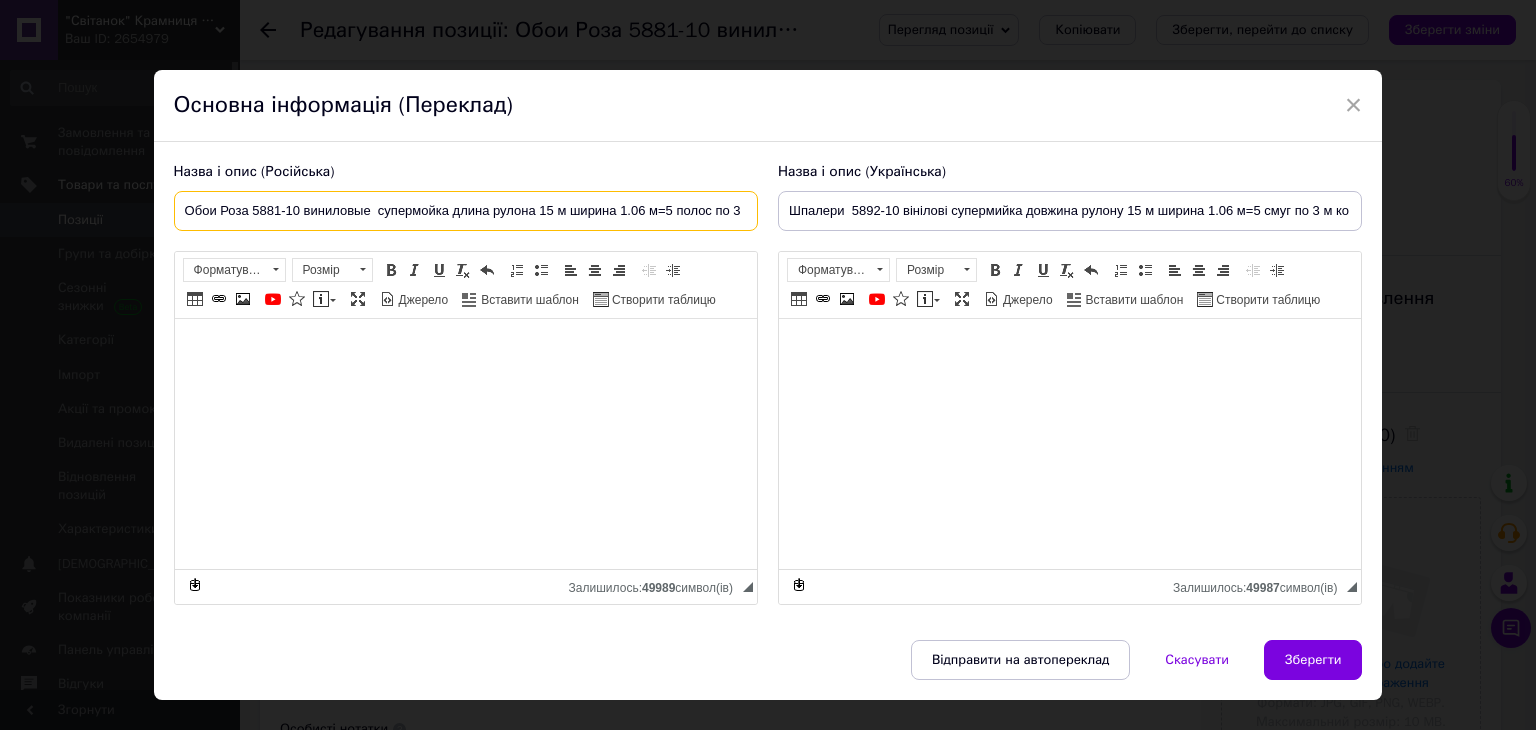 click on "Обои Роза 5881-10 виниловые  супермойка длина рулона 15 м ширина 1.06 м=5 полос по 3 м каждая" at bounding box center (466, 211) 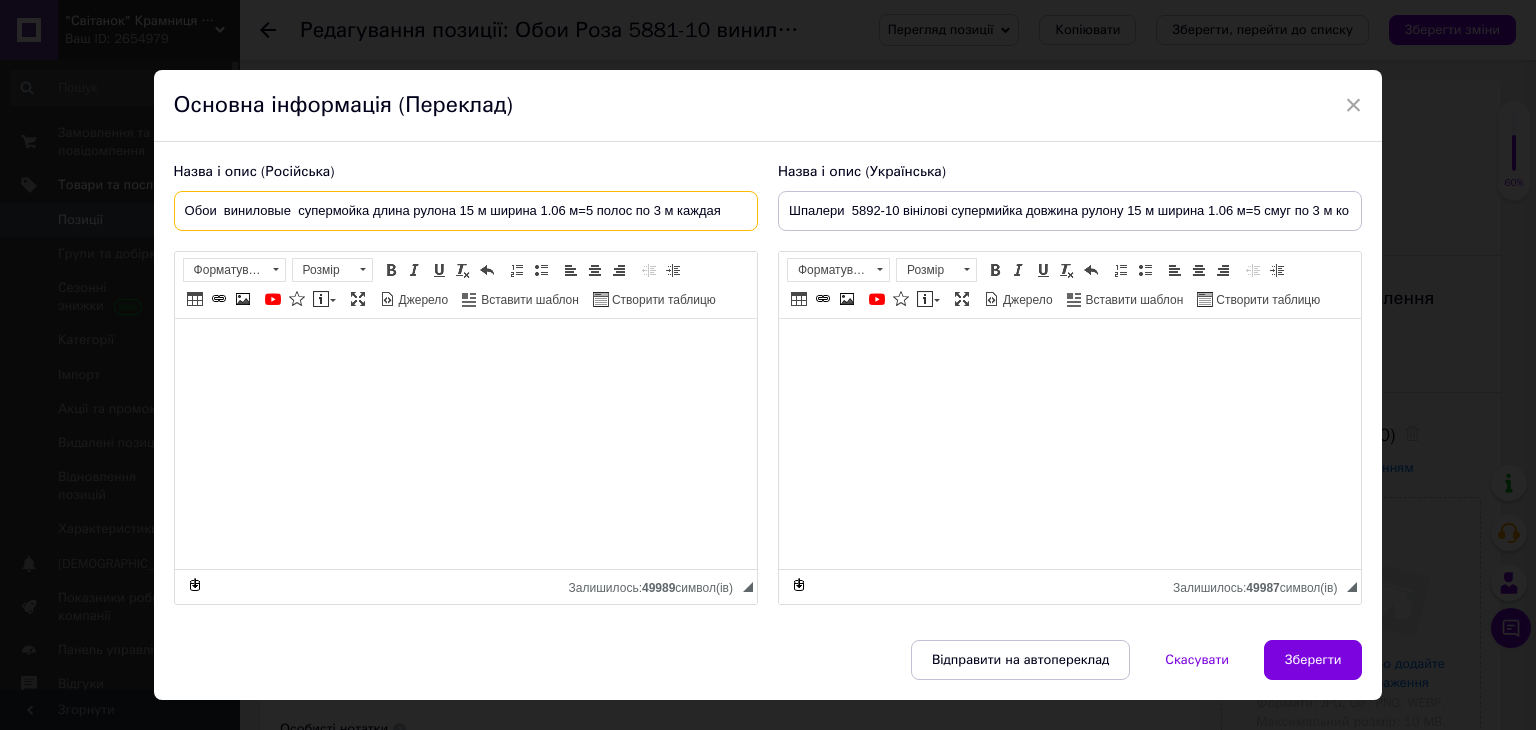paste on "5892-10" 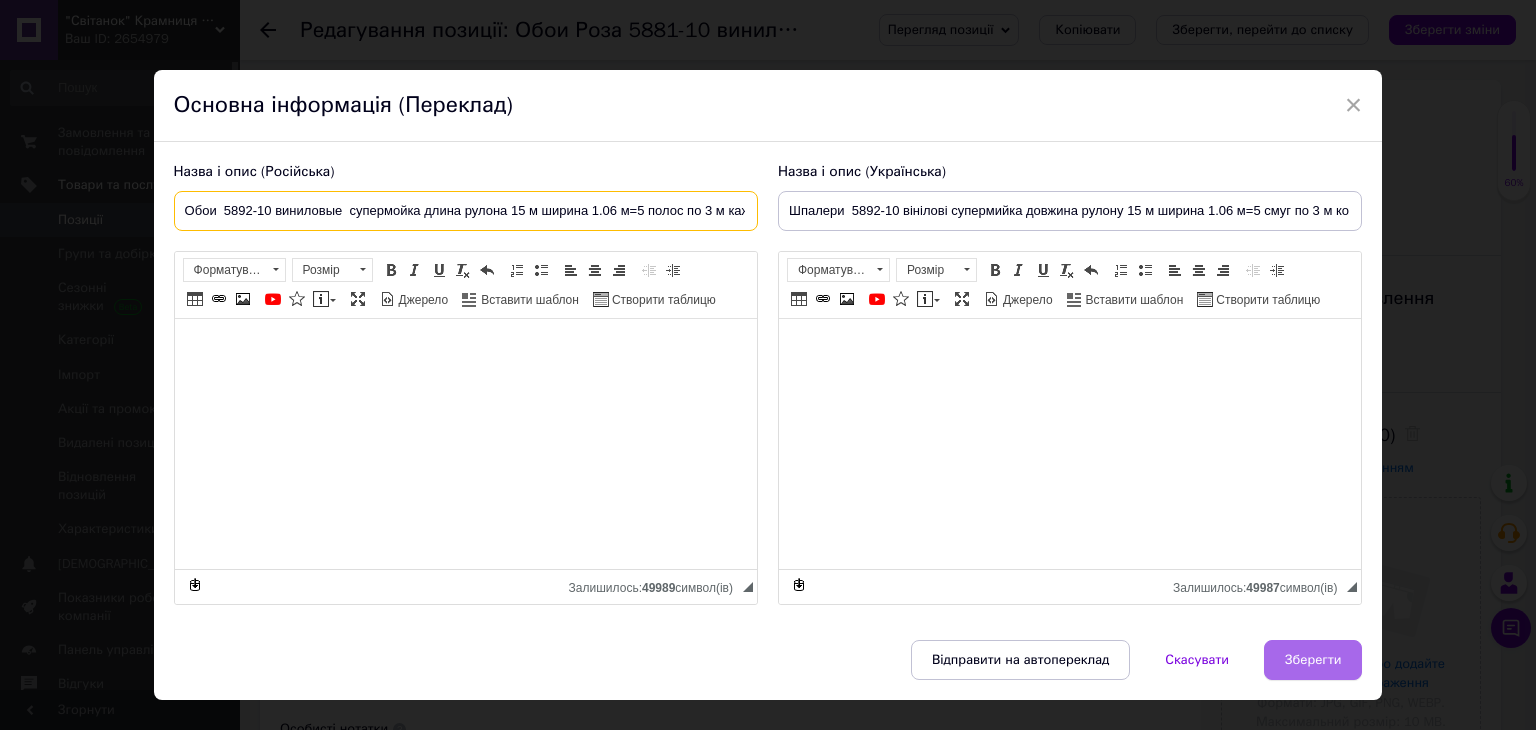 type on "Обои  5892-10 виниловые  супермойка длина рулона 15 м ширина 1.06 м=5 полос по 3 м каждая" 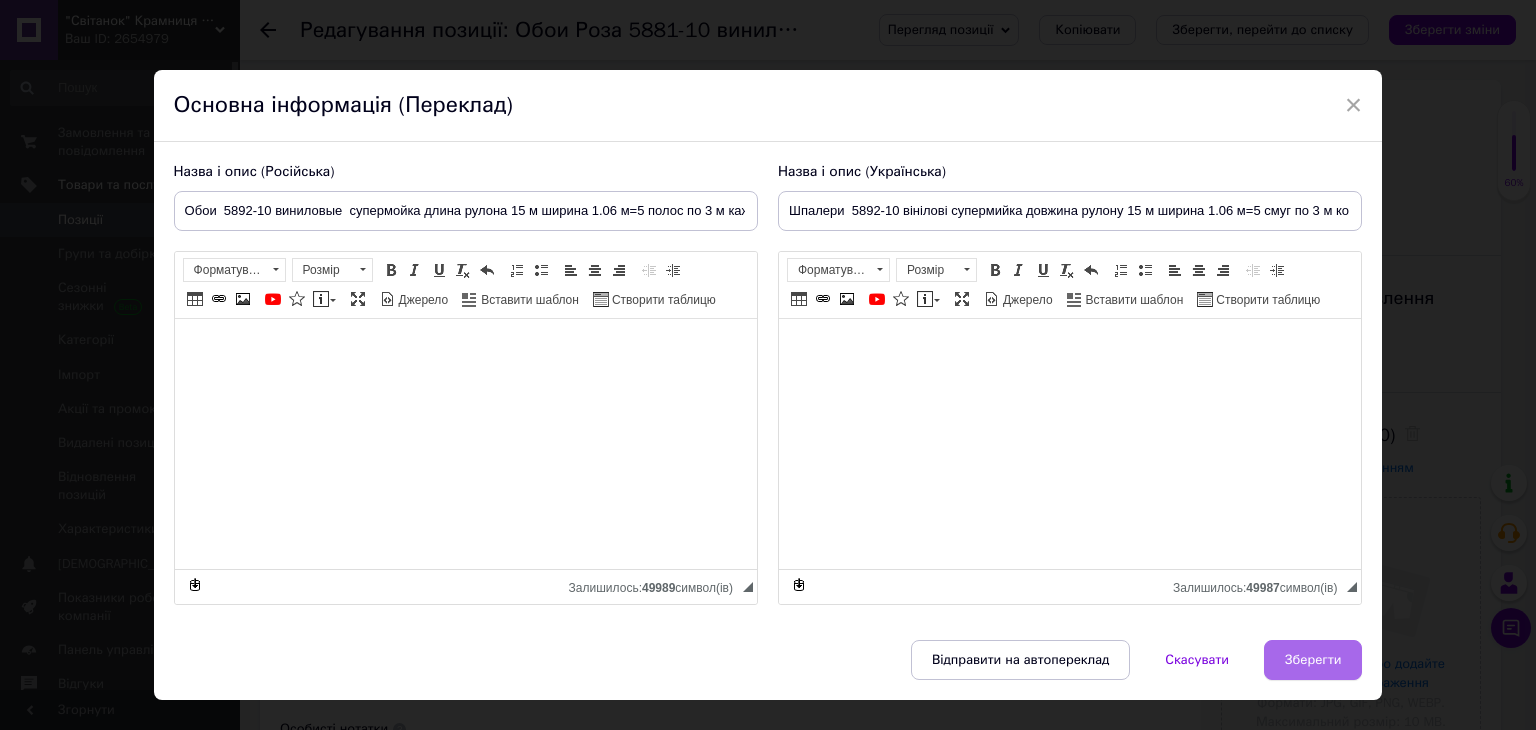 click on "Зберегти" at bounding box center (1313, 660) 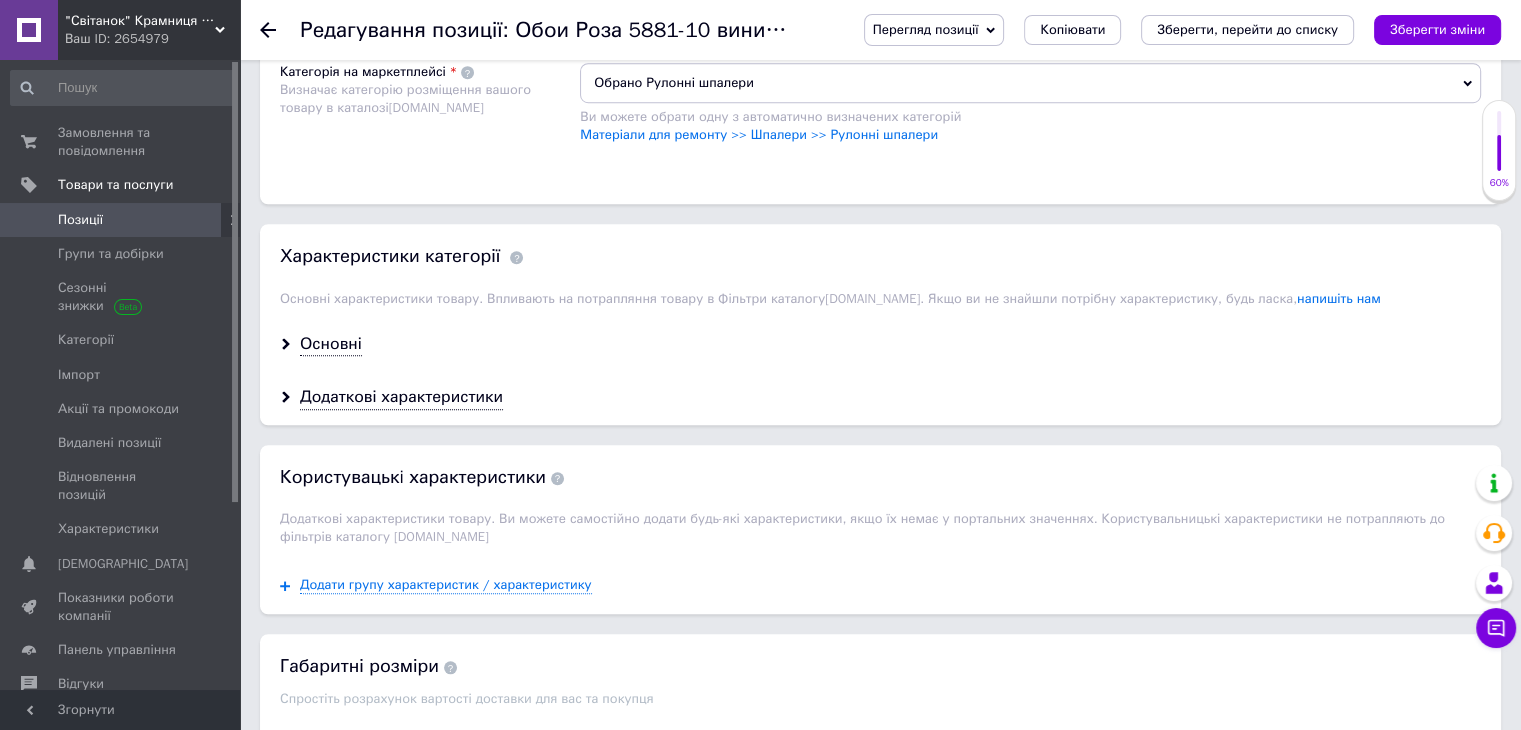 scroll, scrollTop: 1500, scrollLeft: 0, axis: vertical 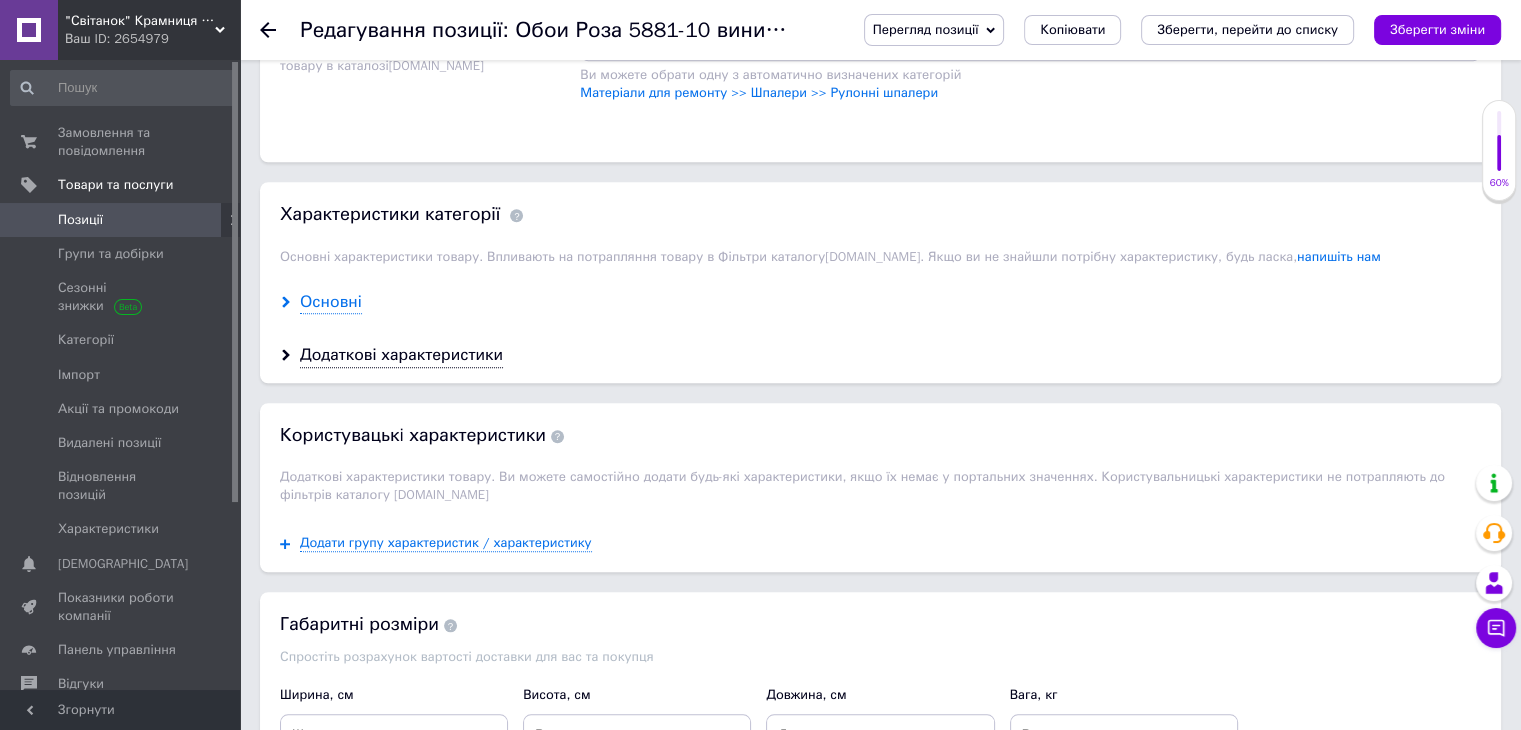 click on "Основні" at bounding box center [331, 302] 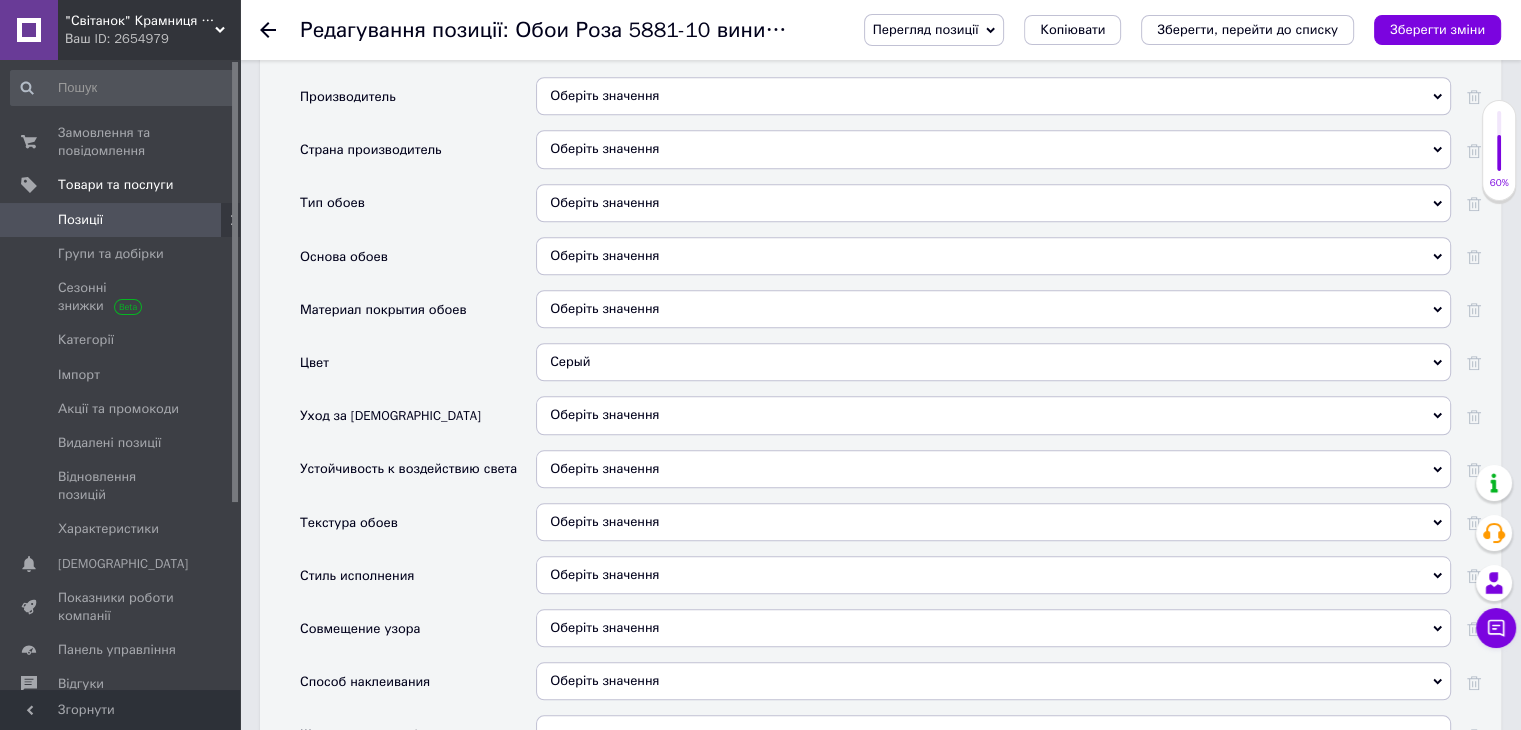 scroll, scrollTop: 1800, scrollLeft: 0, axis: vertical 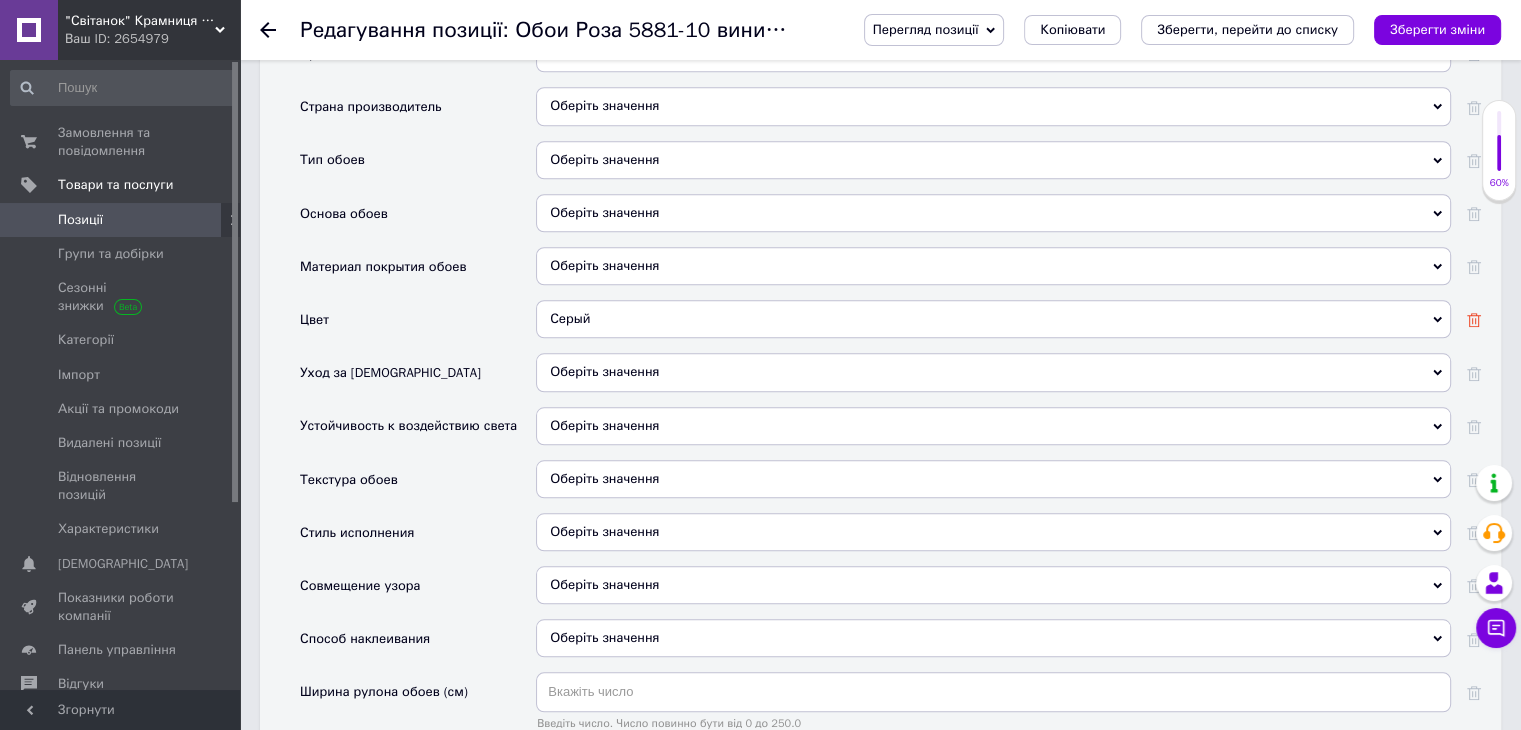 click 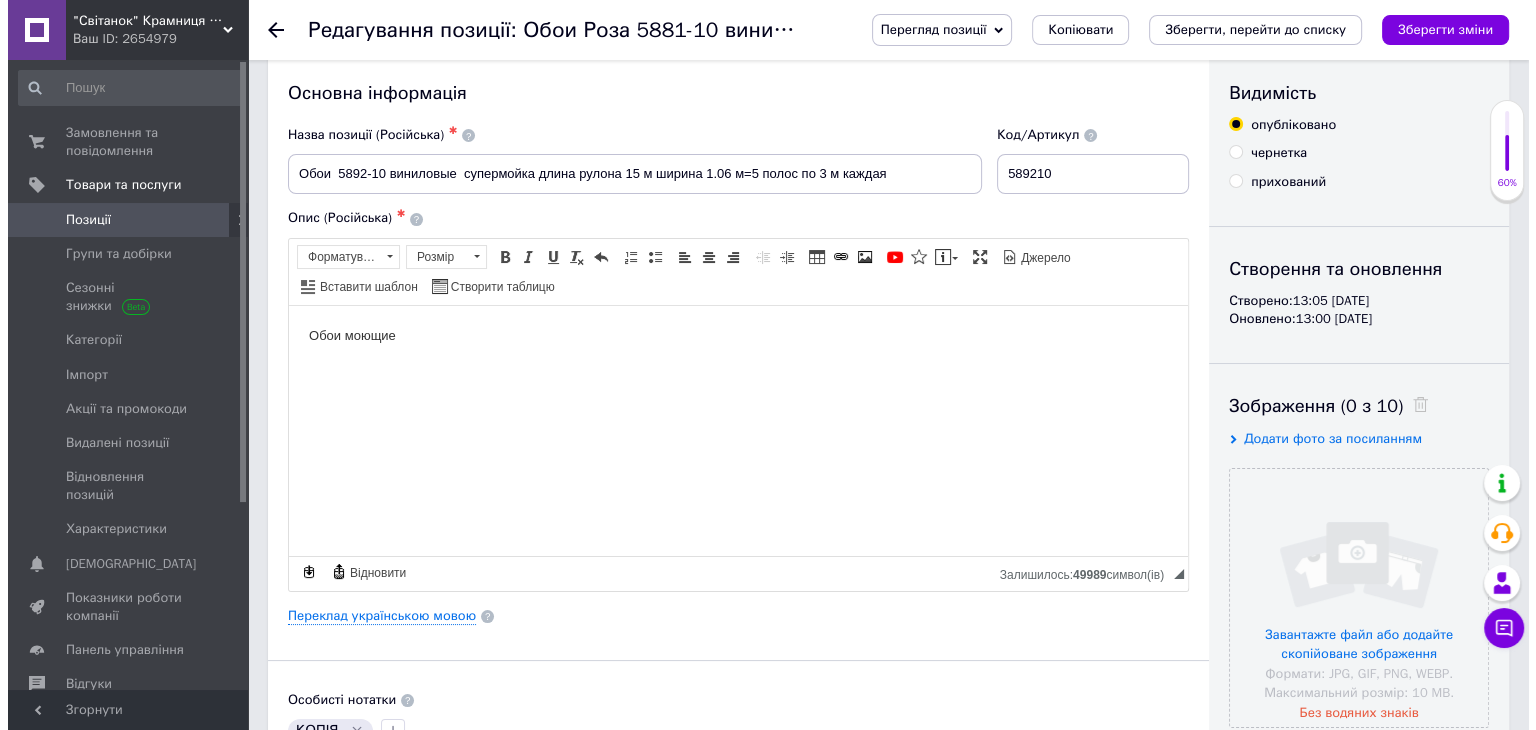 scroll, scrollTop: 0, scrollLeft: 0, axis: both 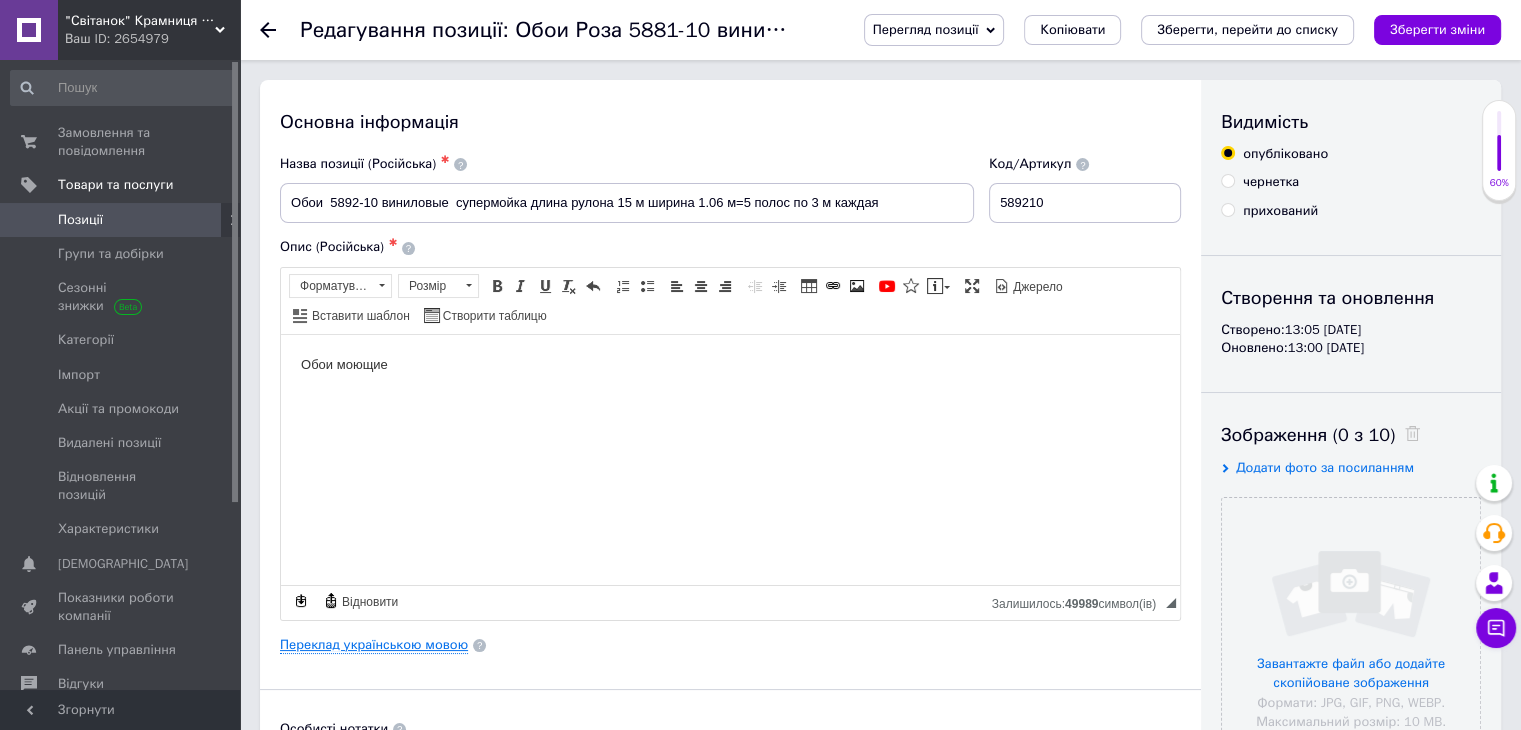 click on "Переклад українською мовою" at bounding box center [374, 645] 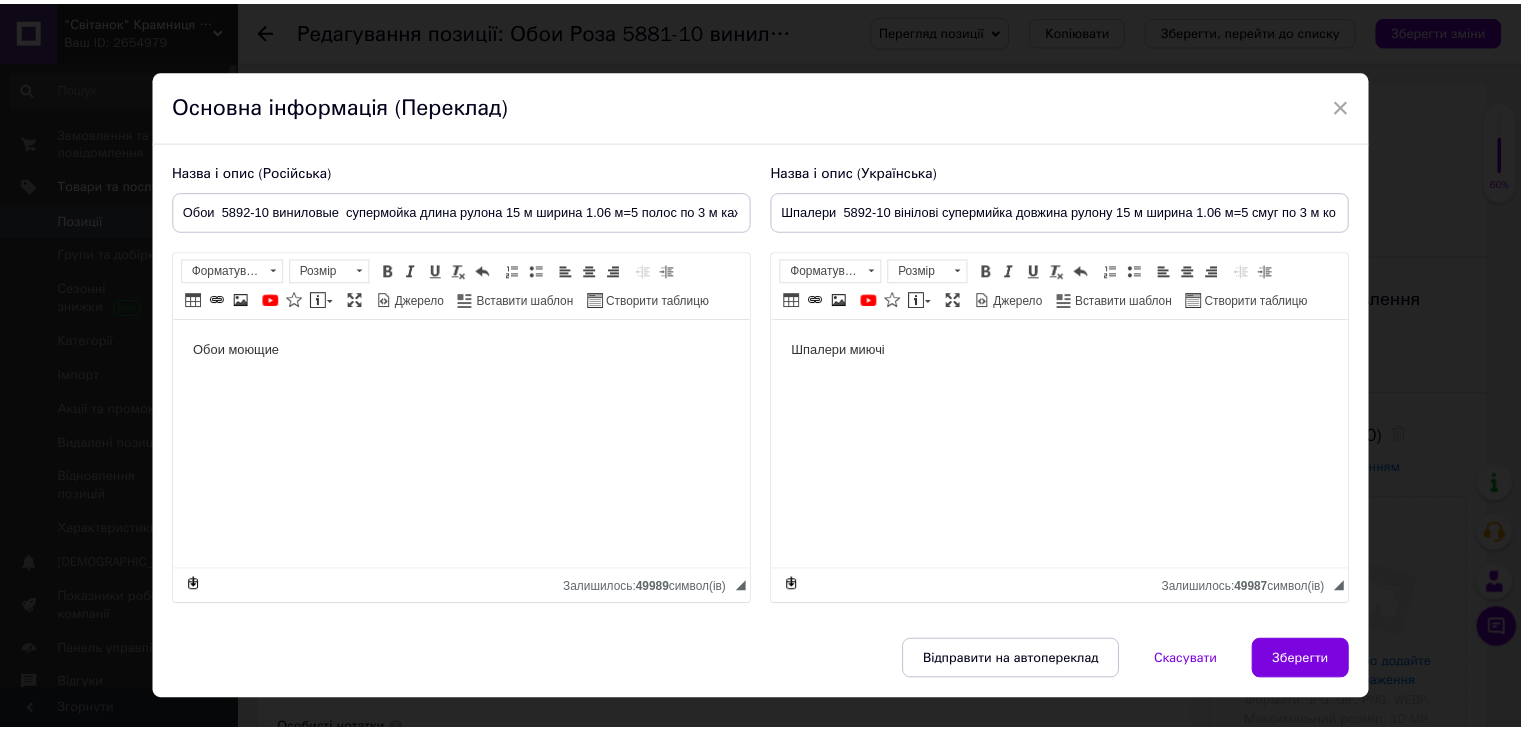 scroll, scrollTop: 0, scrollLeft: 0, axis: both 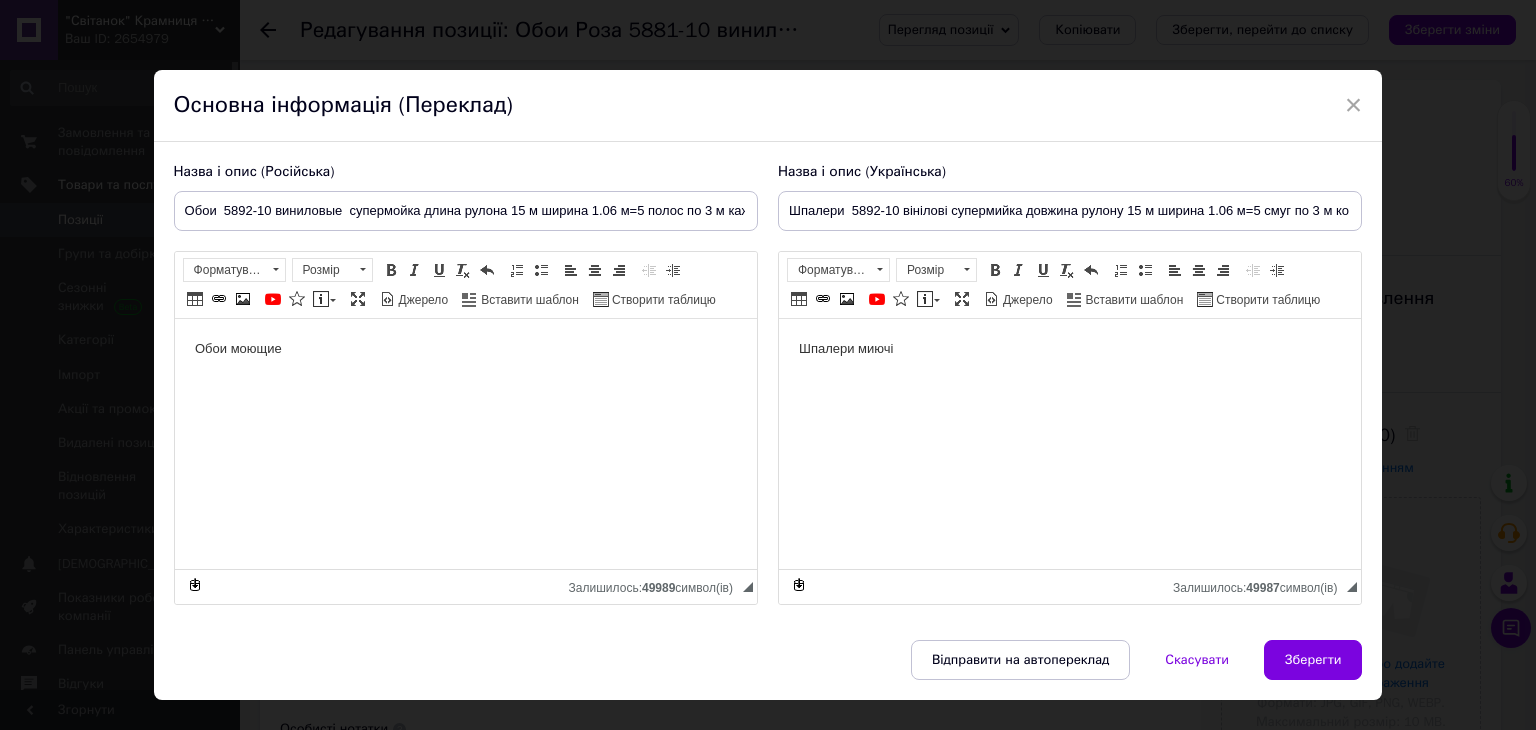 click on "Основна інформація (Переклад)" at bounding box center (768, 106) 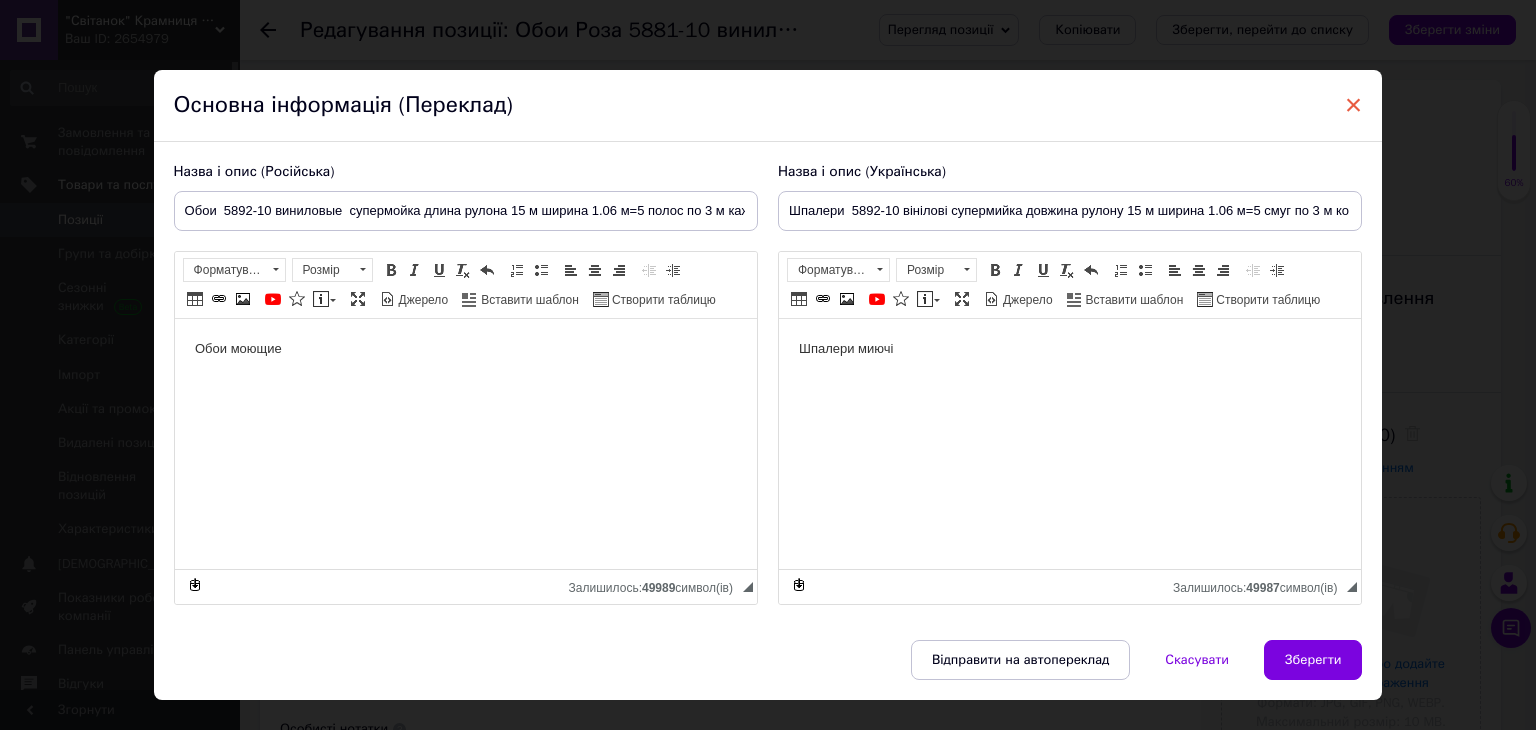 click on "×" at bounding box center (1354, 105) 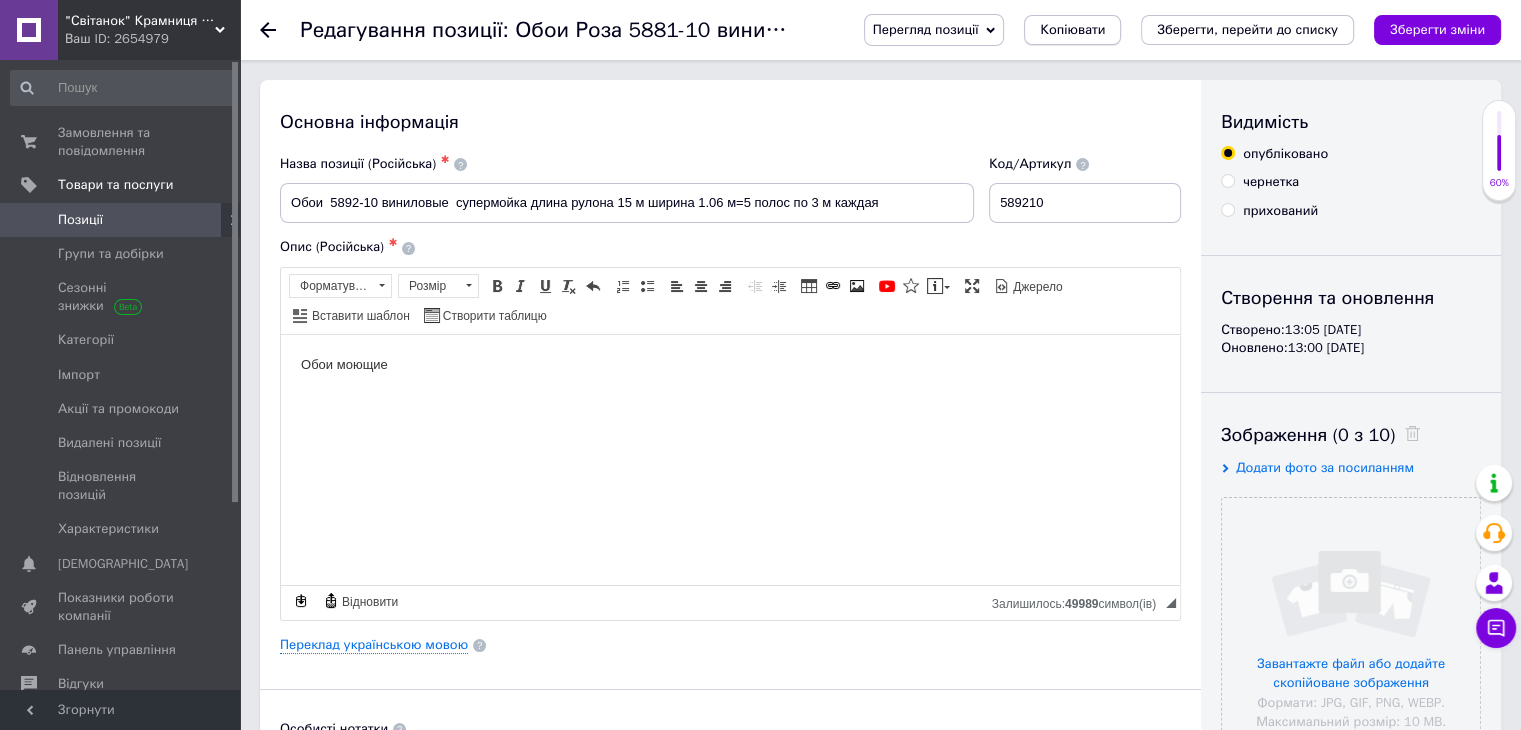 click on "Копіювати" at bounding box center [1072, 30] 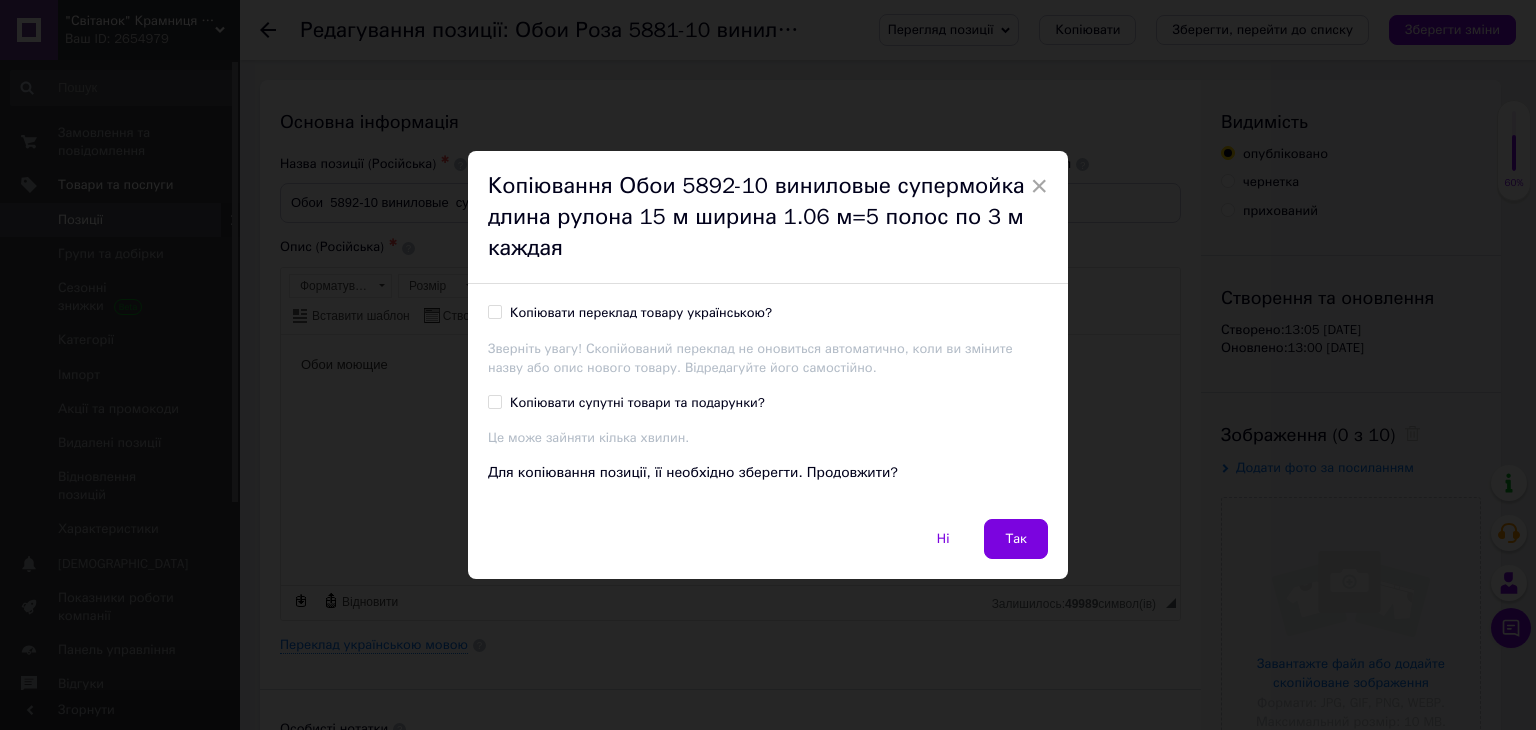 click on "Копіювати переклад товару українською?" at bounding box center [494, 311] 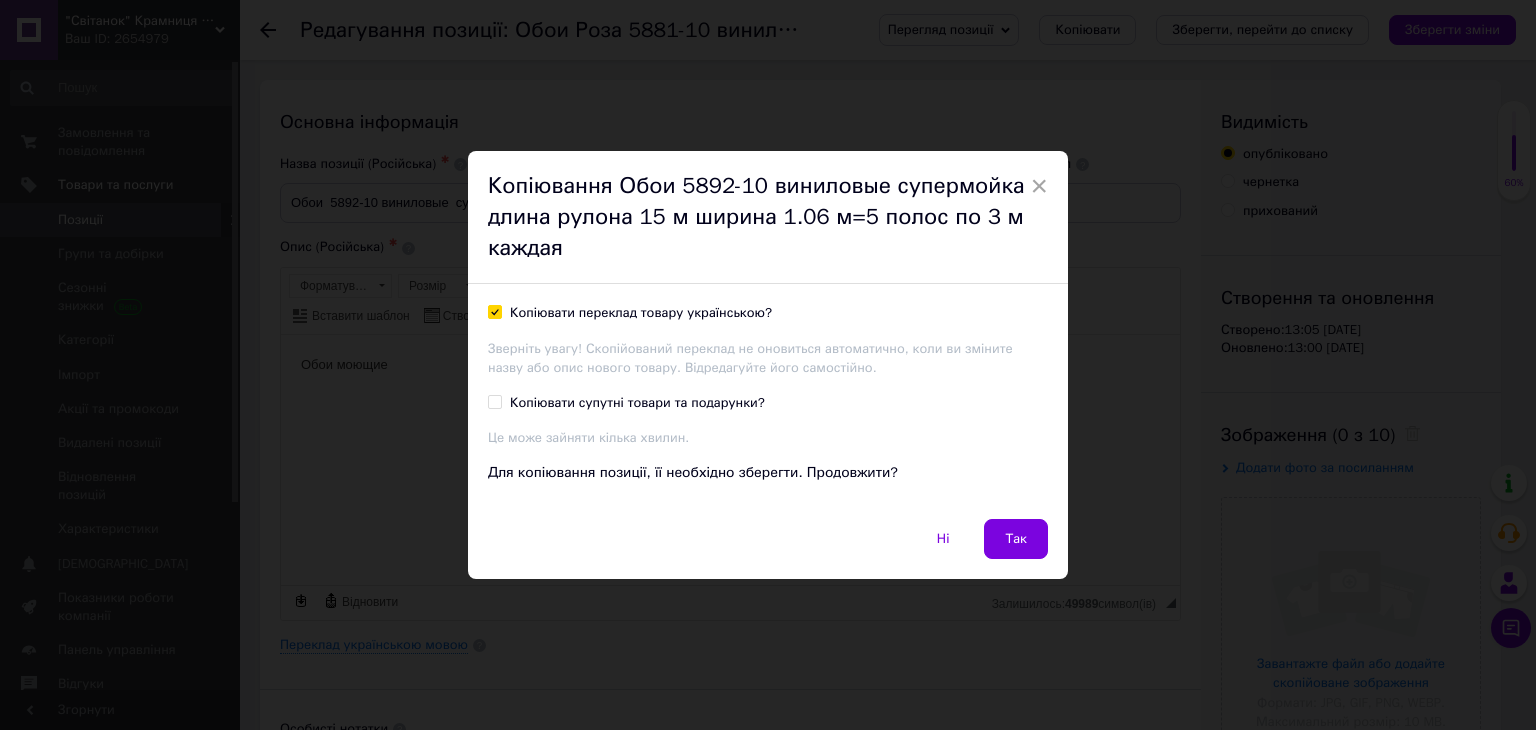 checkbox on "true" 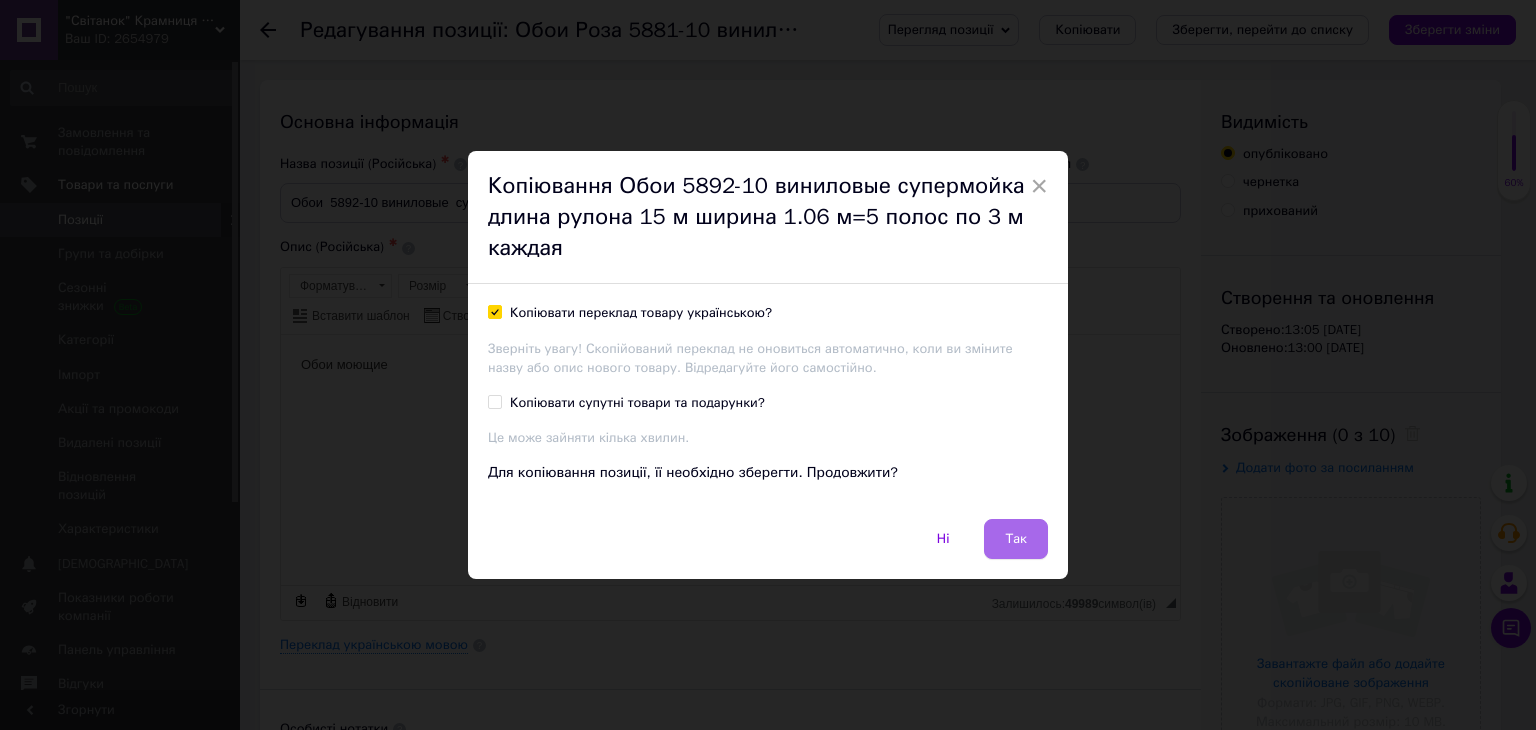click on "Так" at bounding box center (1016, 539) 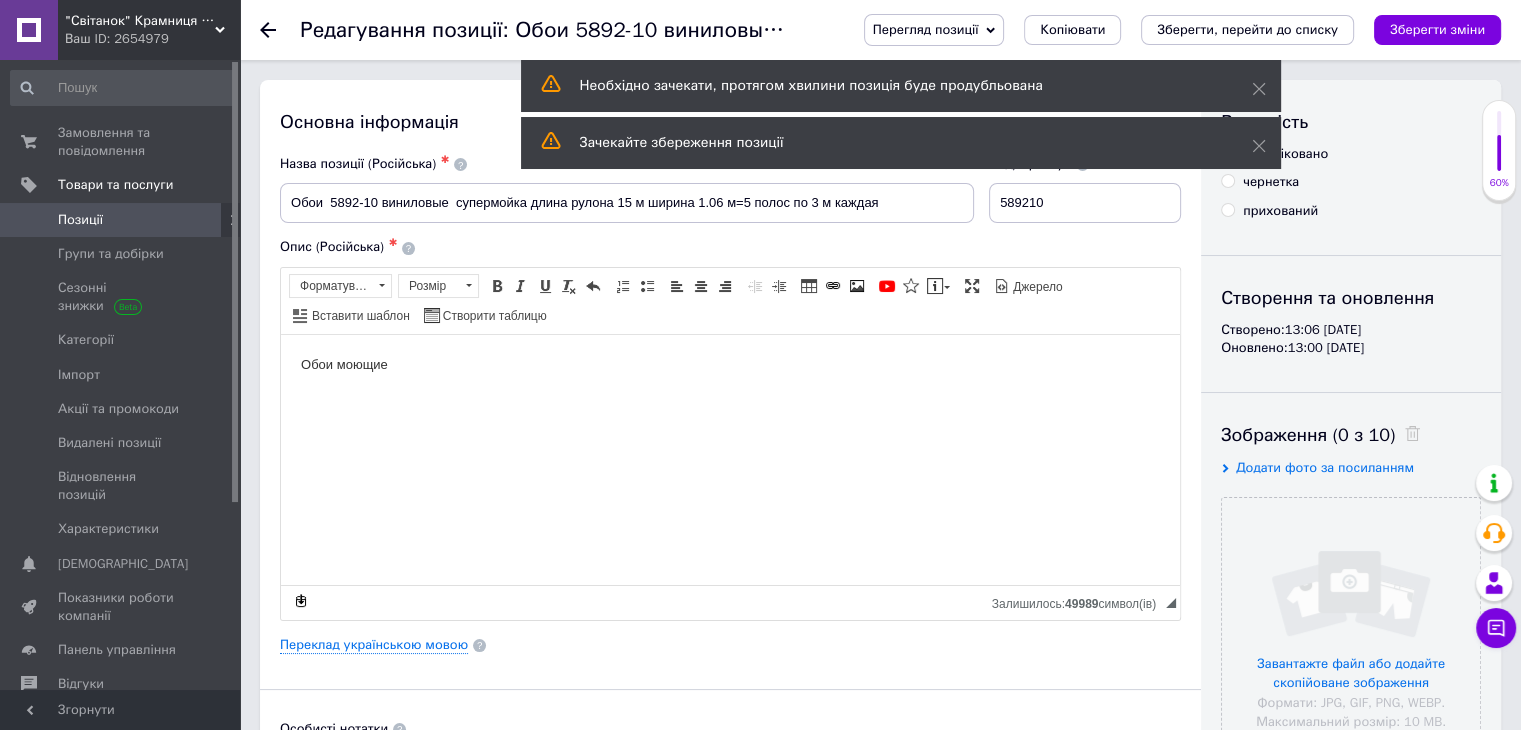 scroll, scrollTop: 0, scrollLeft: 0, axis: both 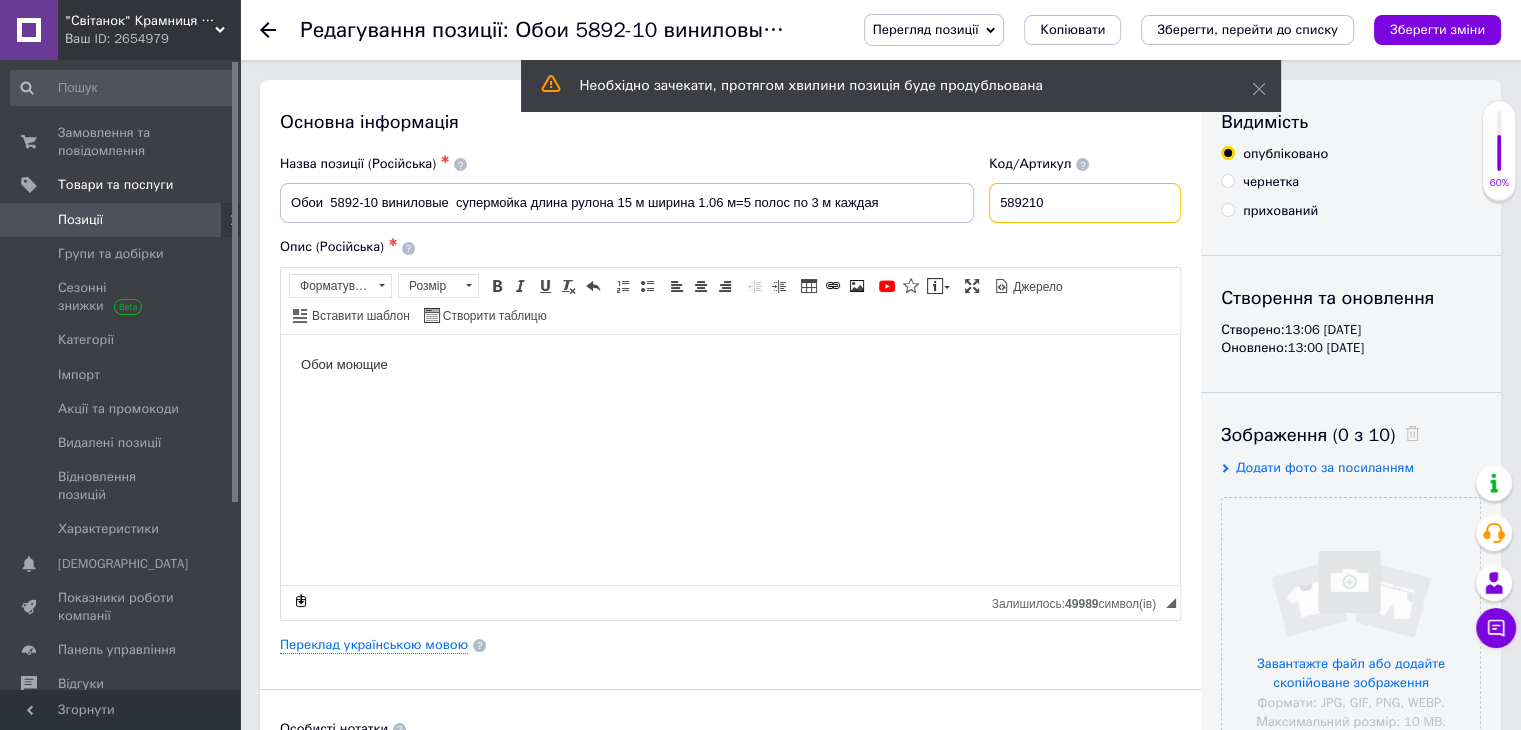 click on "589210" at bounding box center (1085, 203) 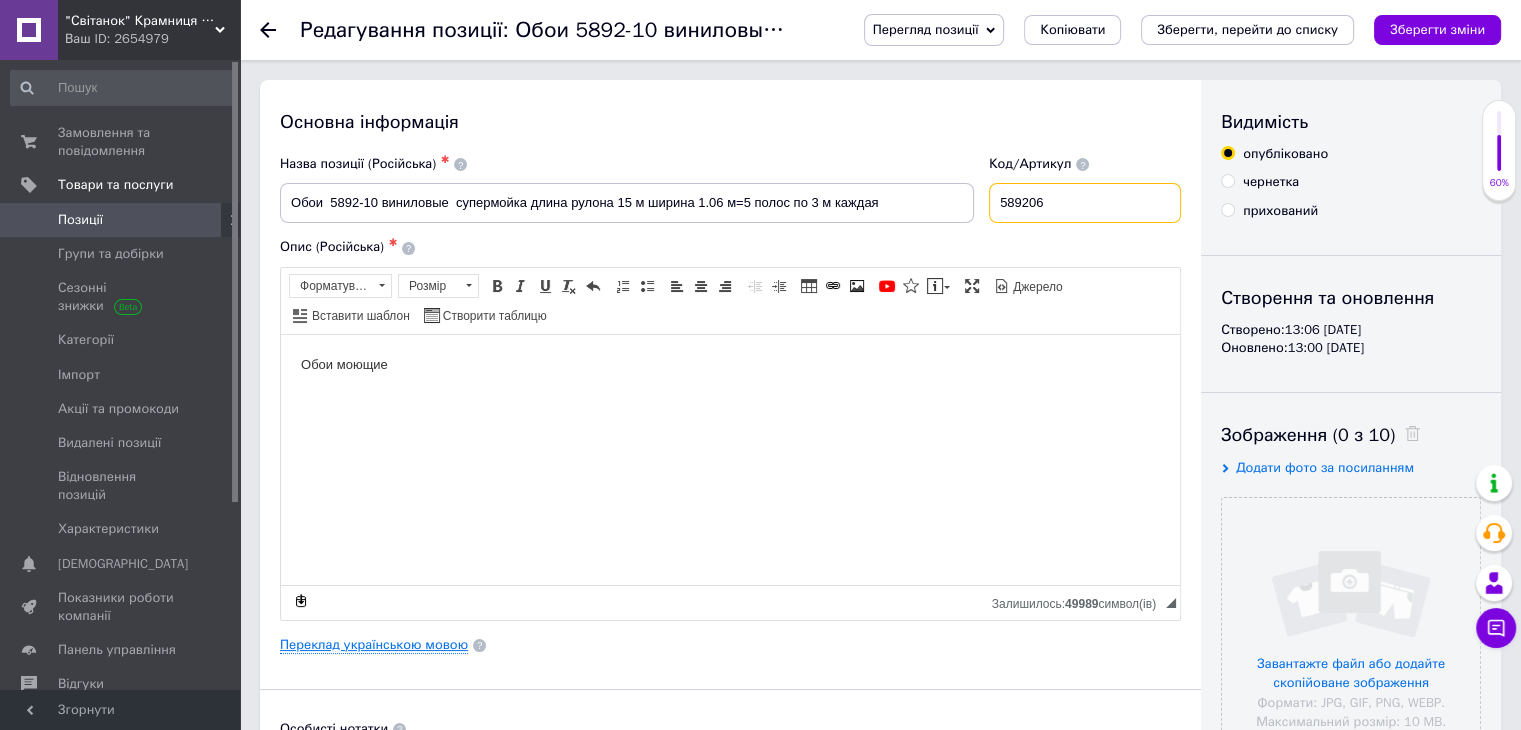 type on "589206" 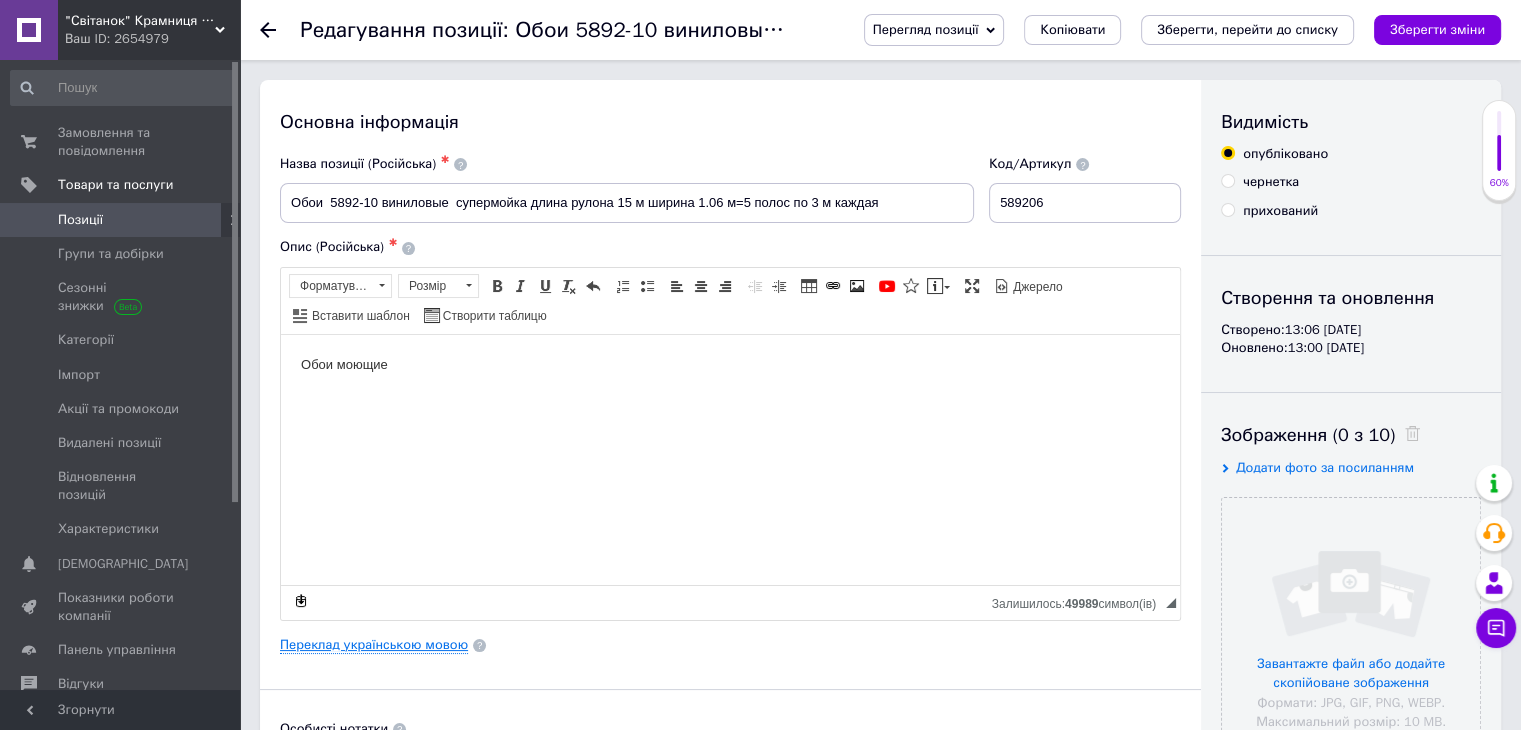 click on "Переклад українською мовою" at bounding box center (374, 645) 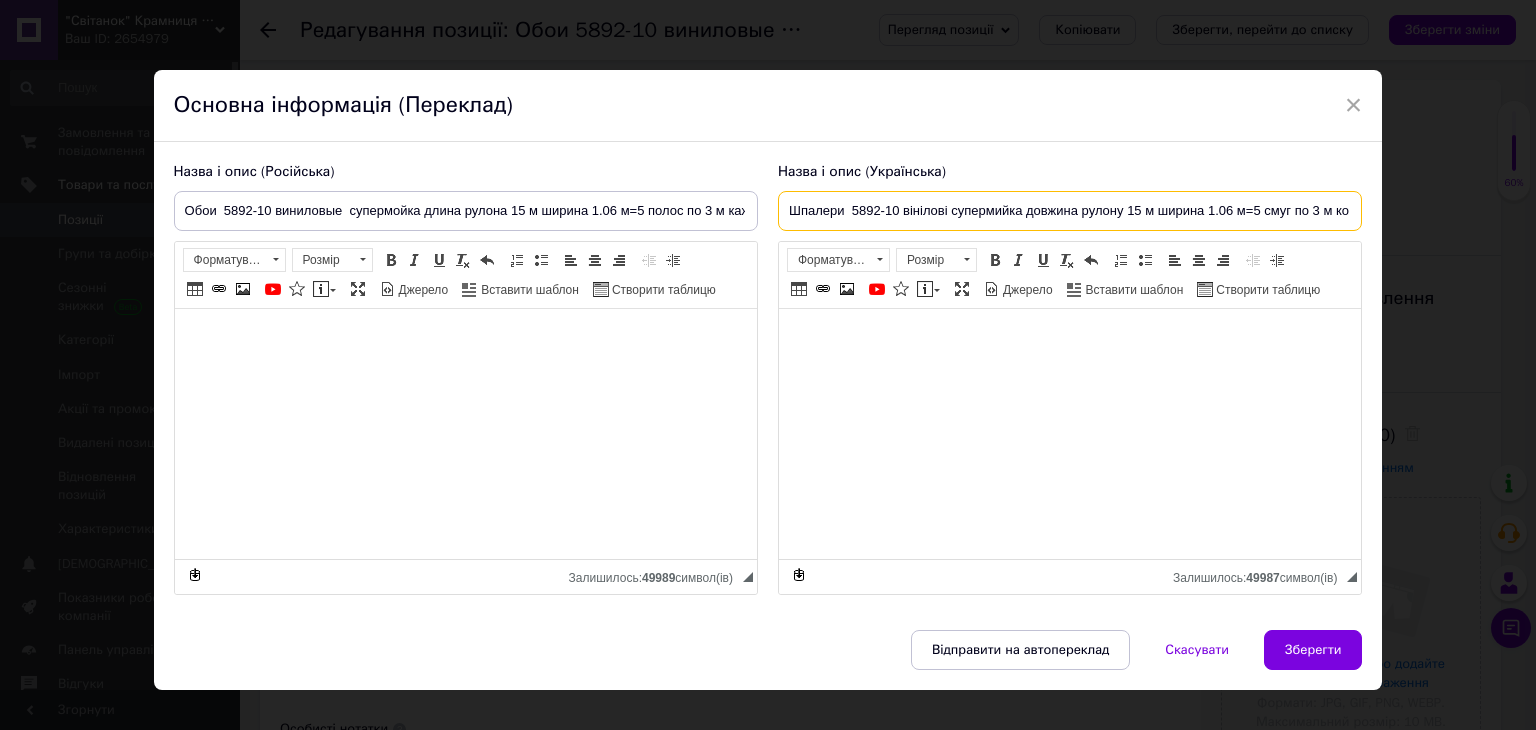 click on "Шпалери  5892-10 вінілові супермийка довжина рулону 15 м ширина 1.06 м=5 смуг по 3 м кожна" at bounding box center [1070, 211] 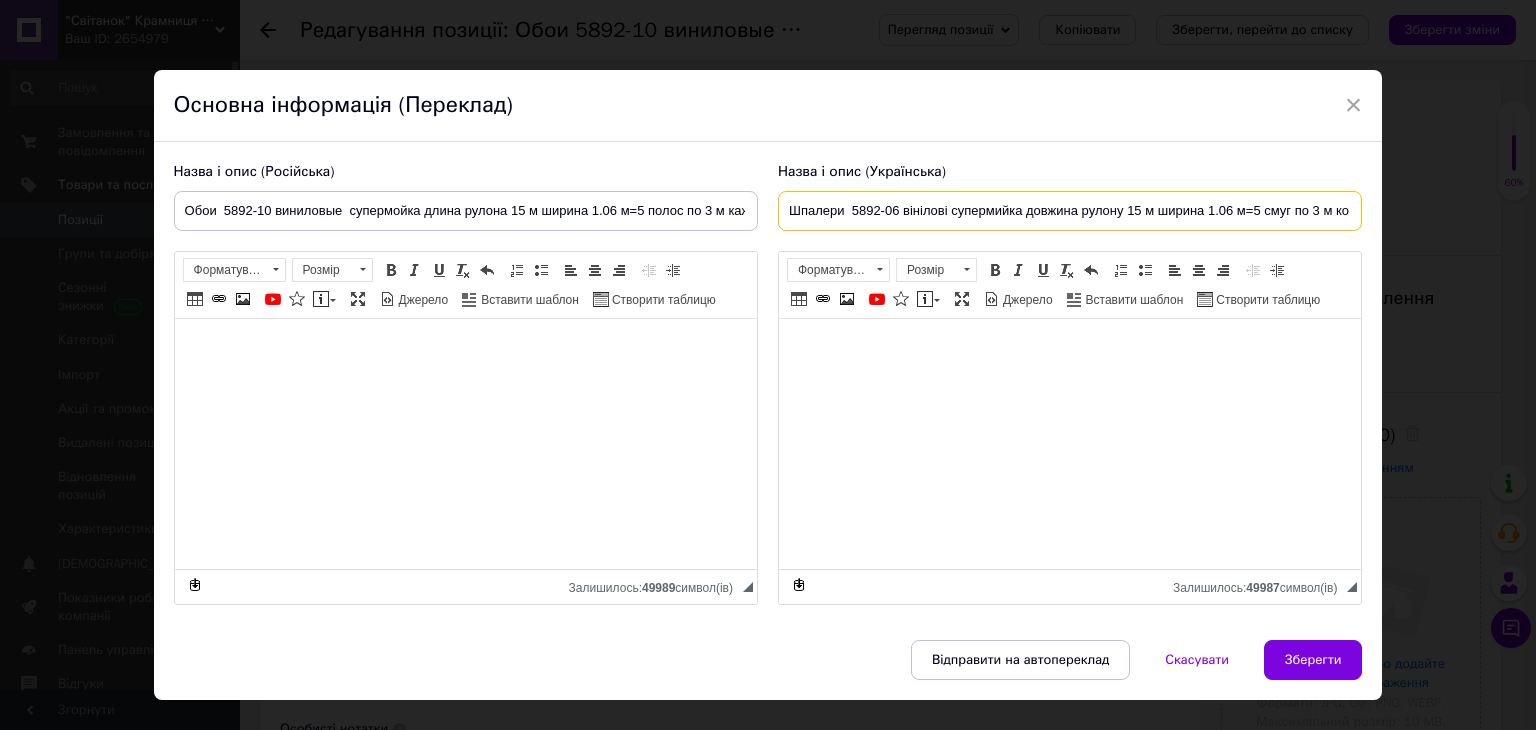 type on "Шпалери  5892-06 вінілові супермийка довжина рулону 15 м ширина 1.06 м=5 смуг по 3 м кожна" 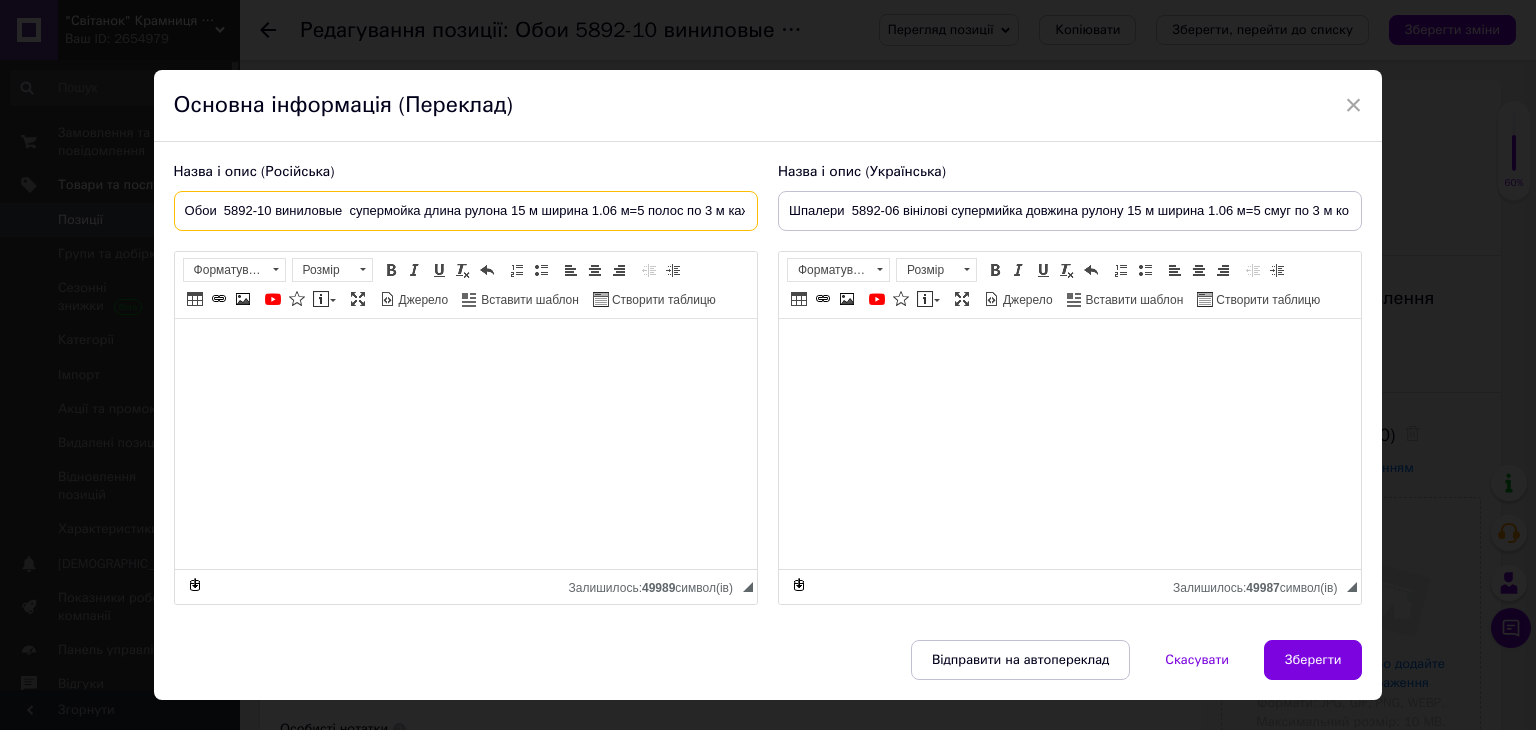 click on "Обои  5892-10 виниловые  супермойка длина рулона 15 м ширина 1.06 м=5 полос по 3 м каждая" at bounding box center (466, 211) 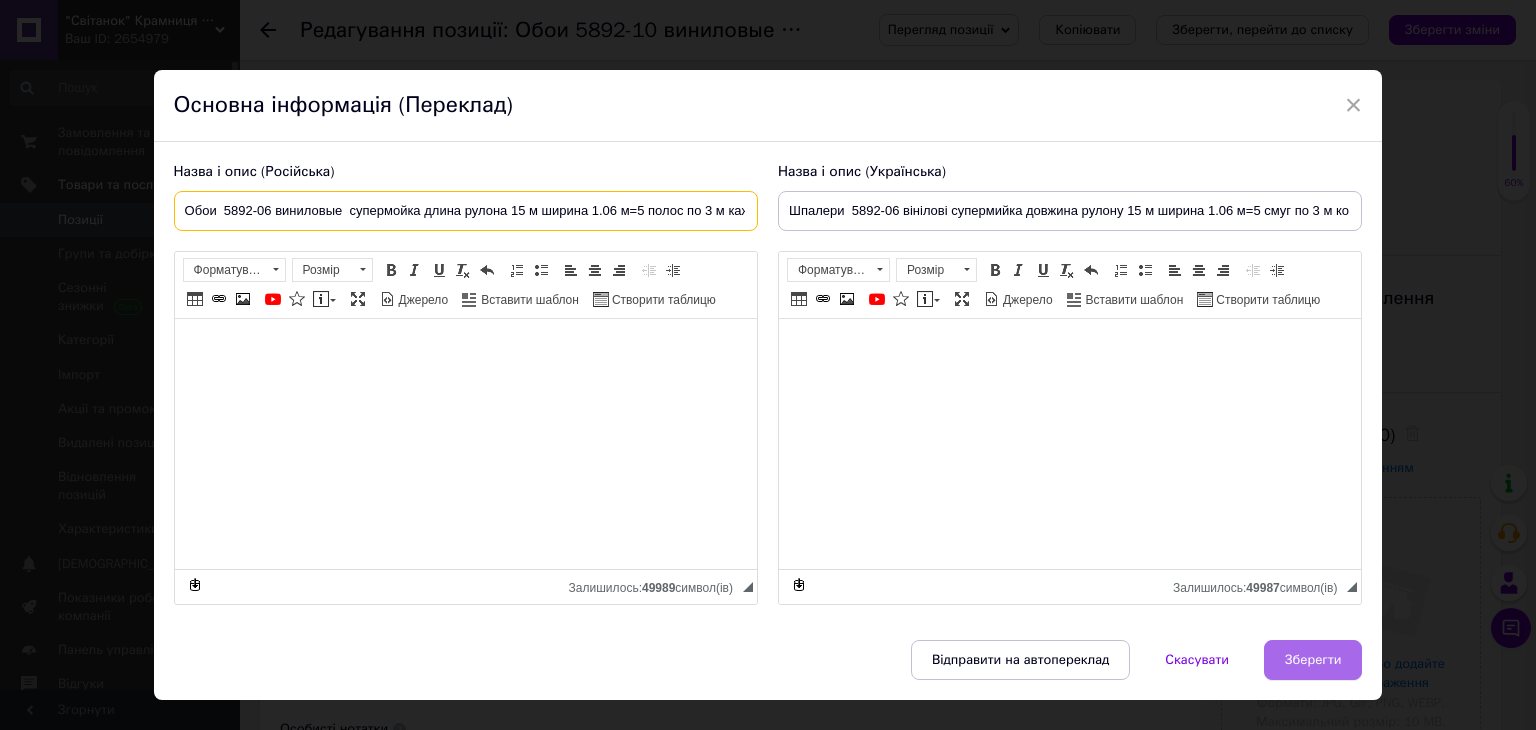 type on "Обои  5892-06 виниловые  супермойка длина рулона 15 м ширина 1.06 м=5 полос по 3 м каждая" 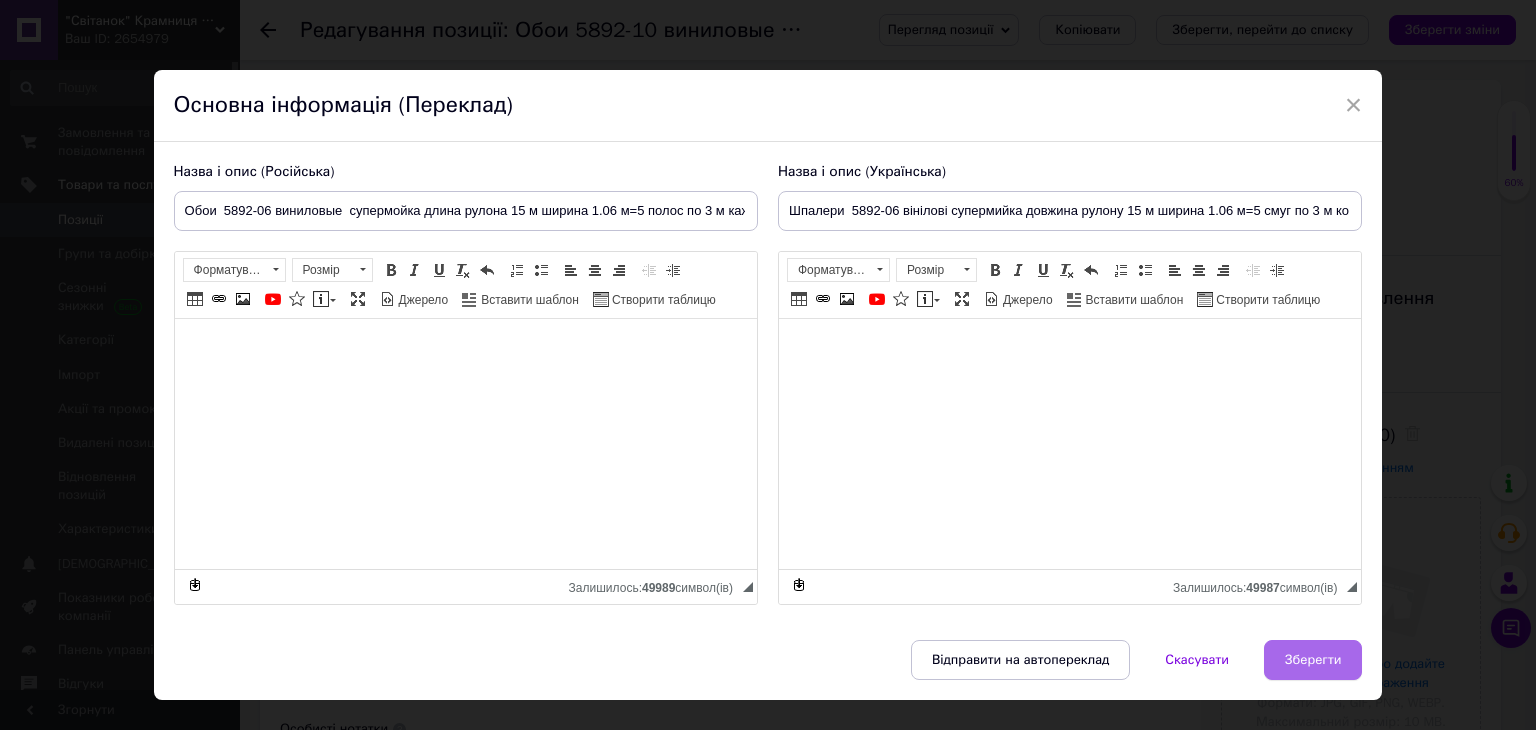 click on "Зберегти" at bounding box center [1313, 660] 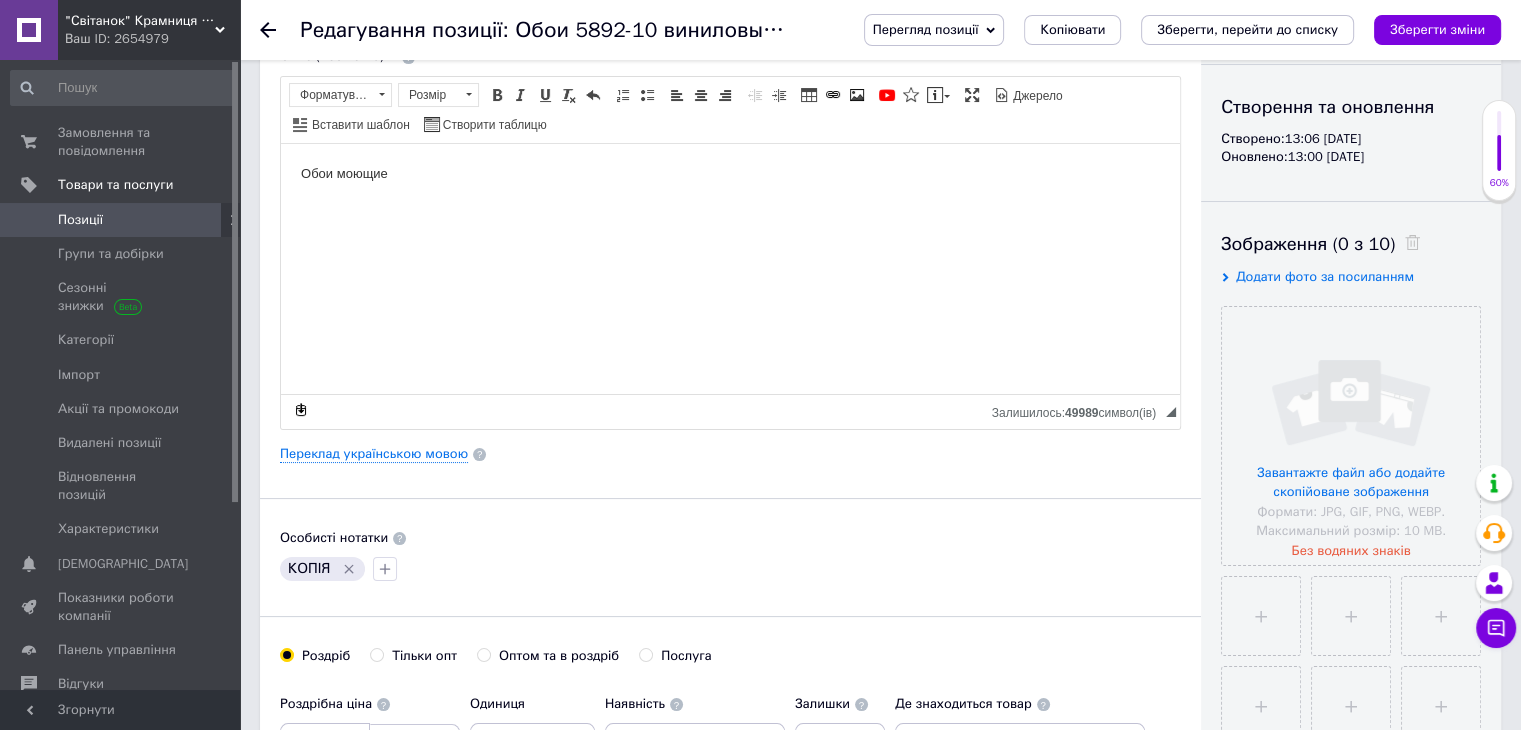 scroll, scrollTop: 100, scrollLeft: 0, axis: vertical 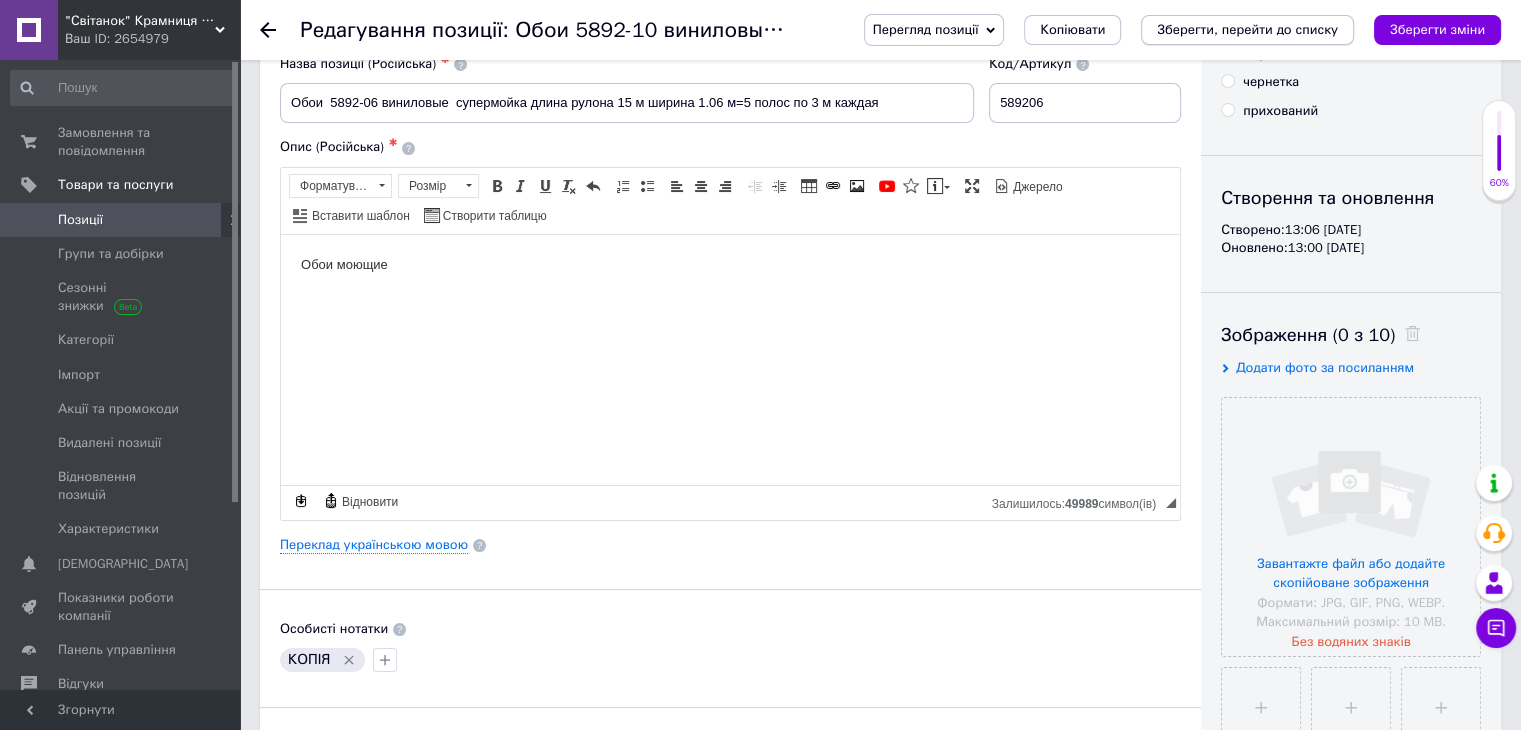 click on "Зберегти, перейти до списку" at bounding box center (1247, 29) 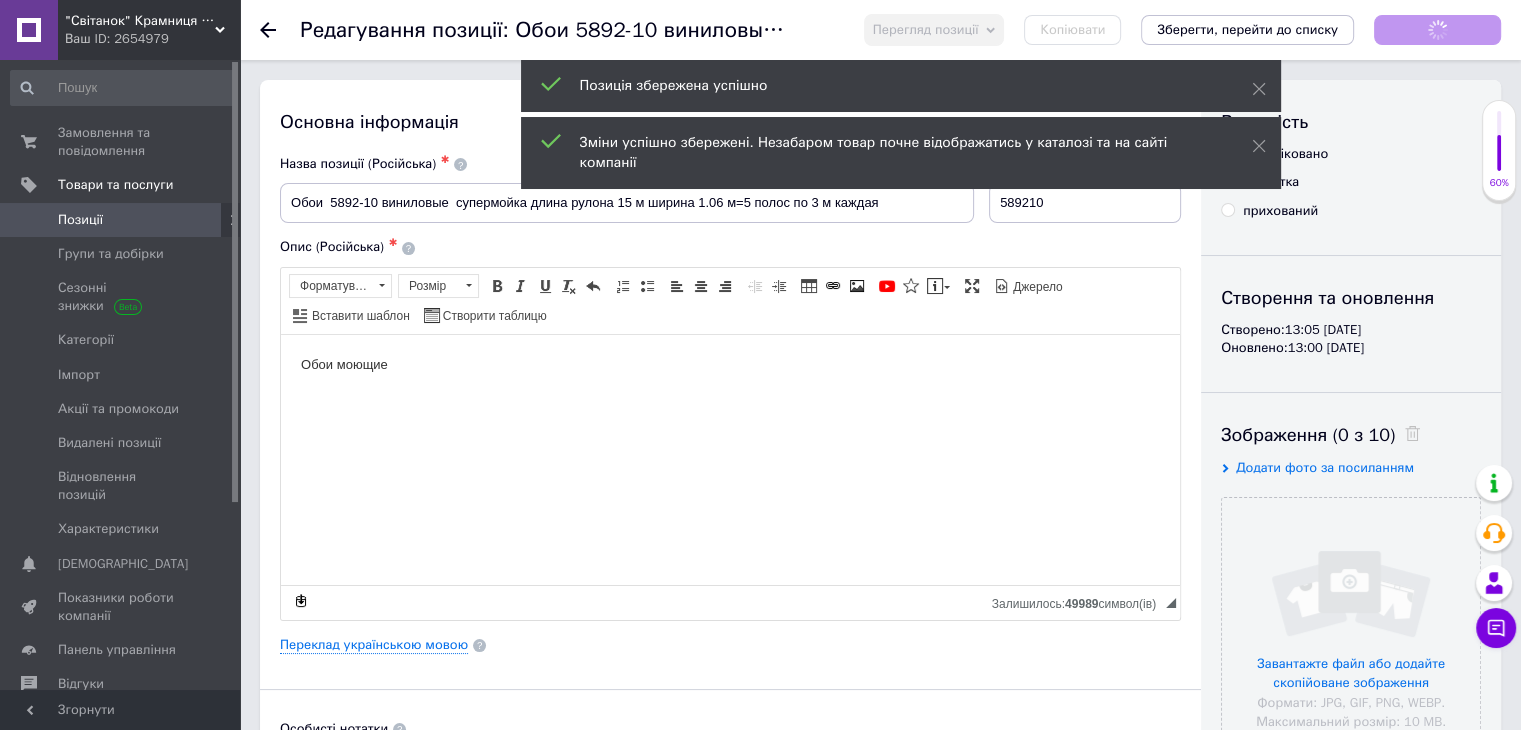 scroll, scrollTop: 0, scrollLeft: 0, axis: both 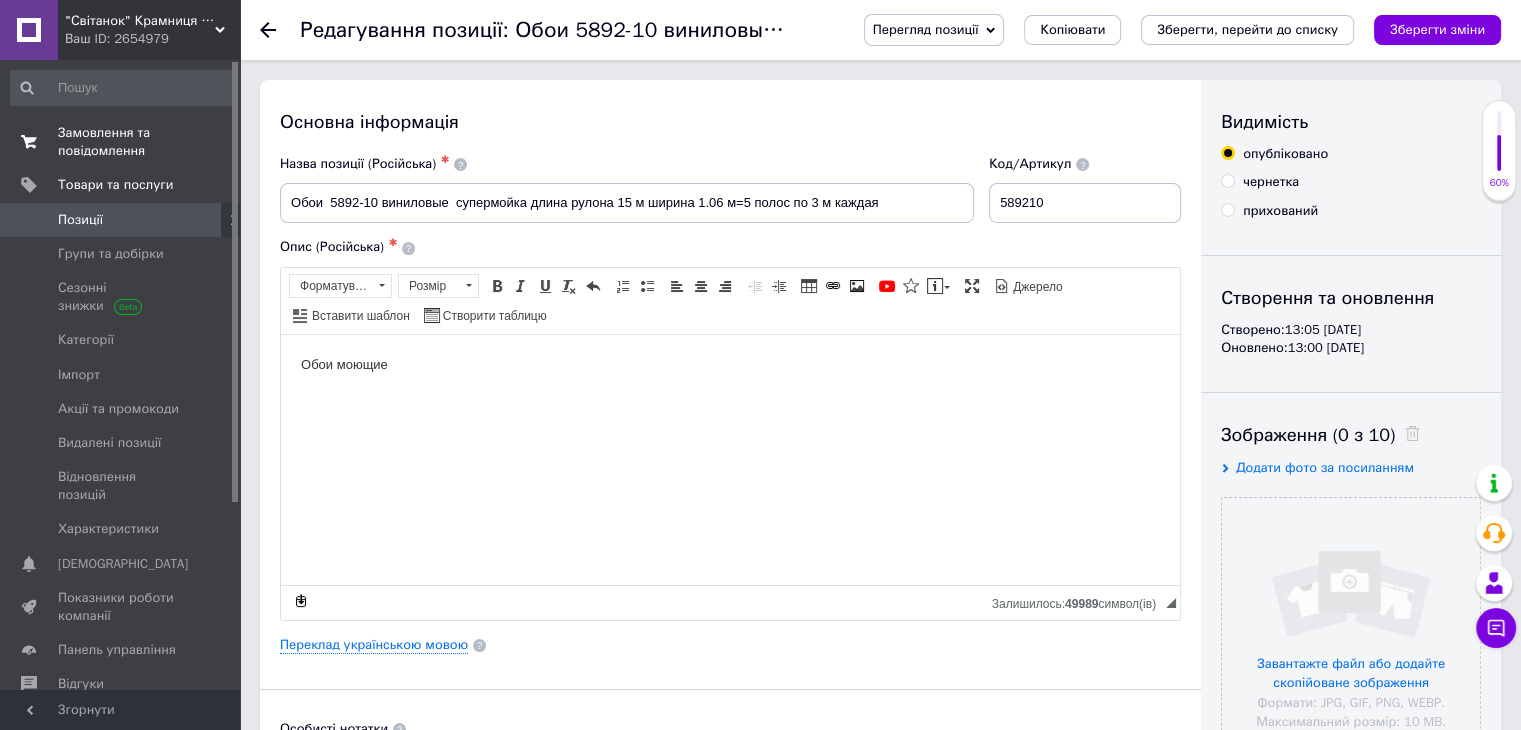 click on "Замовлення та повідомлення" at bounding box center [121, 142] 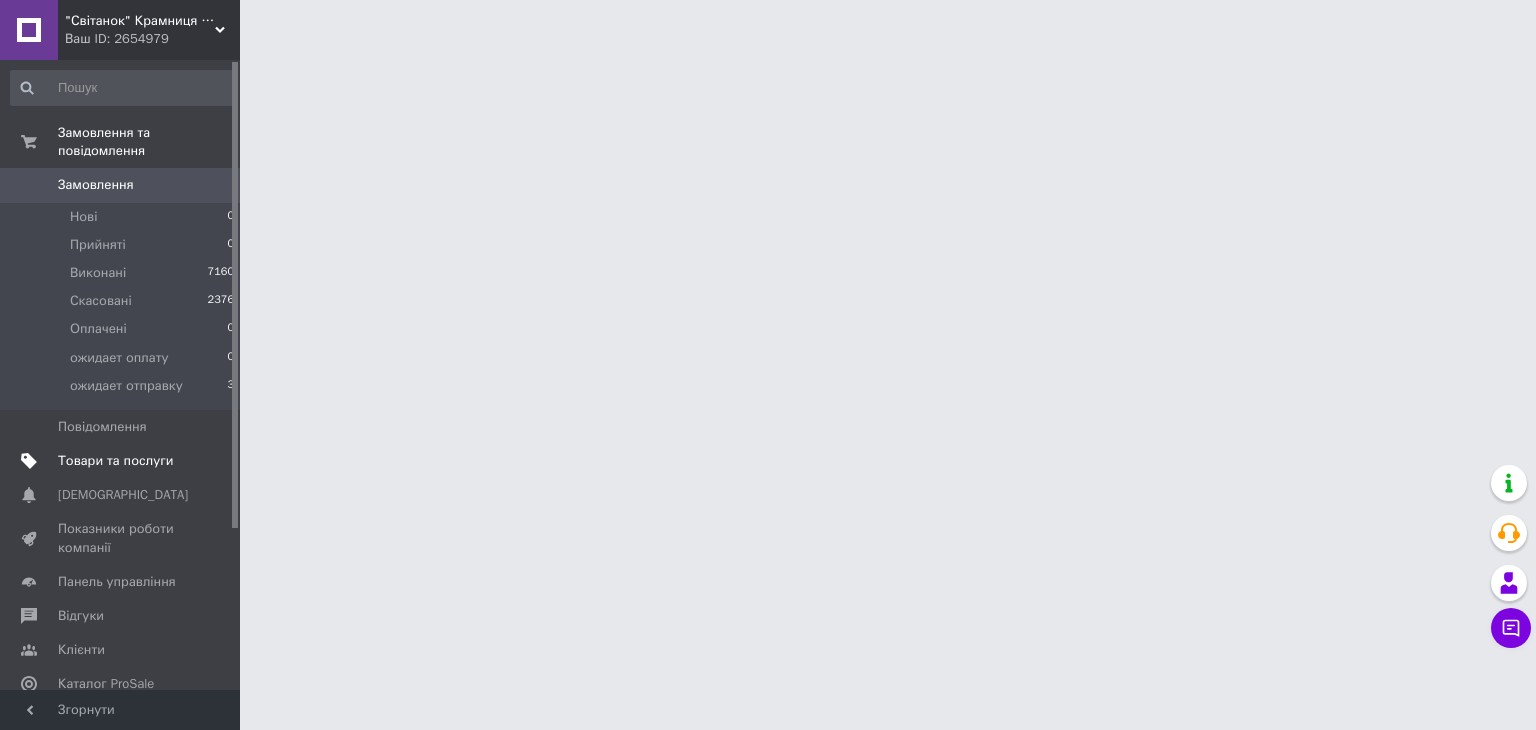 click on "Товари та послуги" at bounding box center [115, 461] 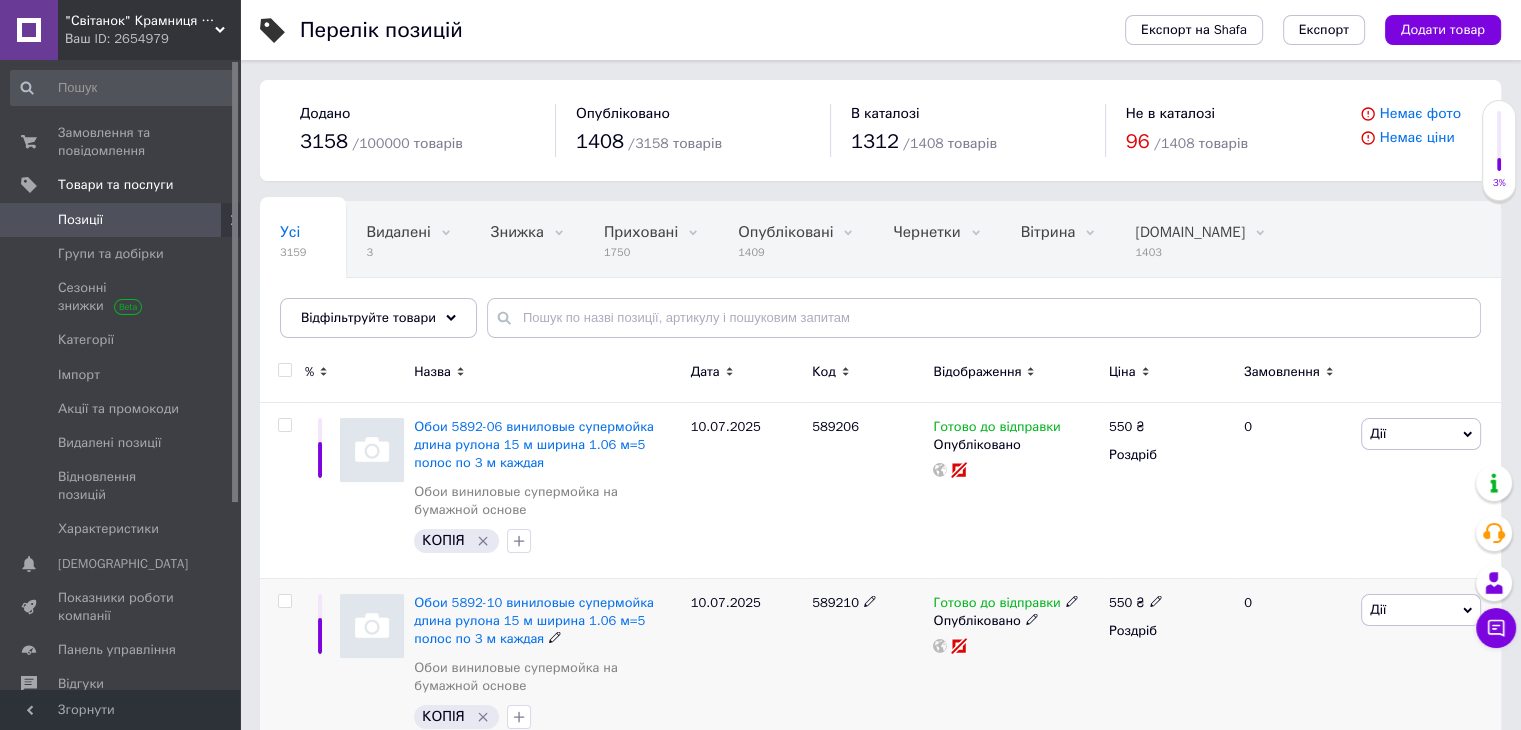 click on "Готово до відправки Опубліковано" at bounding box center [1015, 667] 